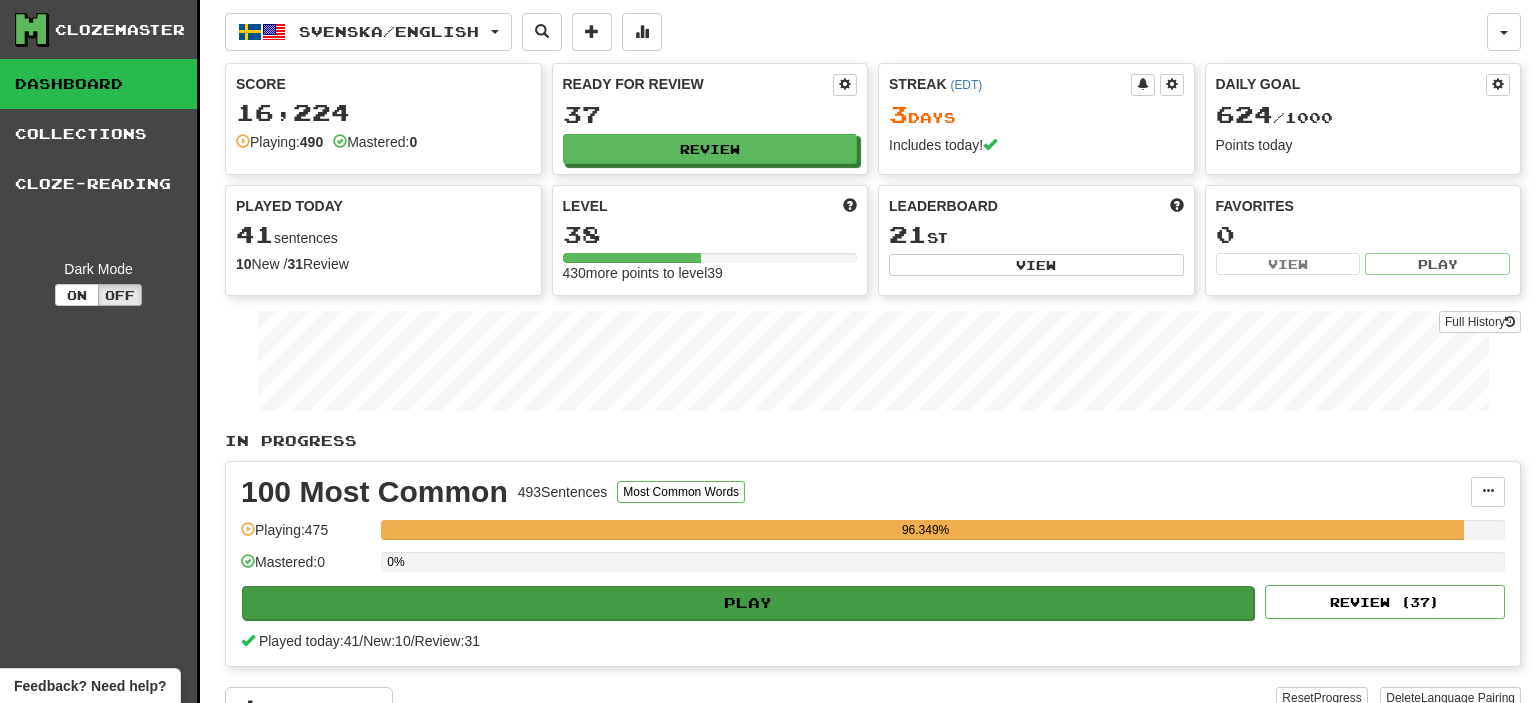 scroll, scrollTop: 0, scrollLeft: 0, axis: both 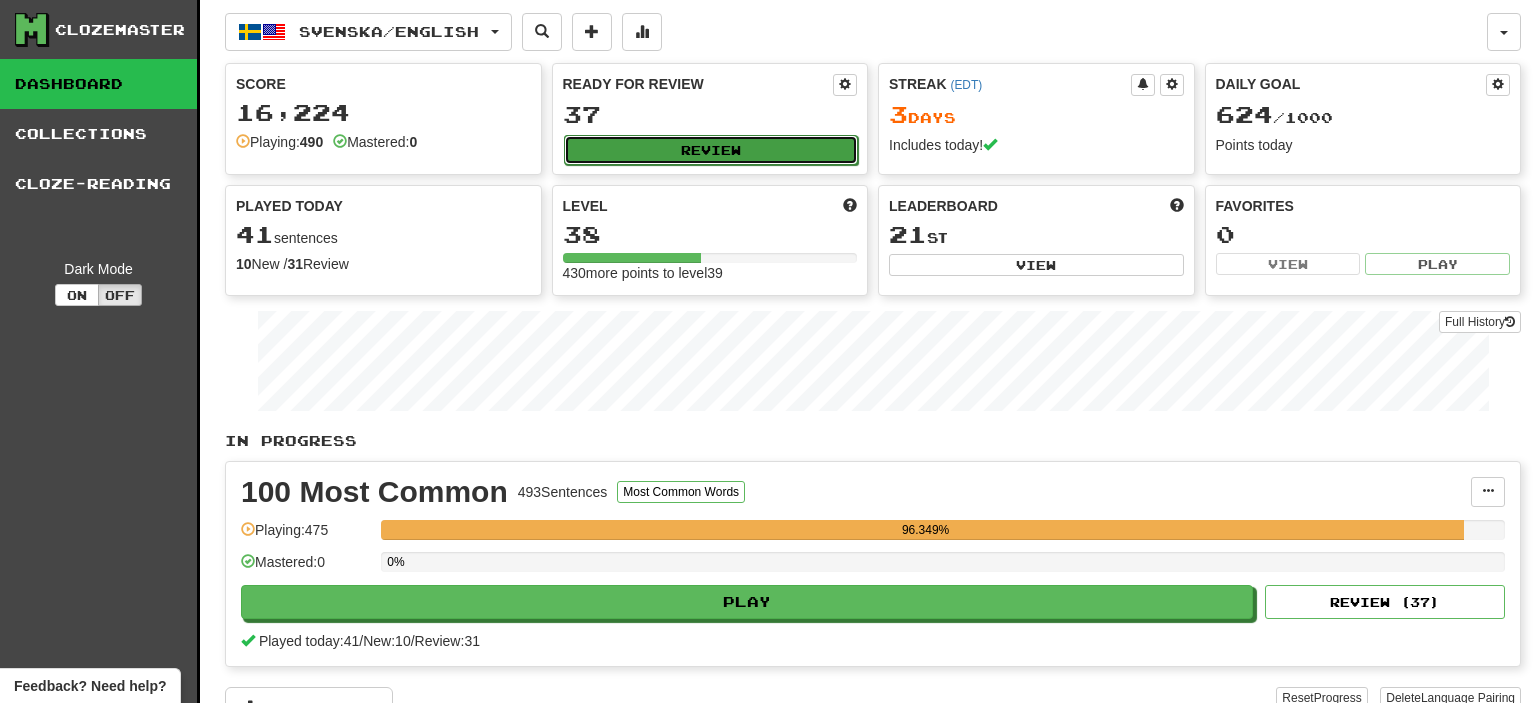 click on "Review" at bounding box center (711, 150) 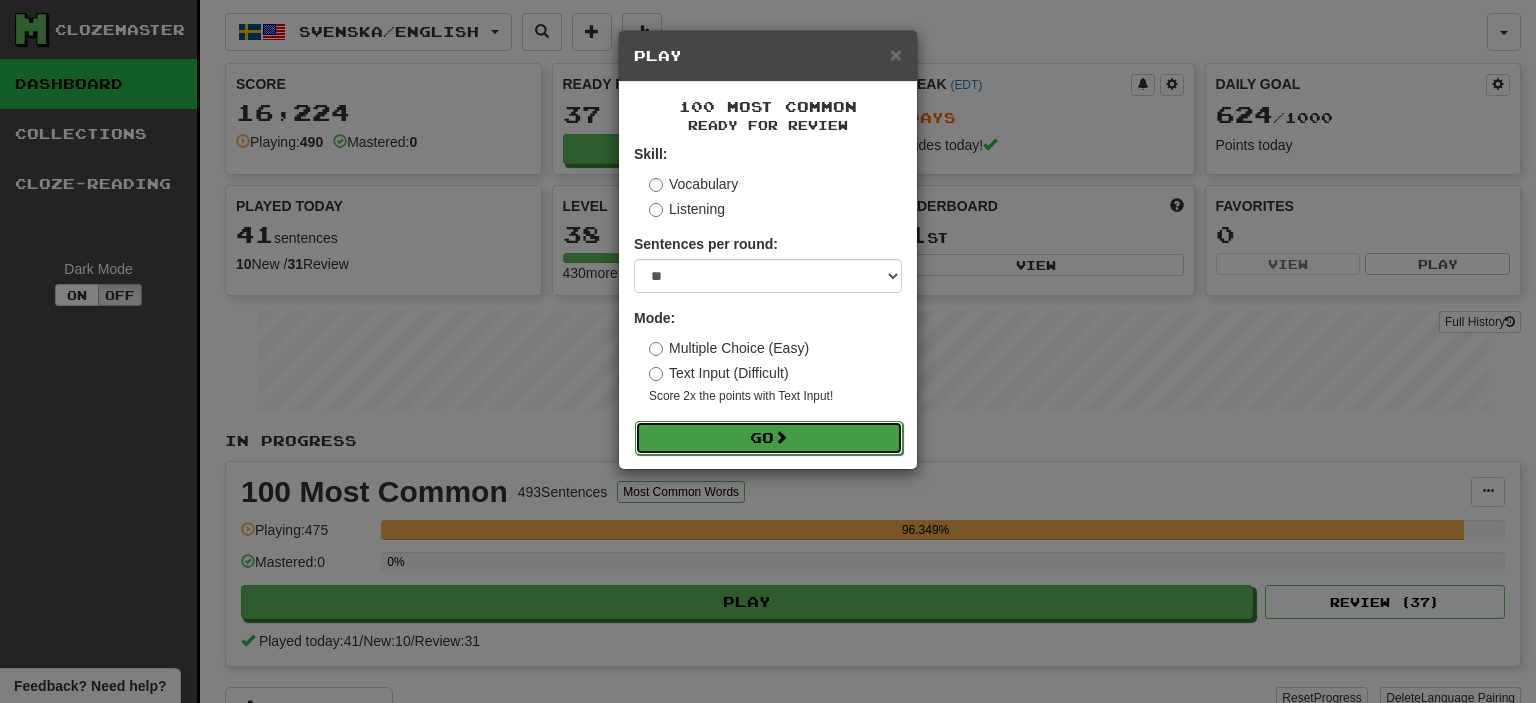 click on "Go" at bounding box center [769, 438] 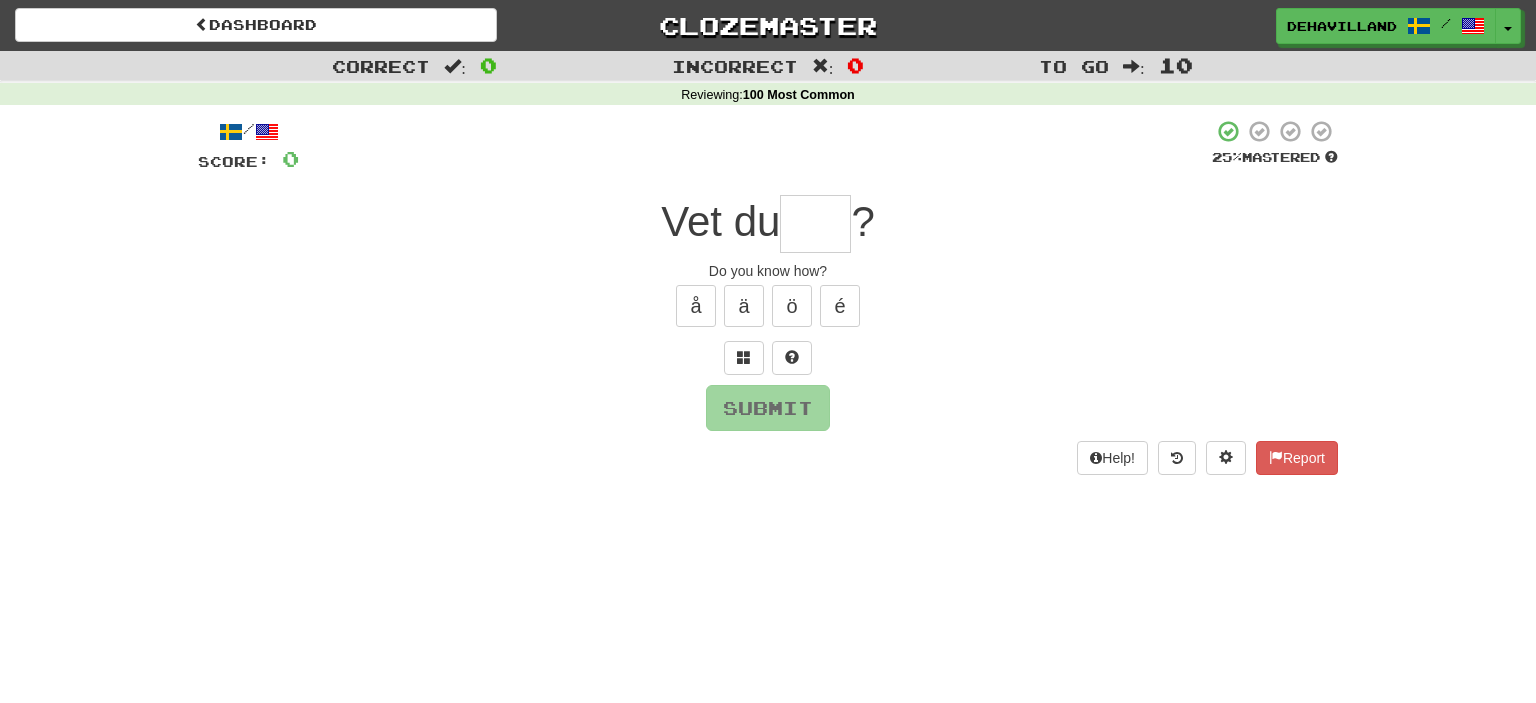 scroll, scrollTop: 0, scrollLeft: 0, axis: both 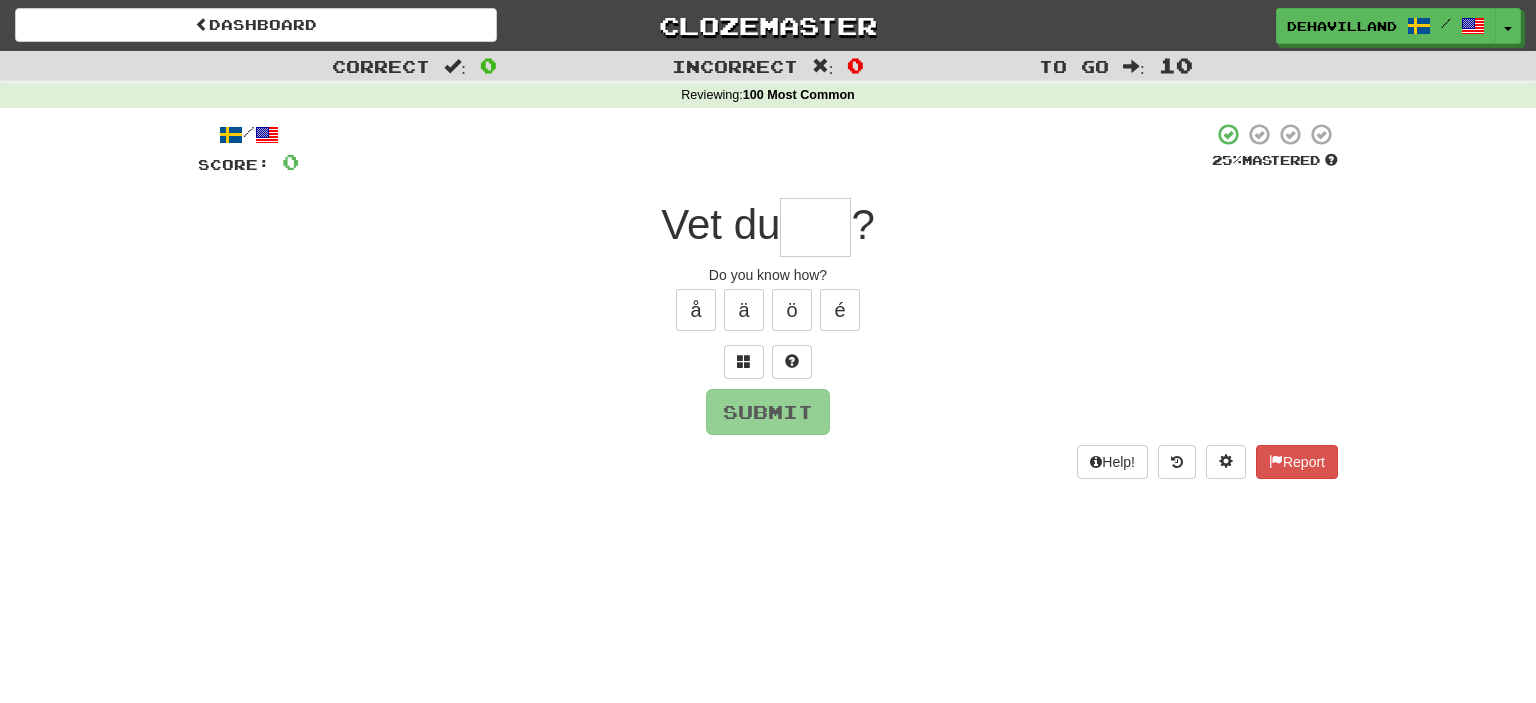click at bounding box center [815, 227] 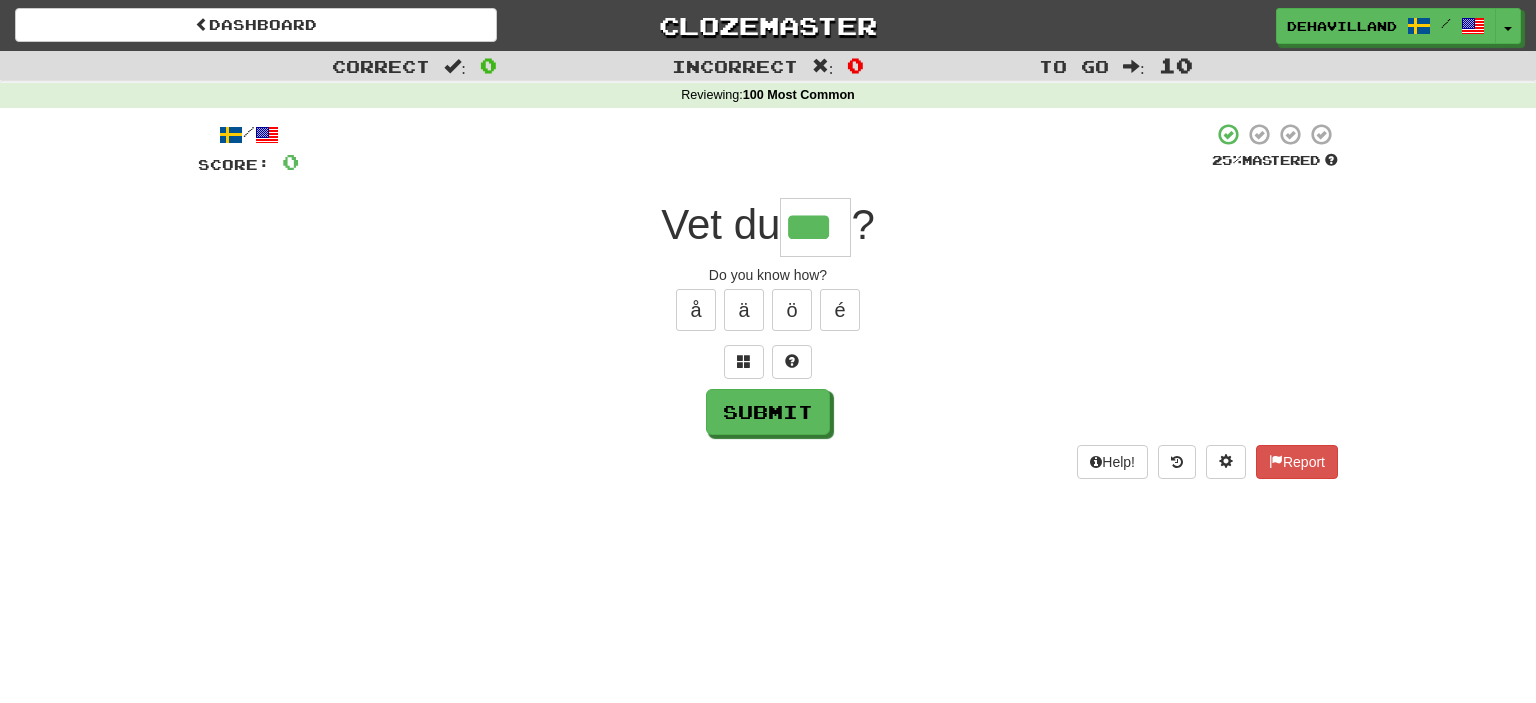type on "***" 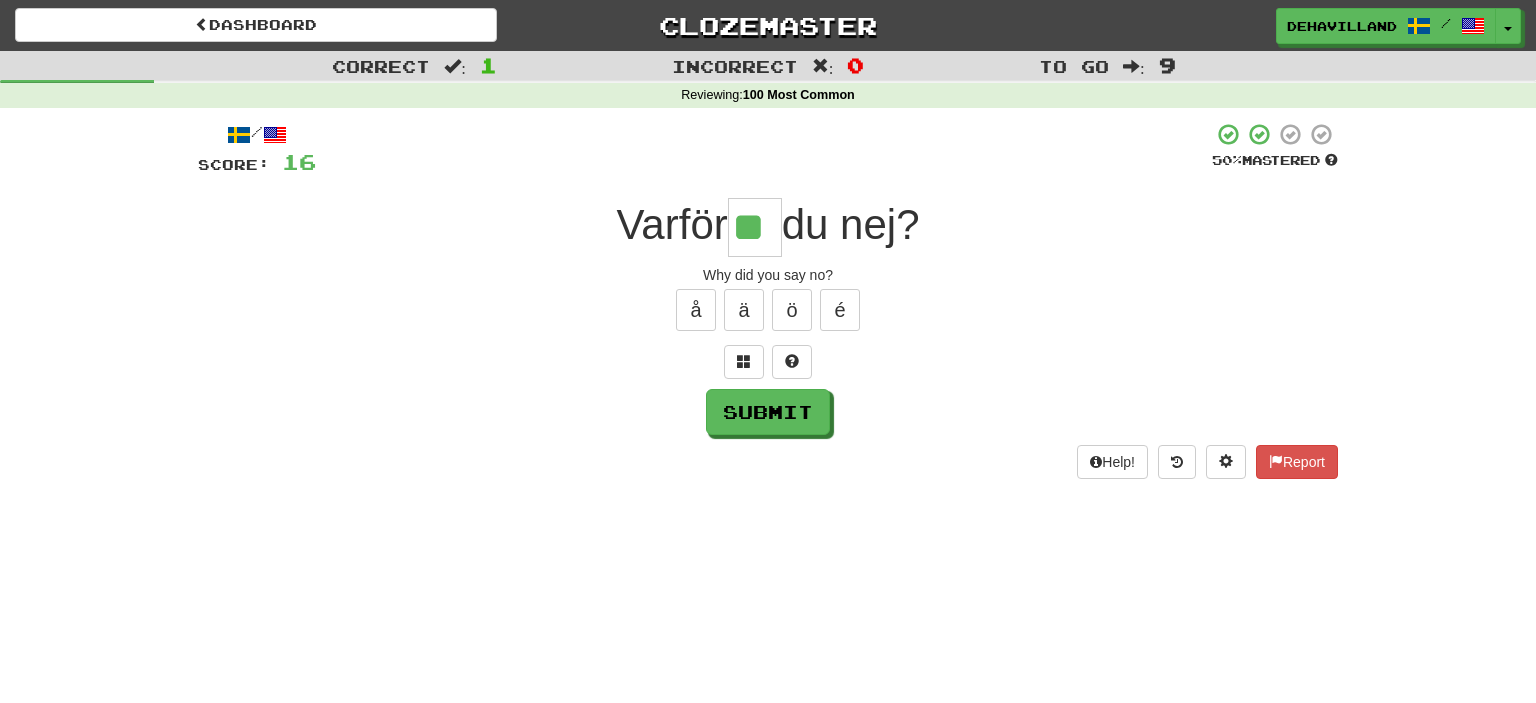 type on "**" 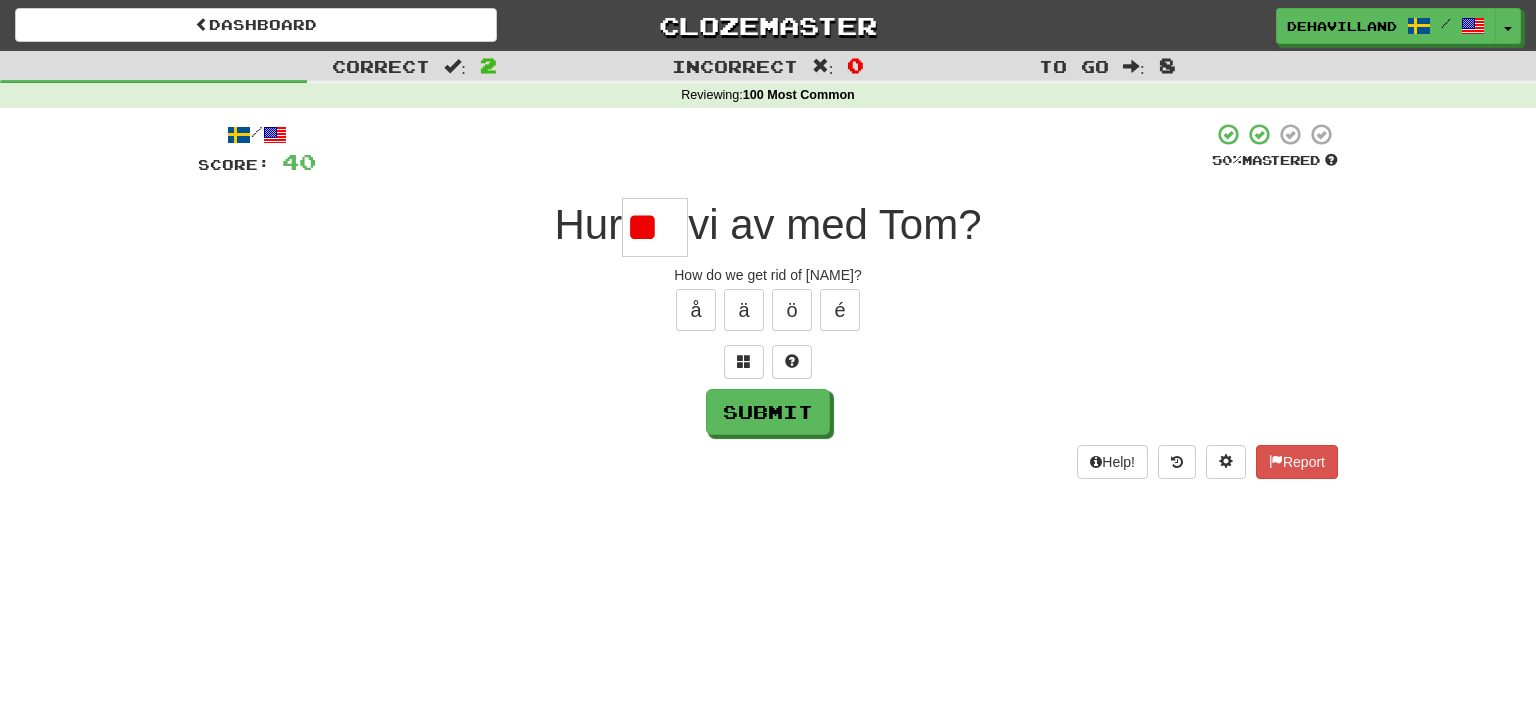 type on "*" 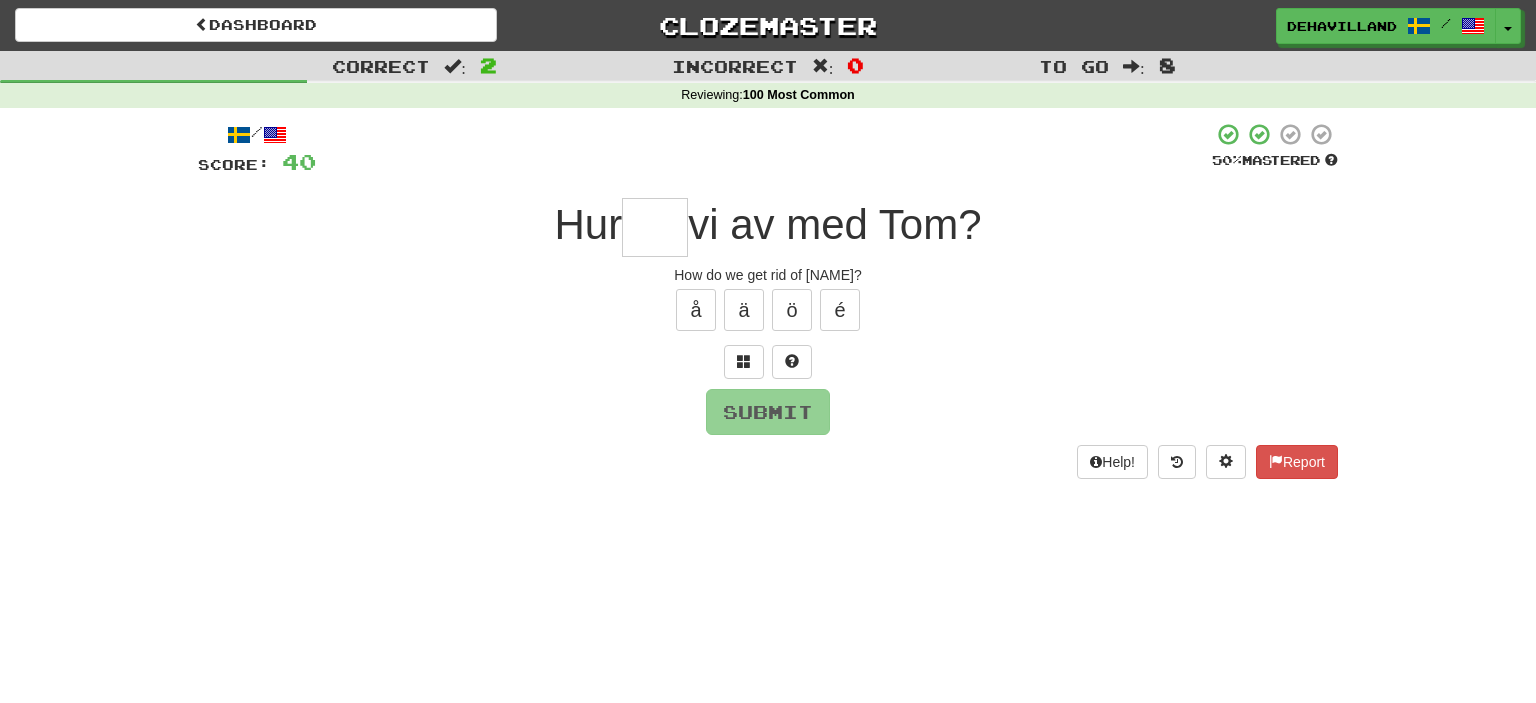 type on "*" 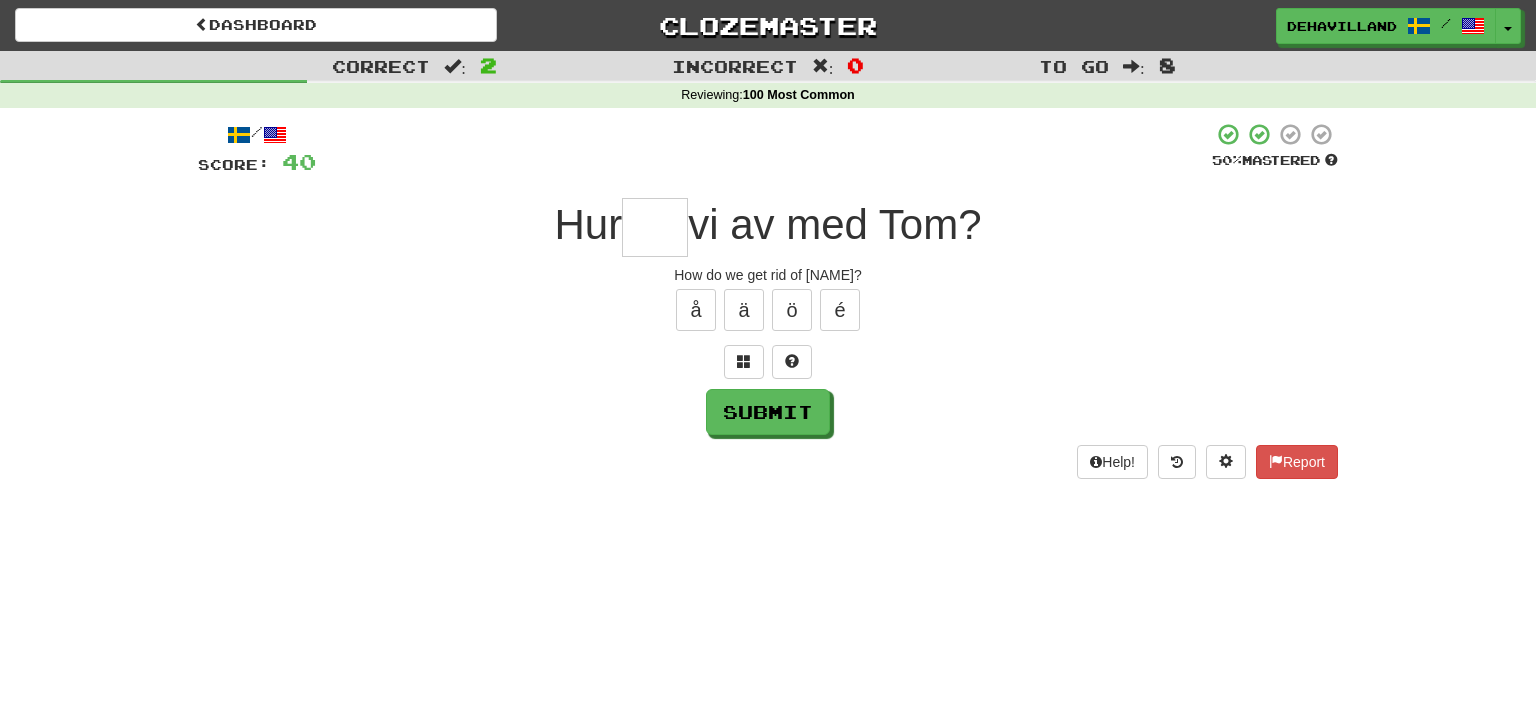 type on "*" 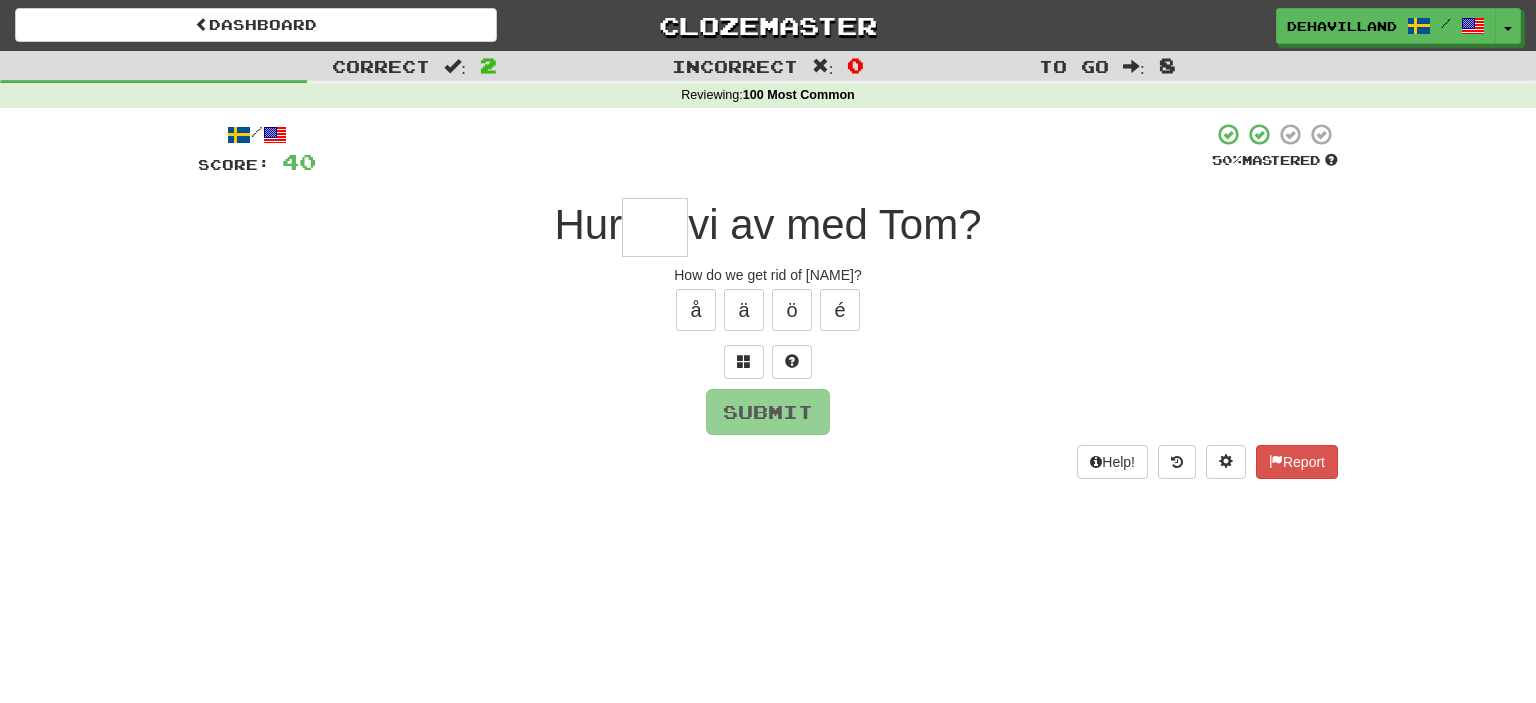 type on "*" 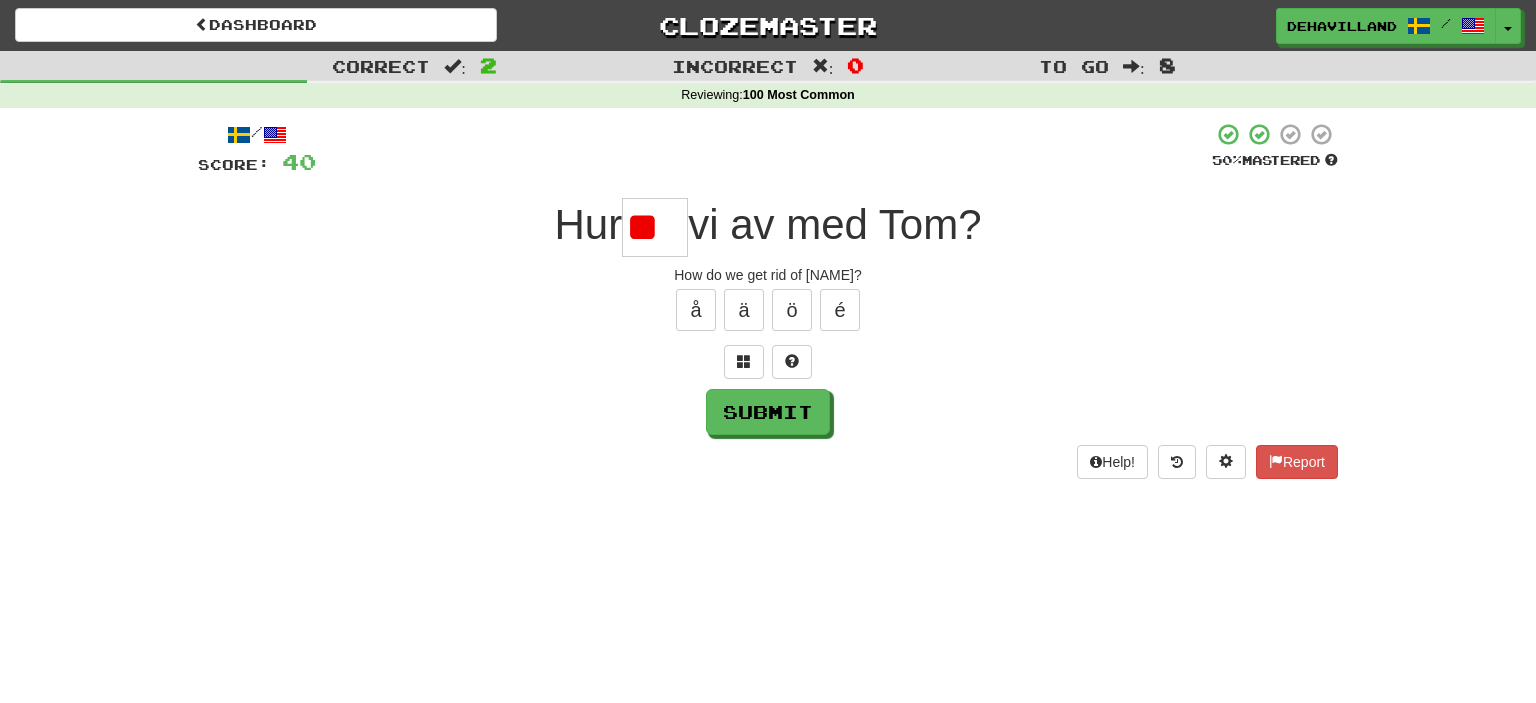 type on "*" 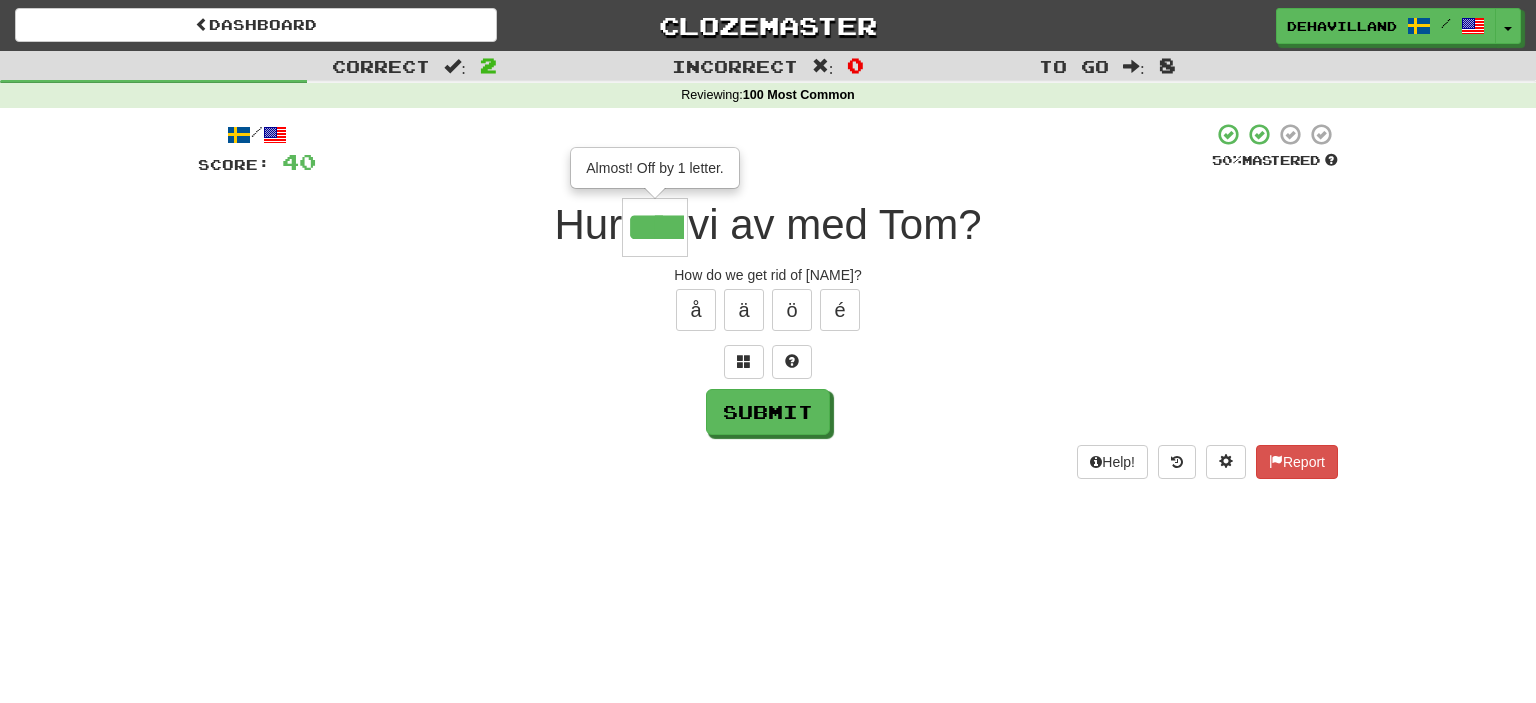 type on "****" 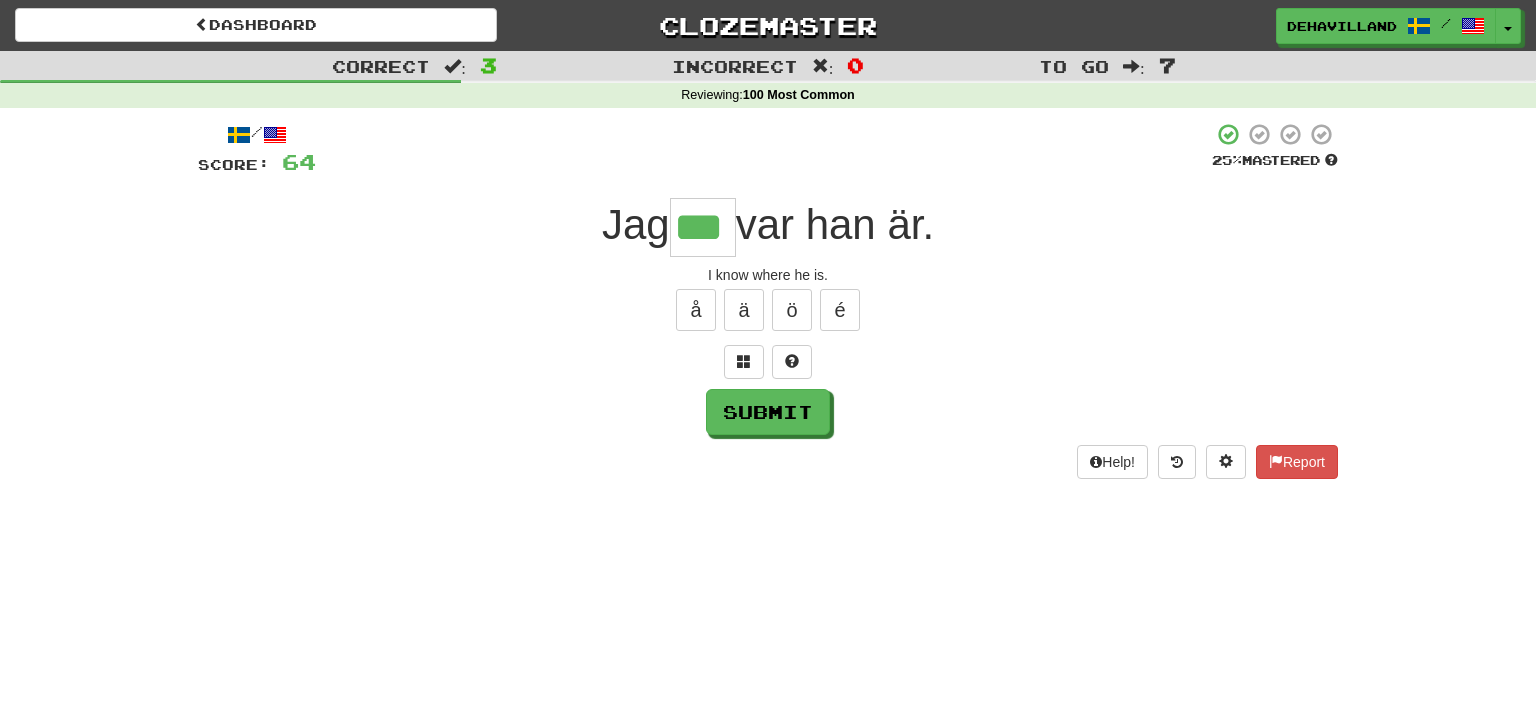 type on "***" 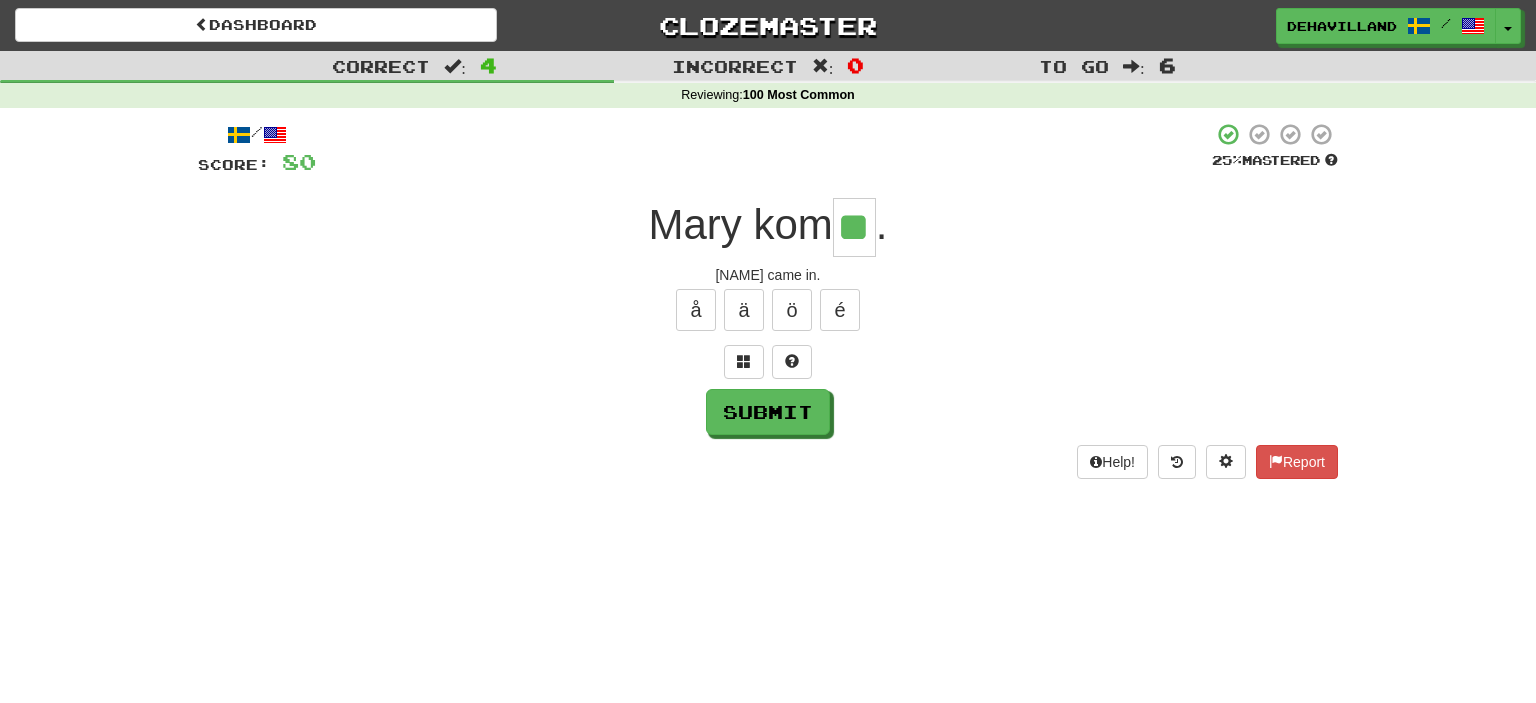 type on "**" 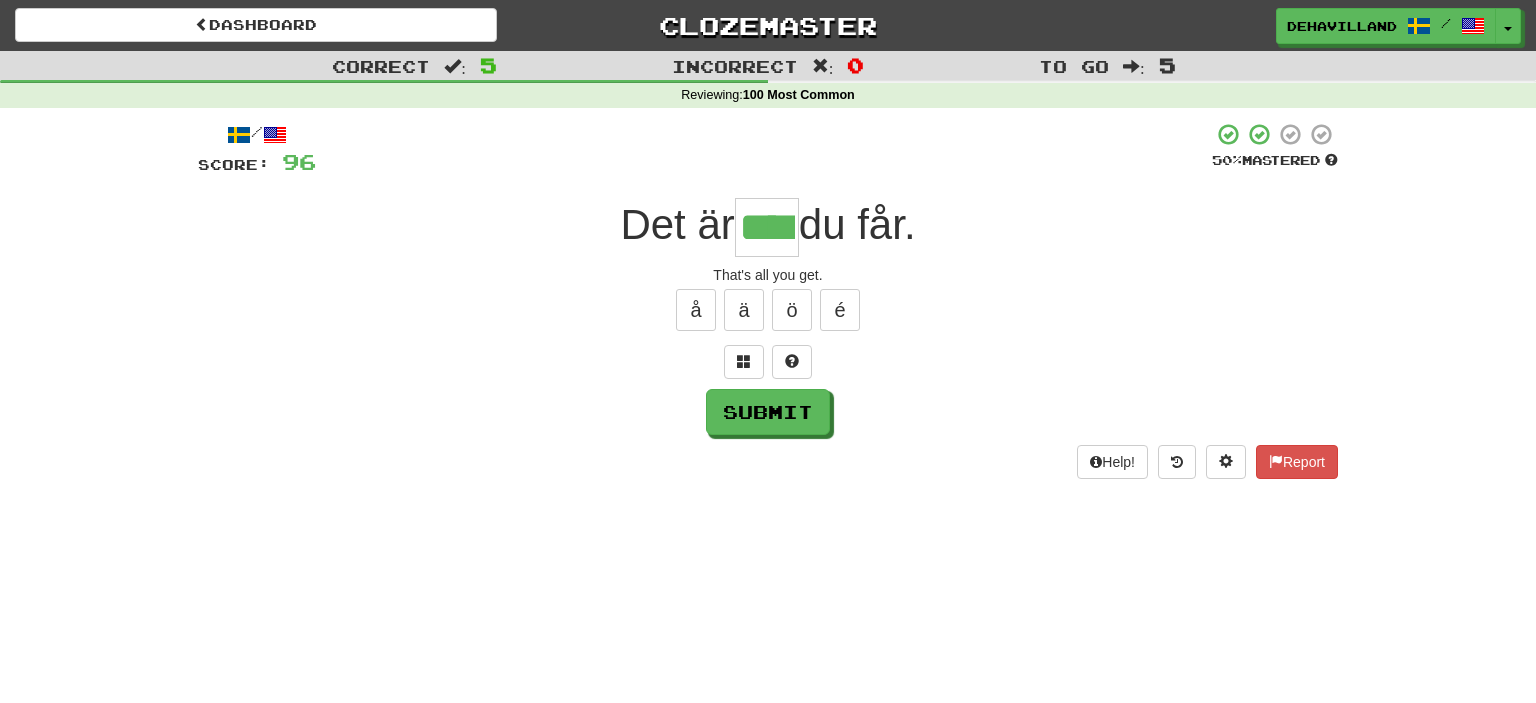 type on "****" 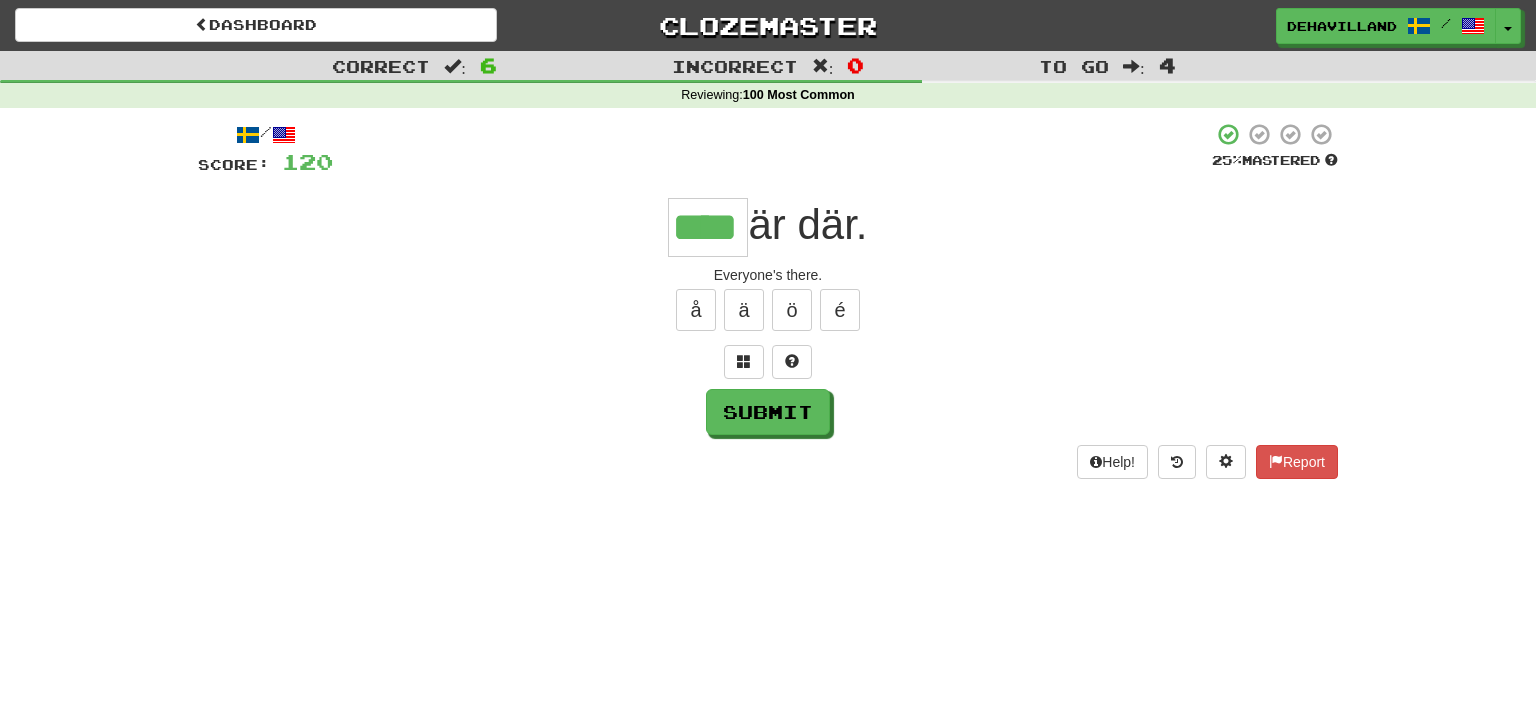 type on "****" 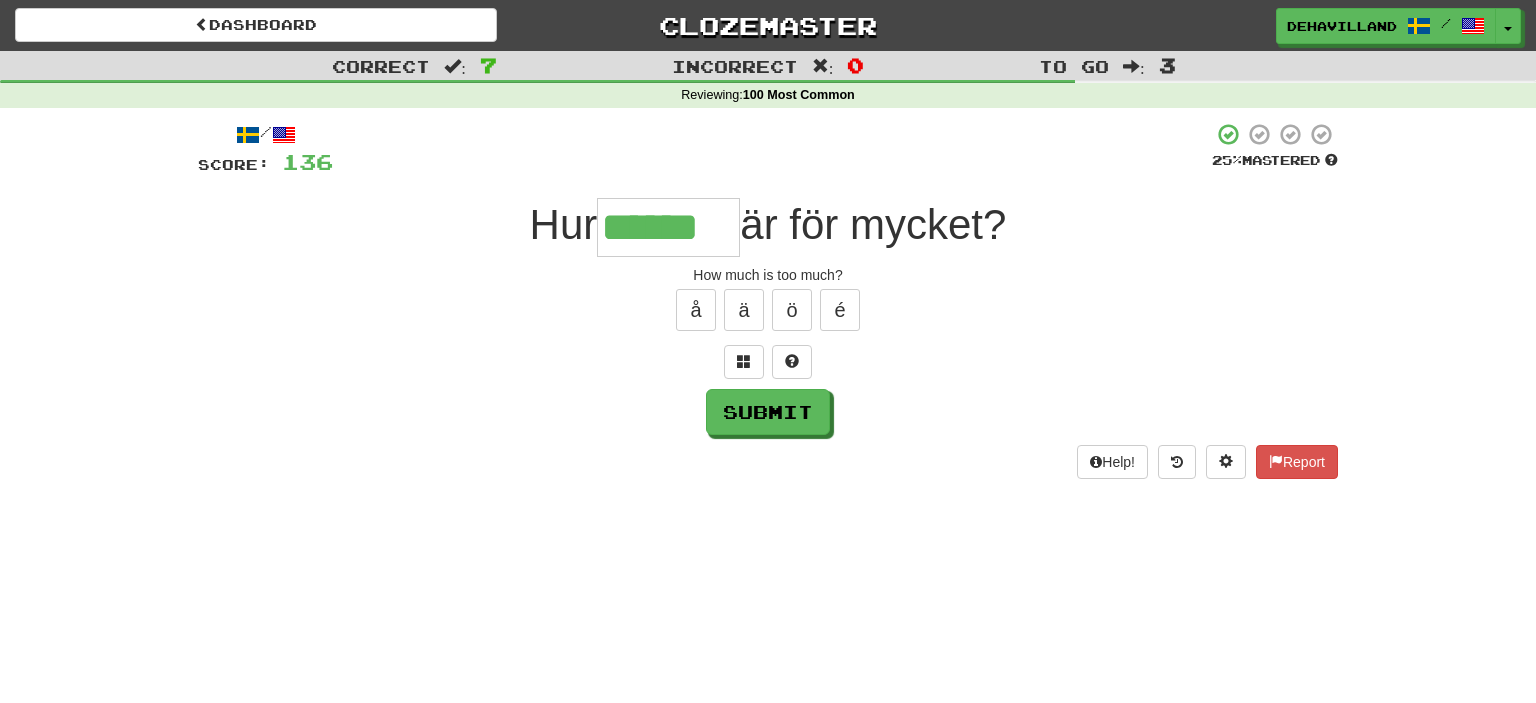 type on "******" 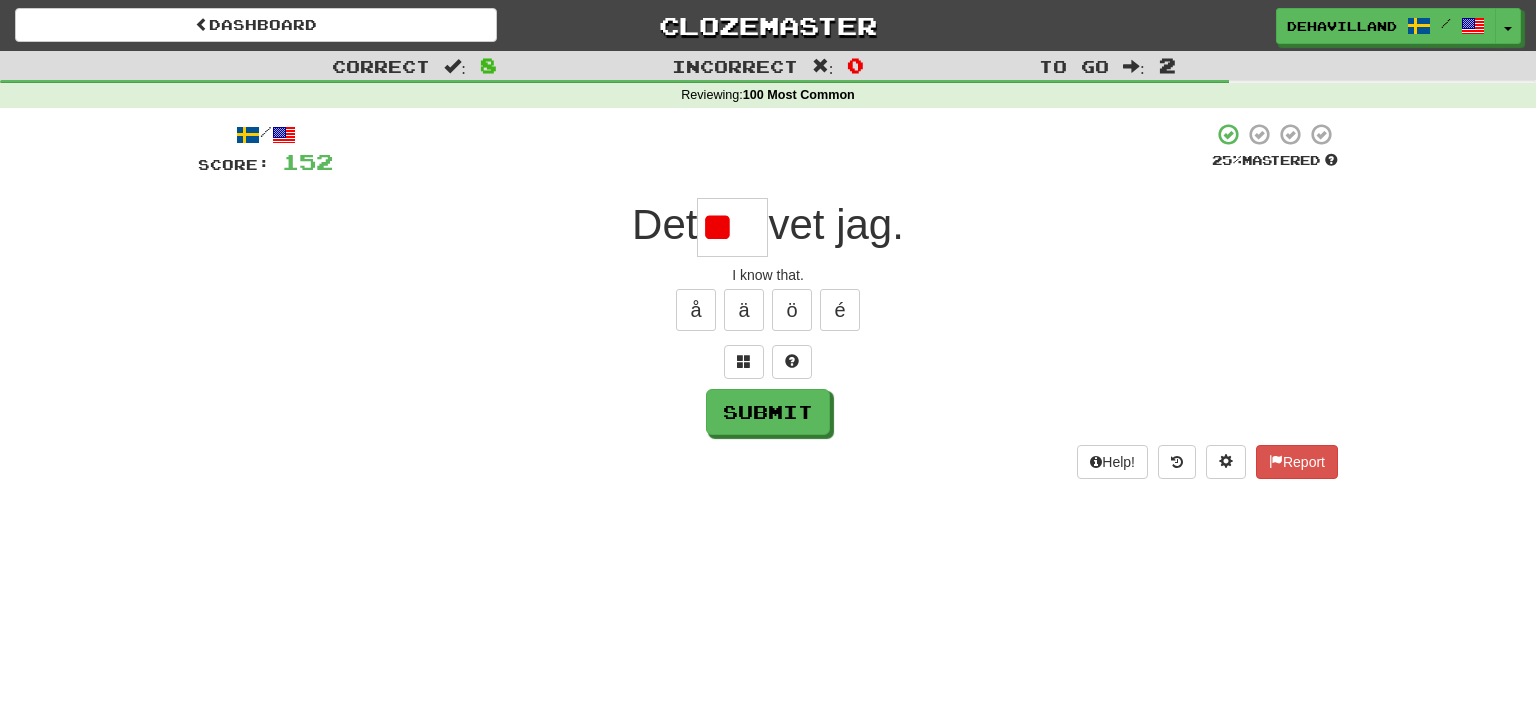type on "*" 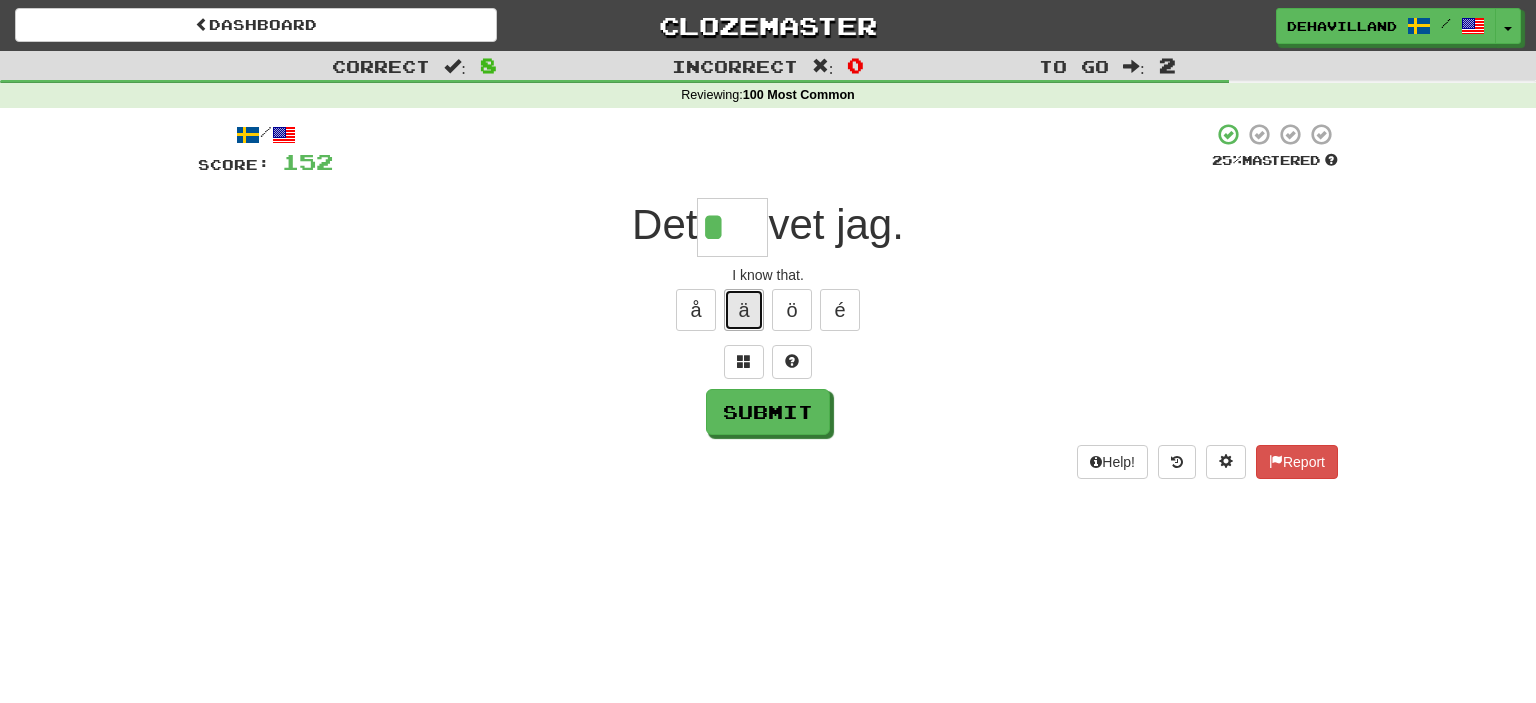 click on "ä" at bounding box center (744, 310) 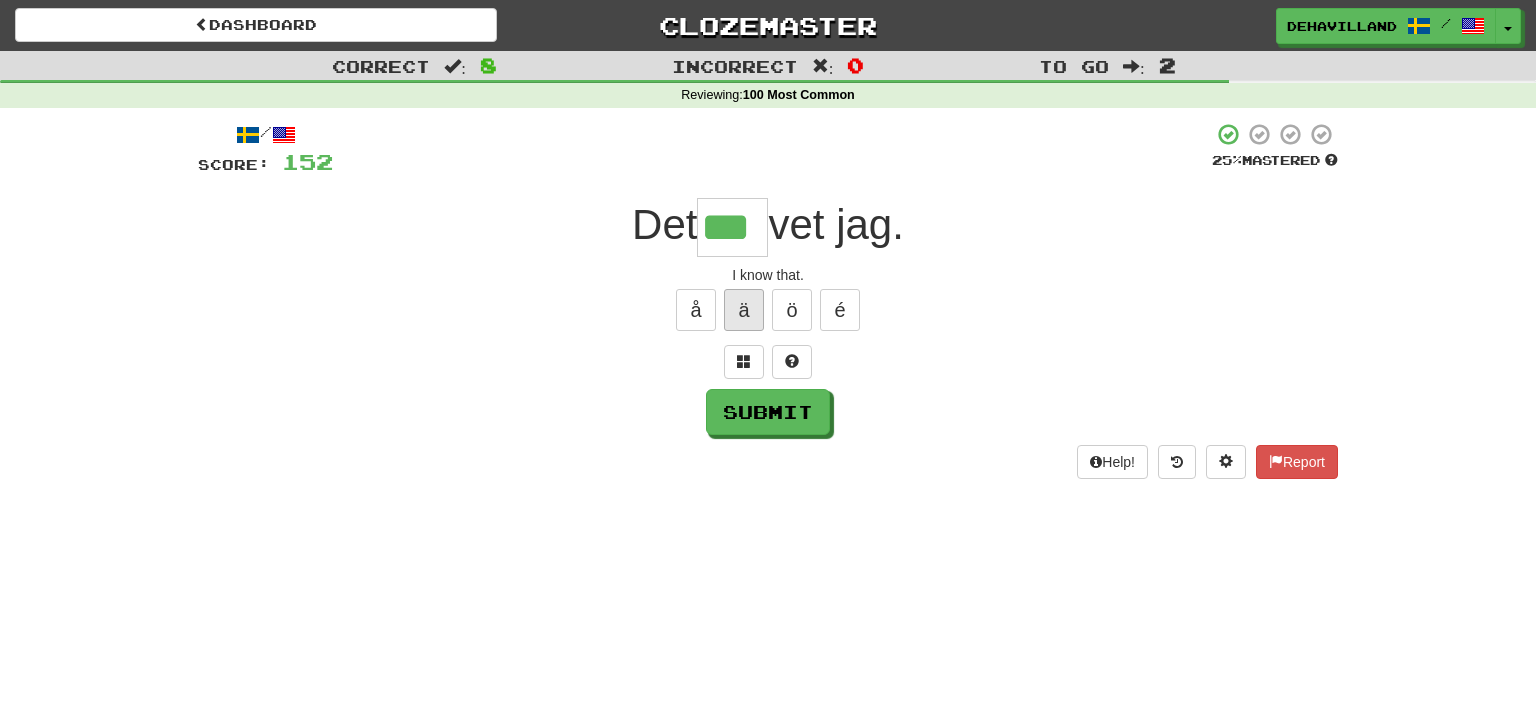 type on "***" 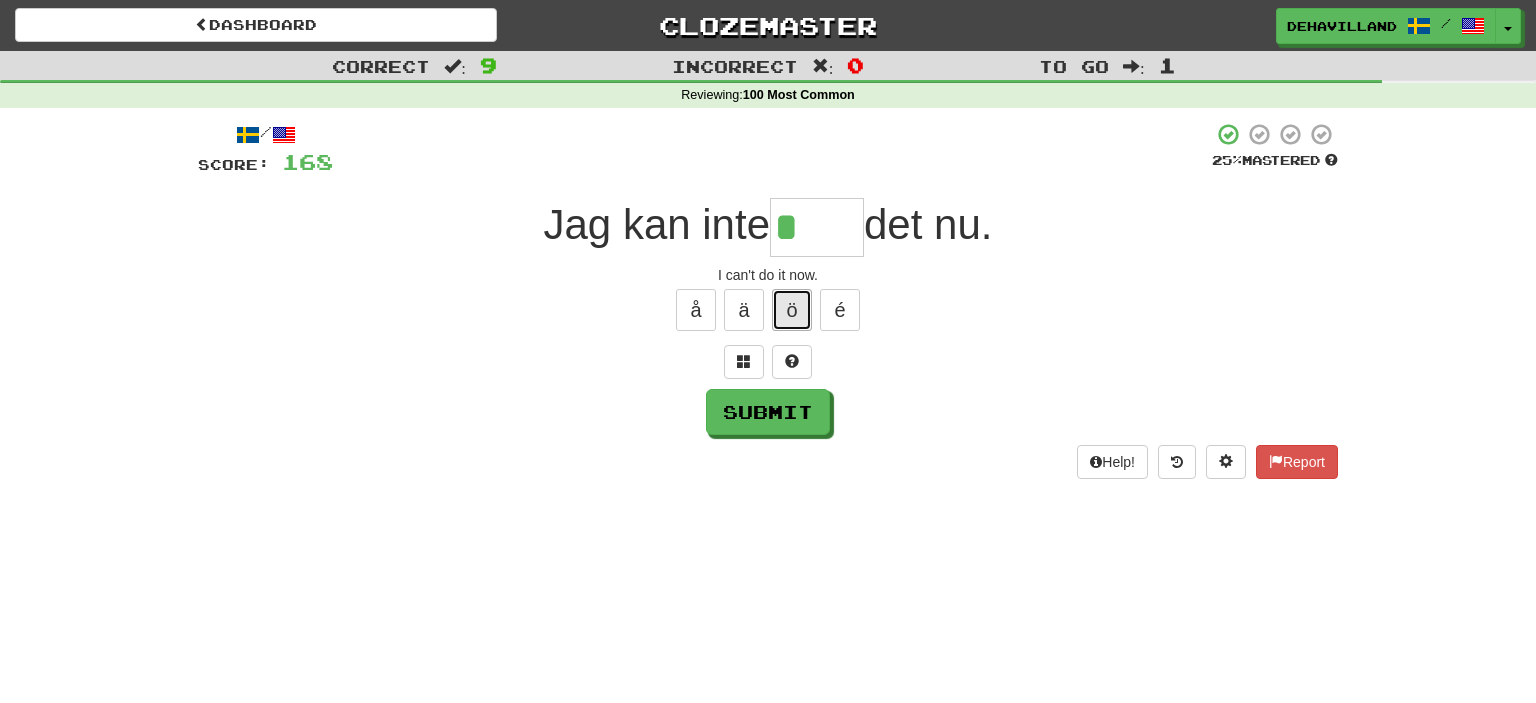 click on "ö" at bounding box center (792, 310) 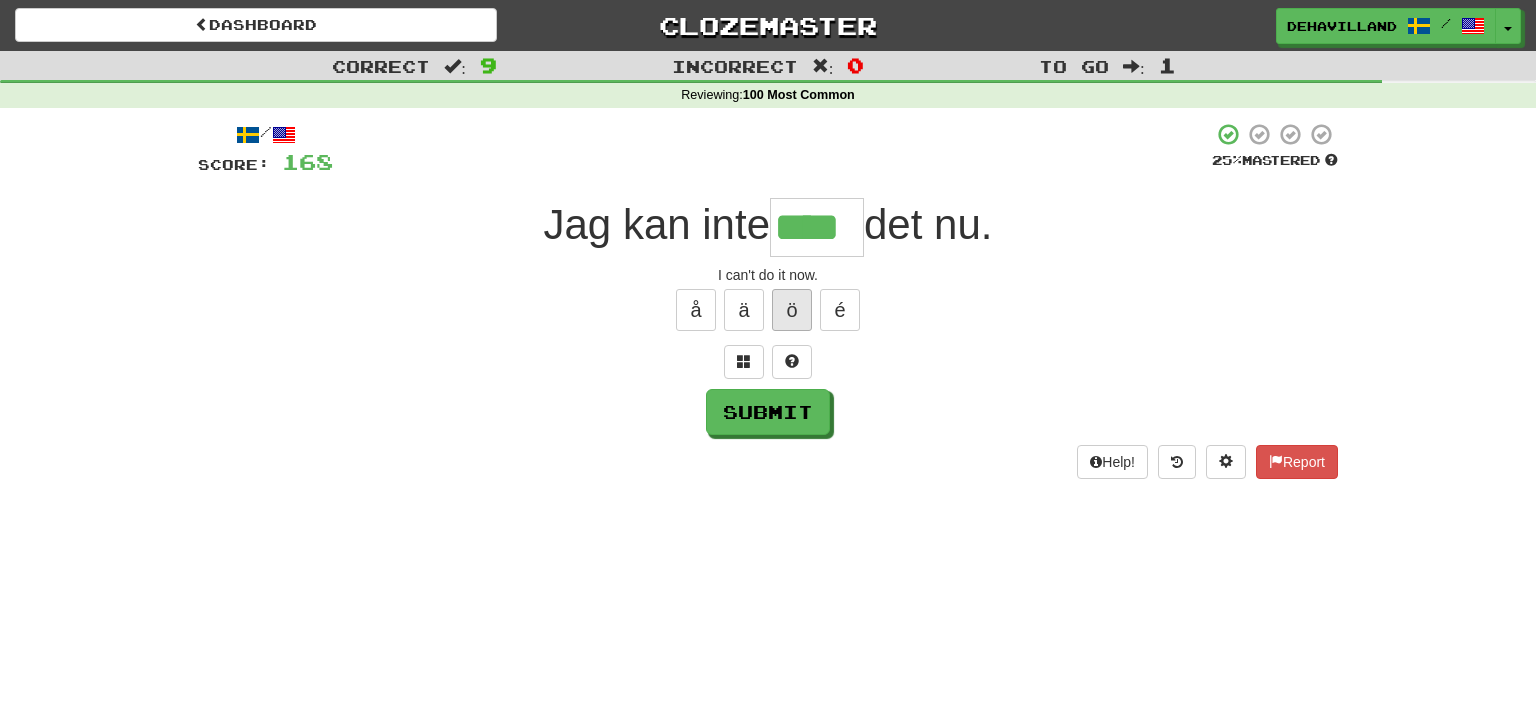 type on "****" 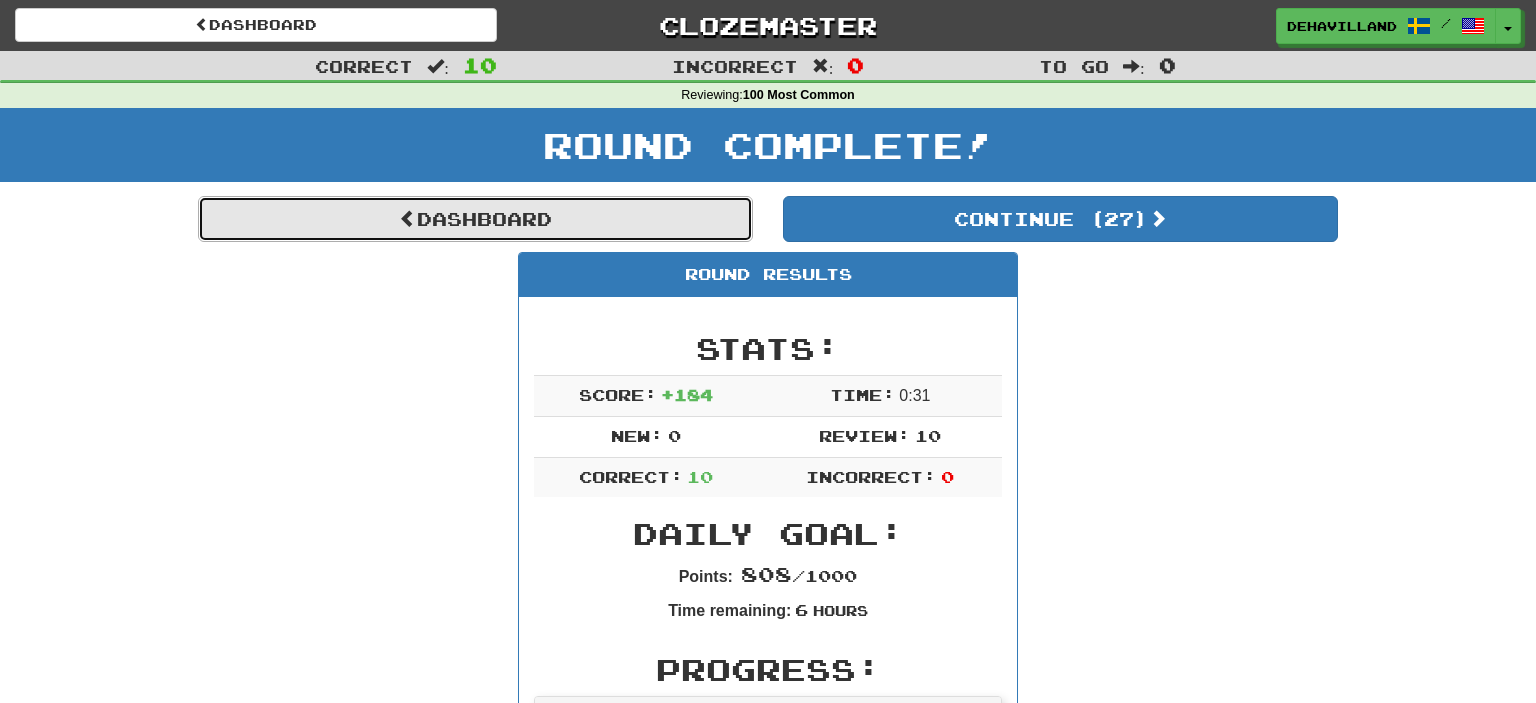 click on "Dashboard" at bounding box center [475, 219] 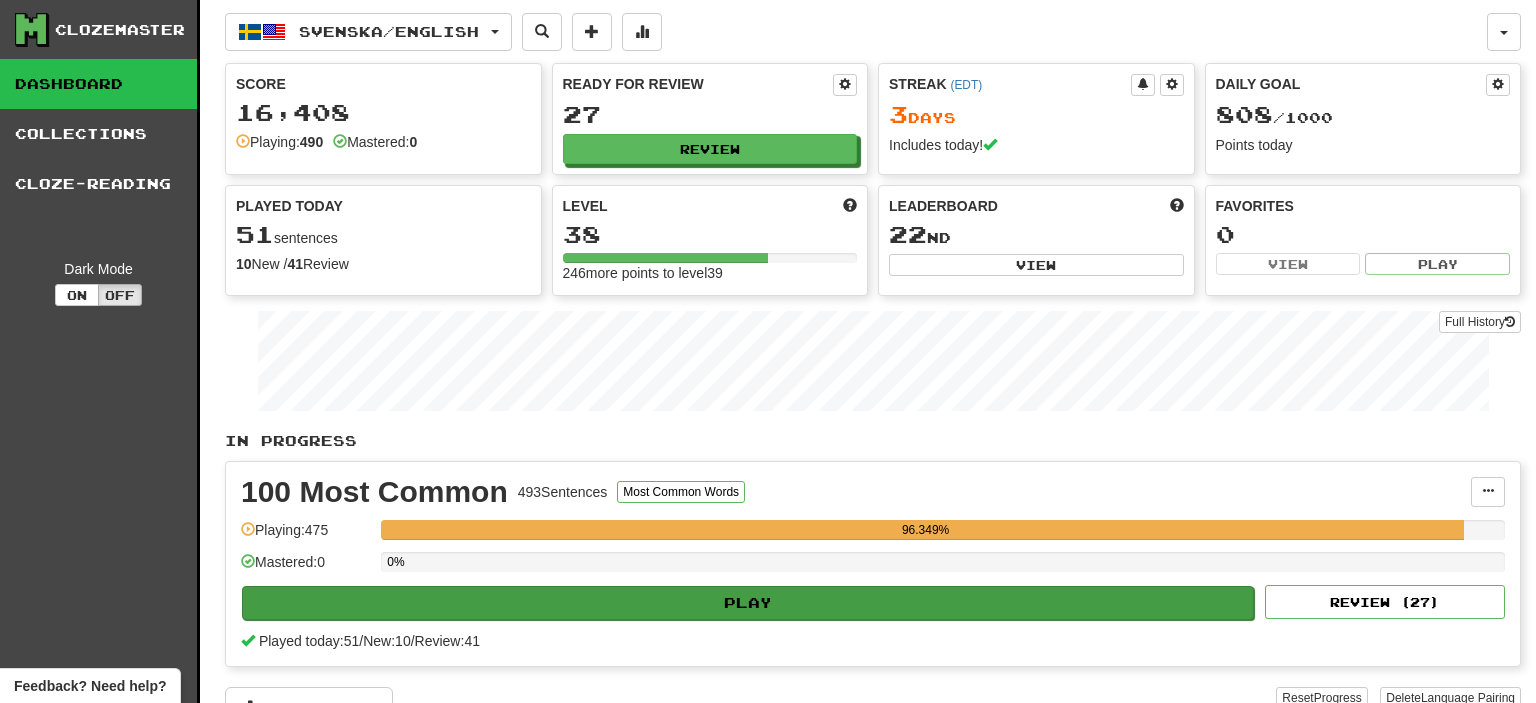 scroll, scrollTop: 0, scrollLeft: 0, axis: both 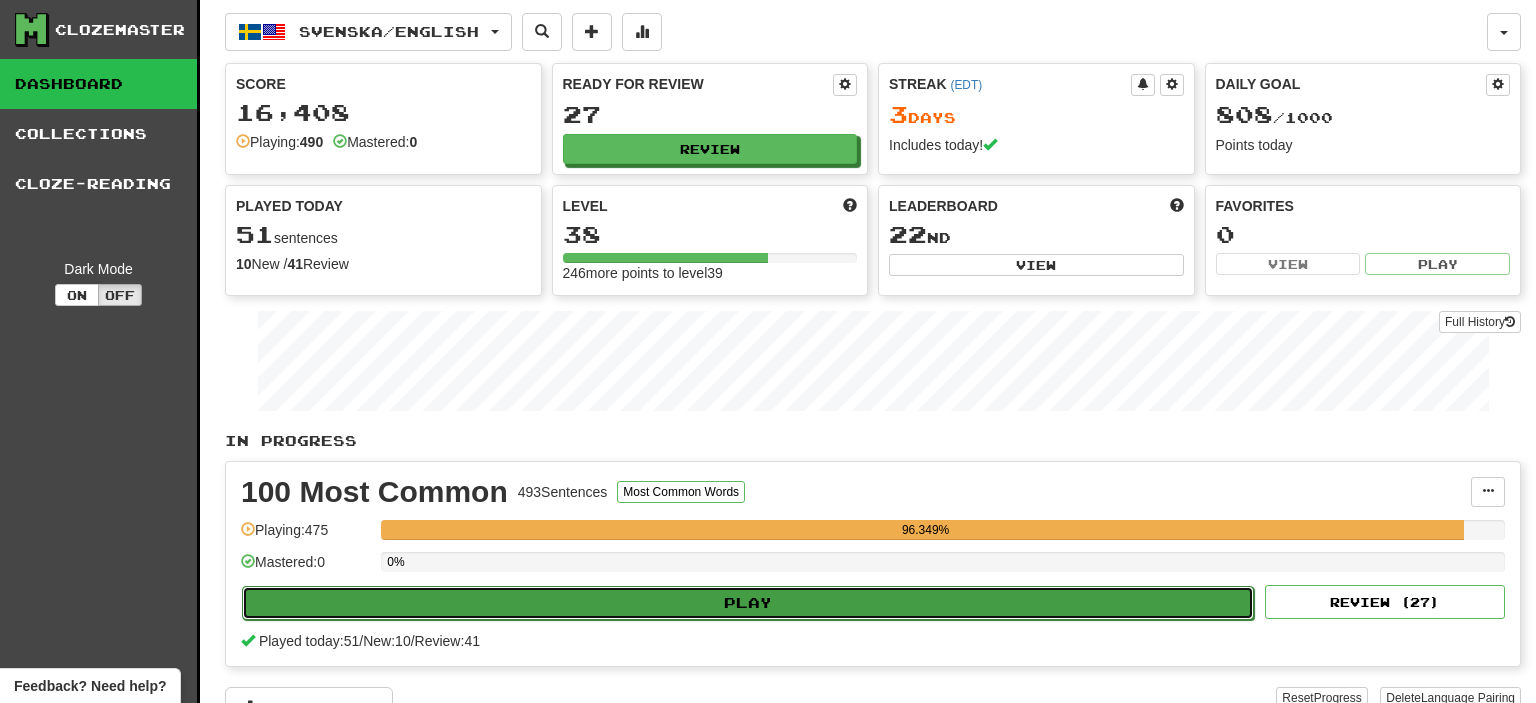 click on "Play" at bounding box center (748, 603) 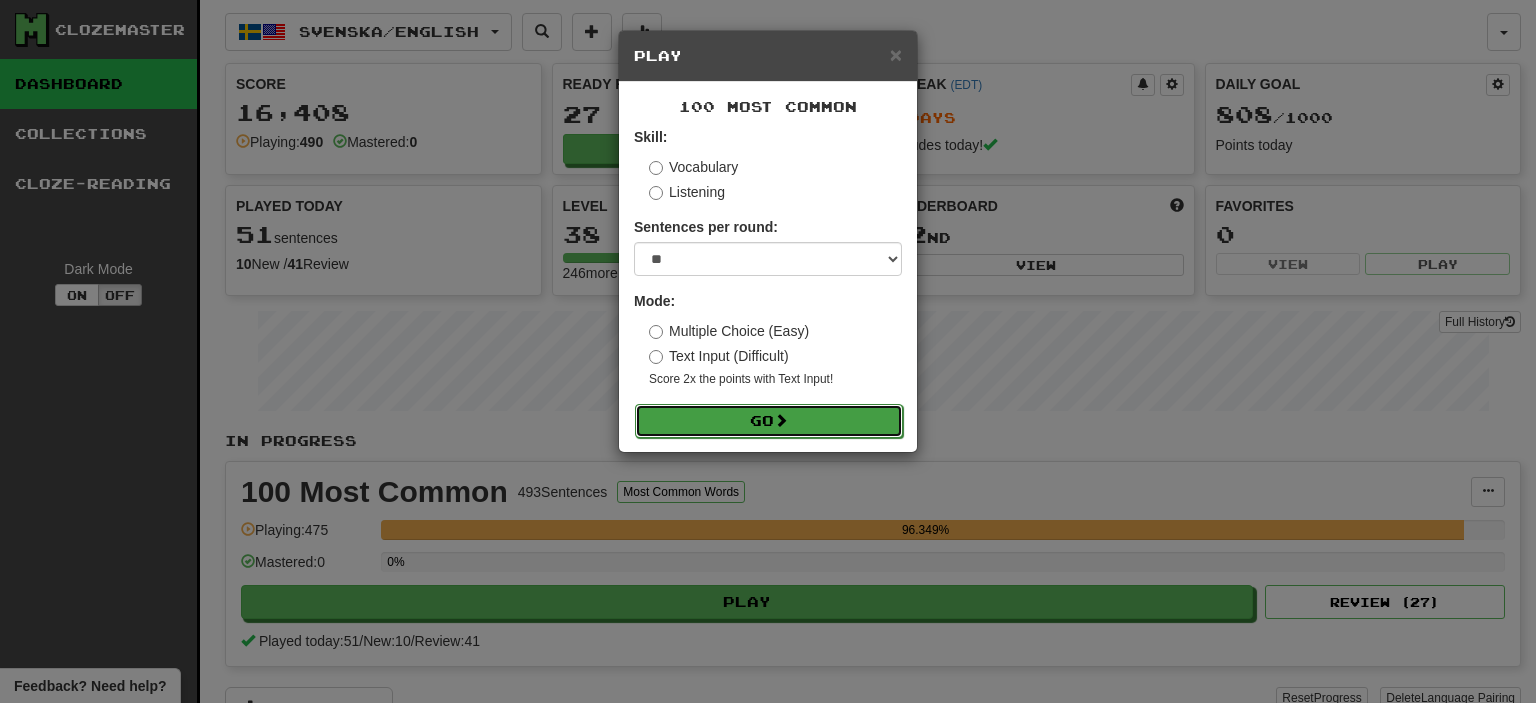 click on "Go" at bounding box center [769, 421] 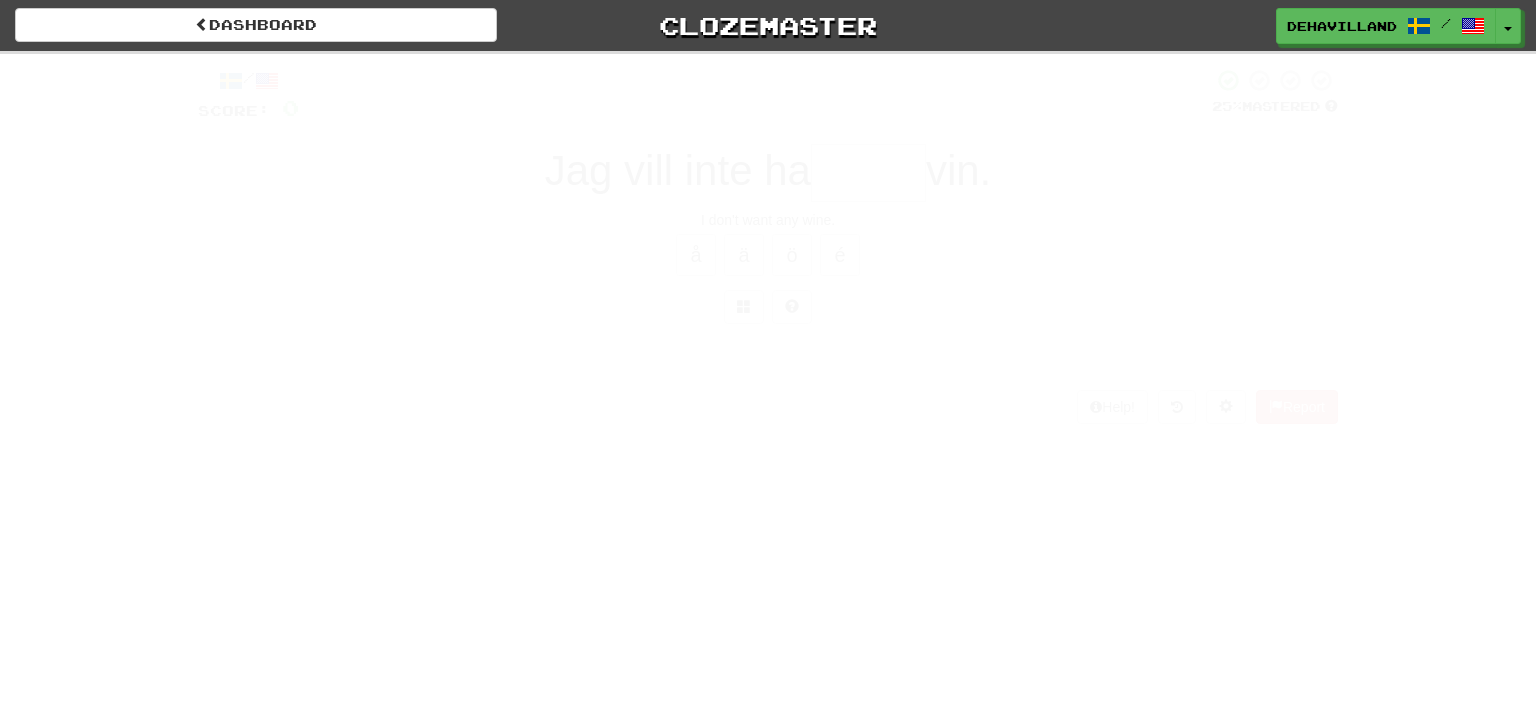 scroll, scrollTop: 0, scrollLeft: 0, axis: both 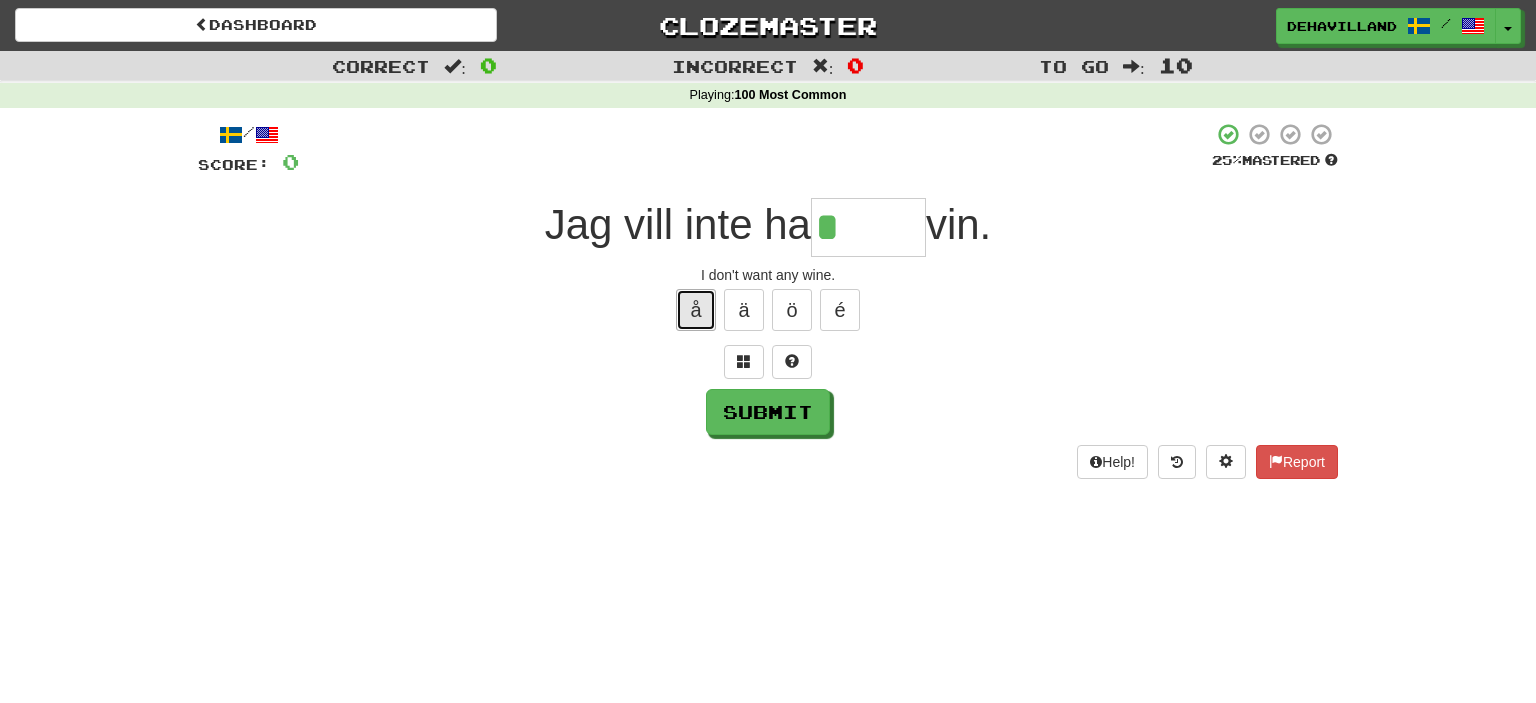 click on "å" at bounding box center (696, 310) 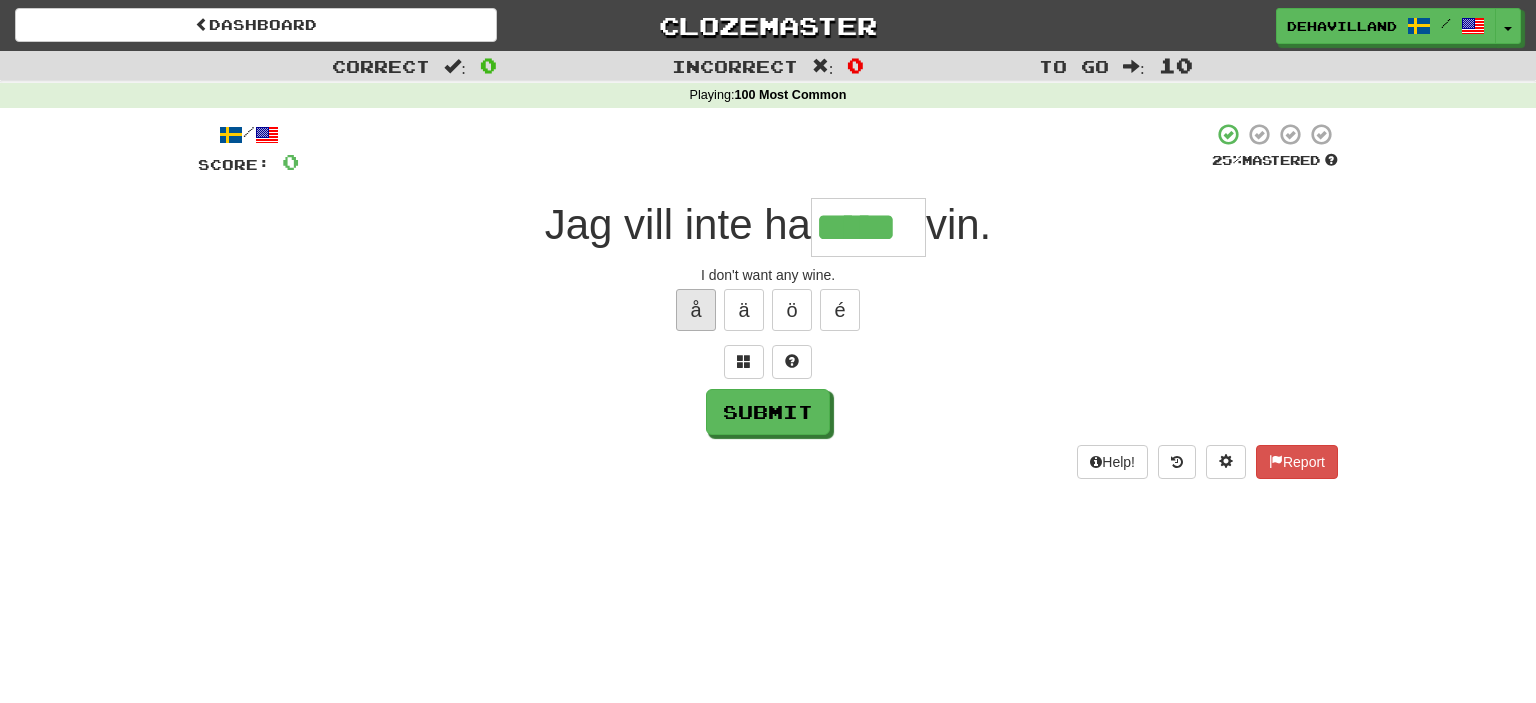 type on "*****" 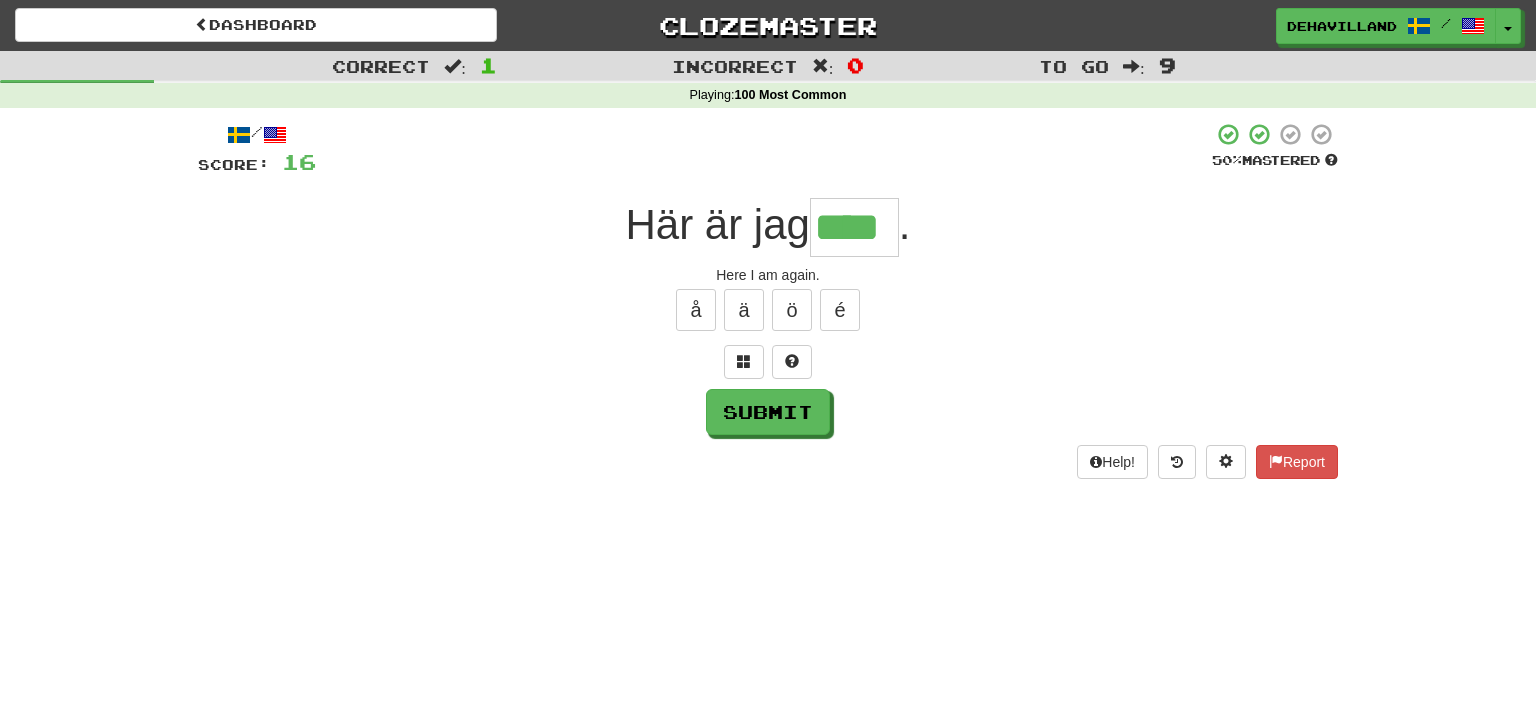 type on "****" 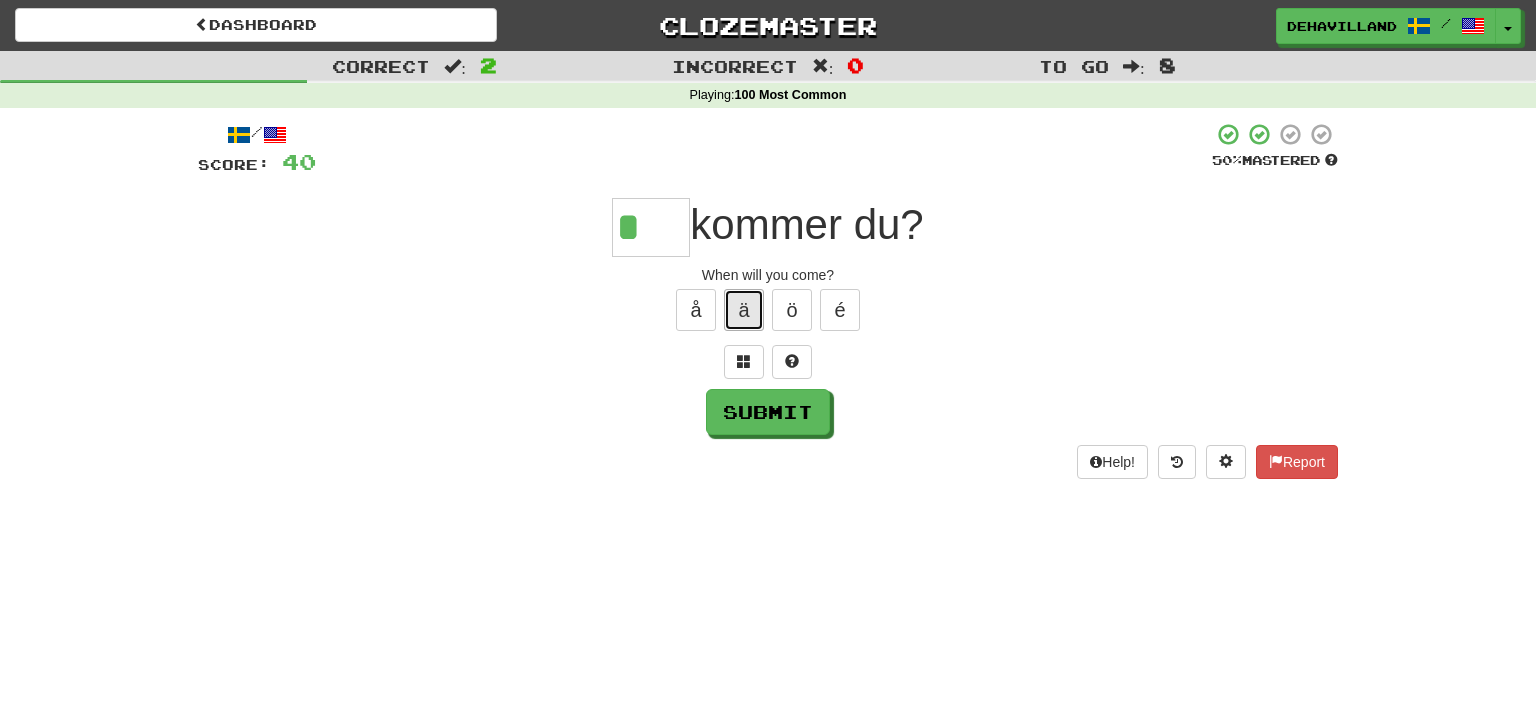 click on "ä" at bounding box center (744, 310) 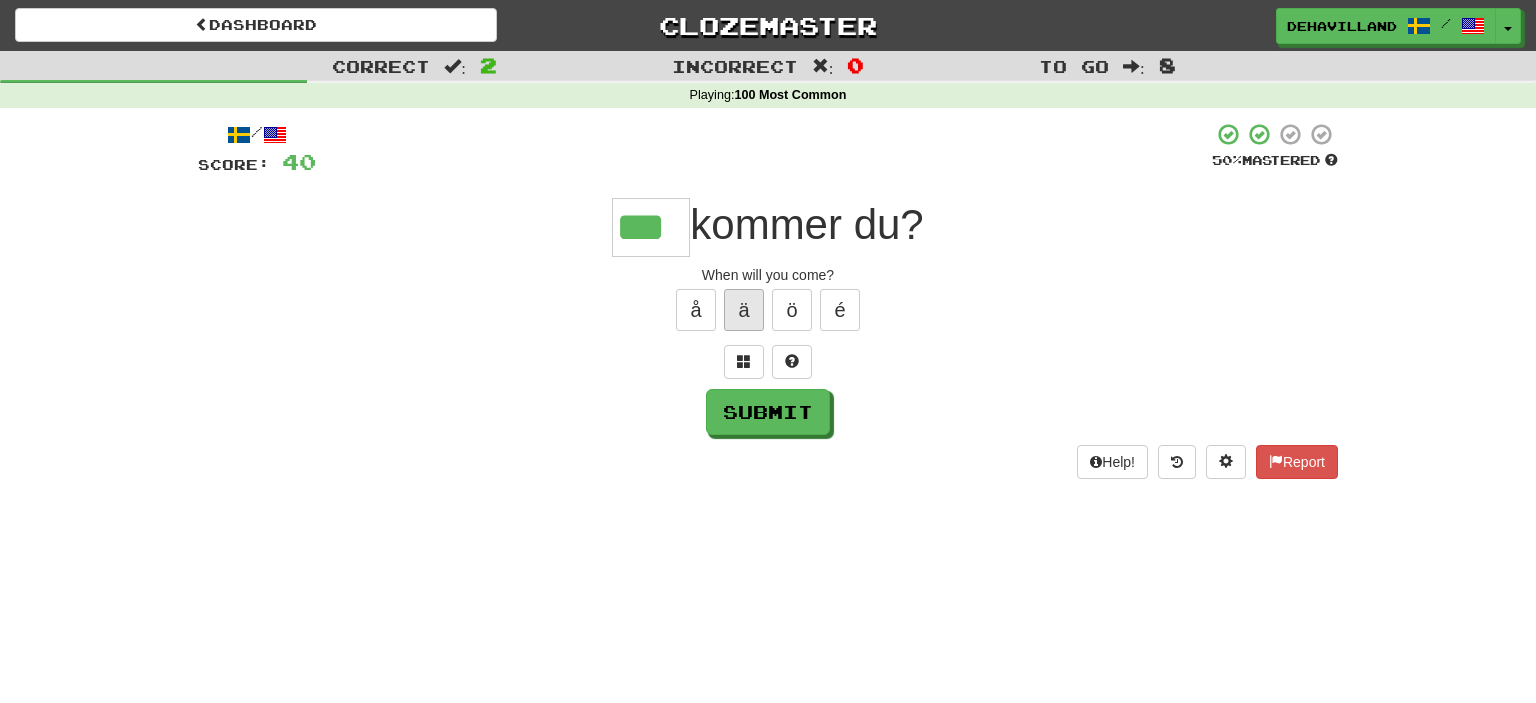 type on "***" 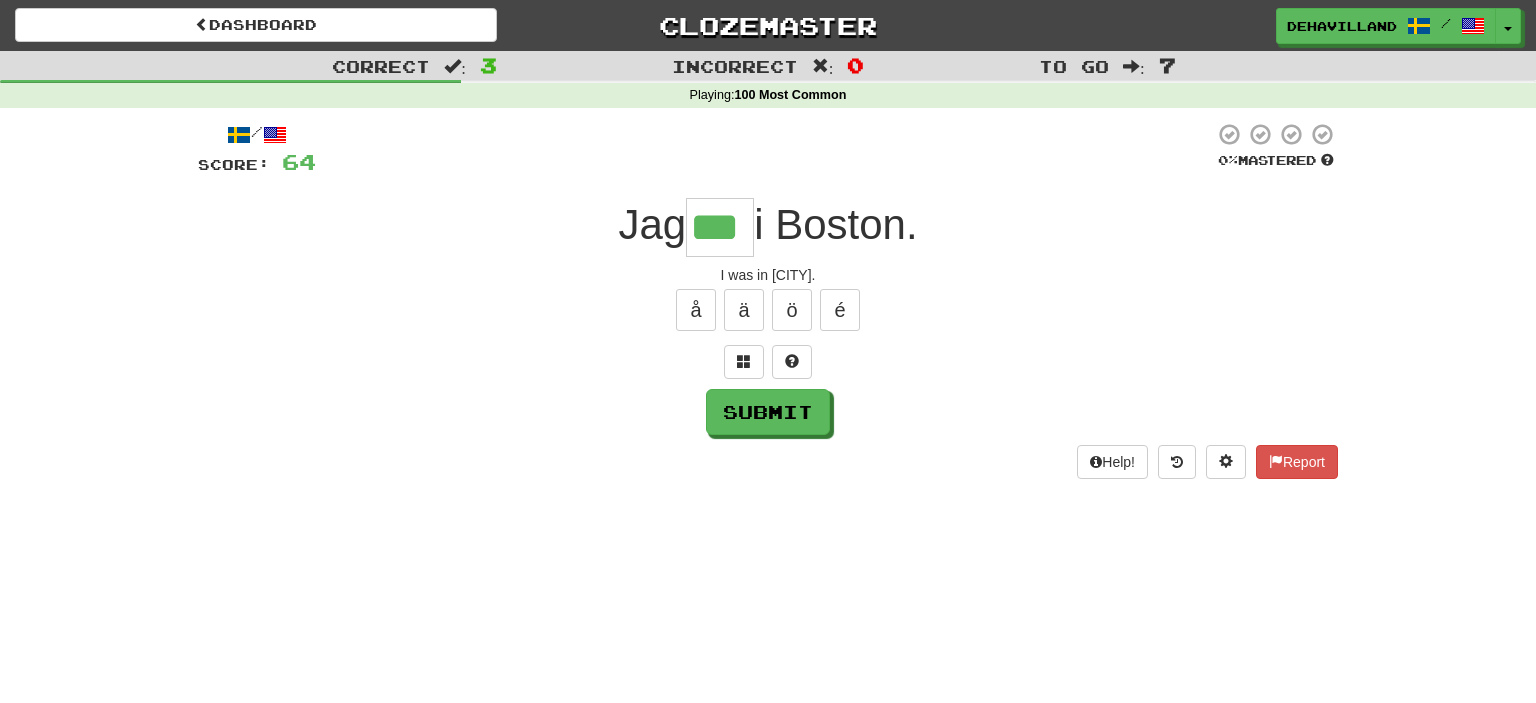 type on "***" 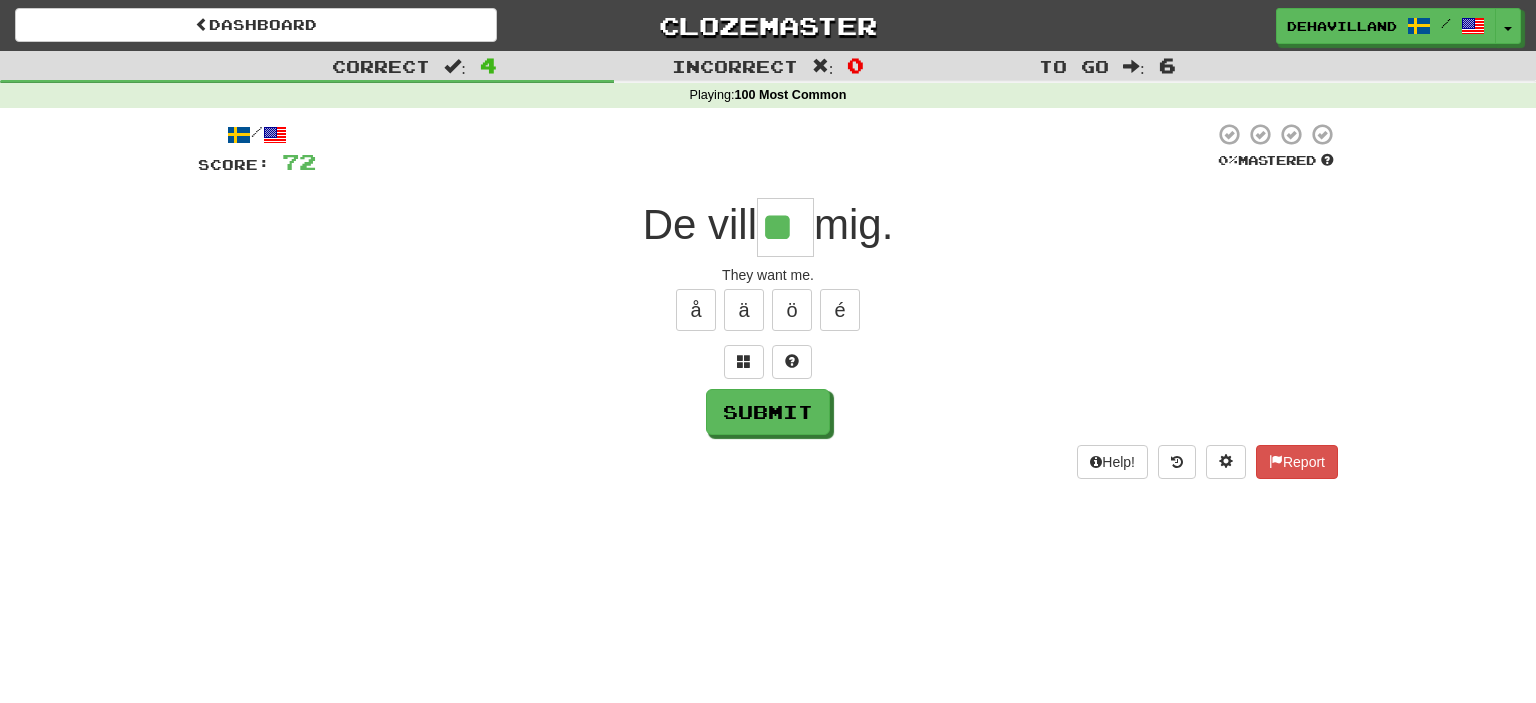 type on "**" 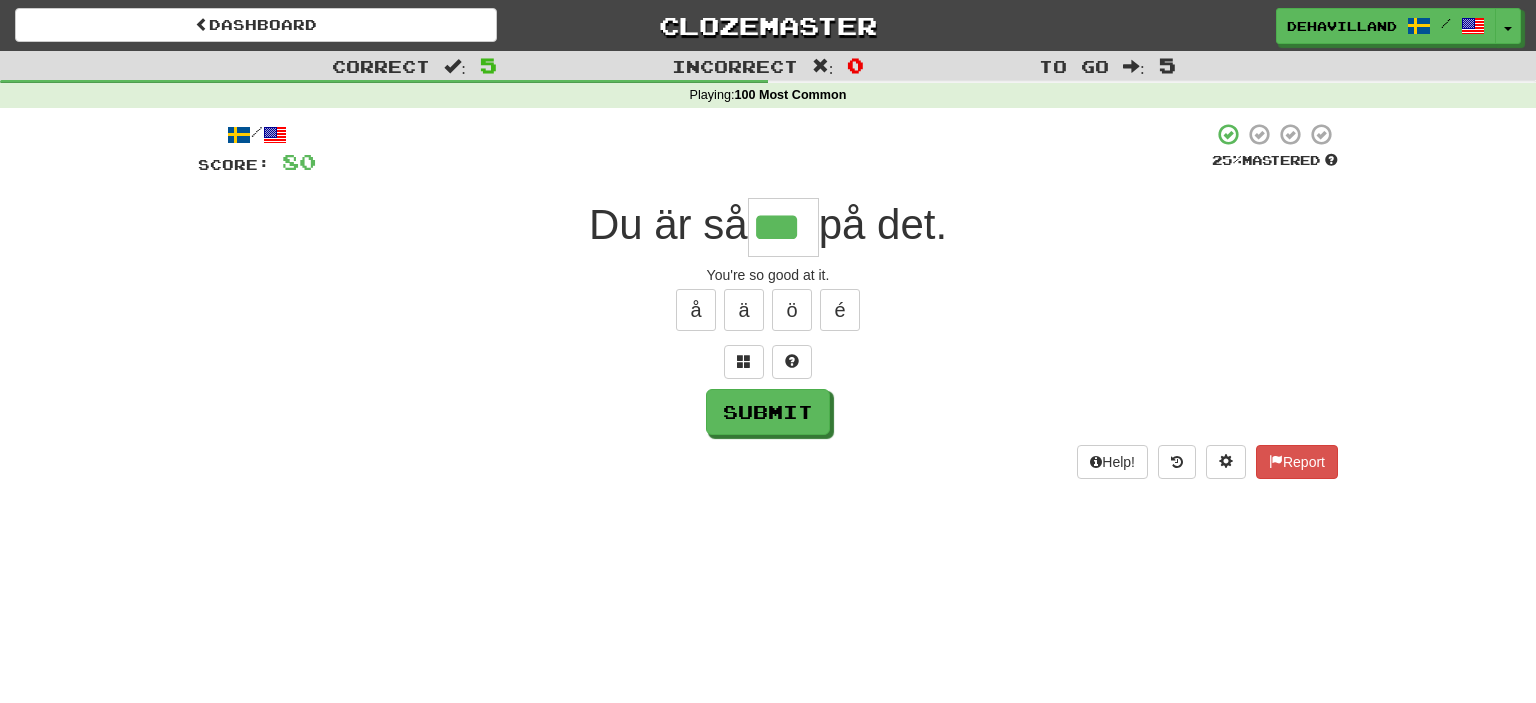 type on "***" 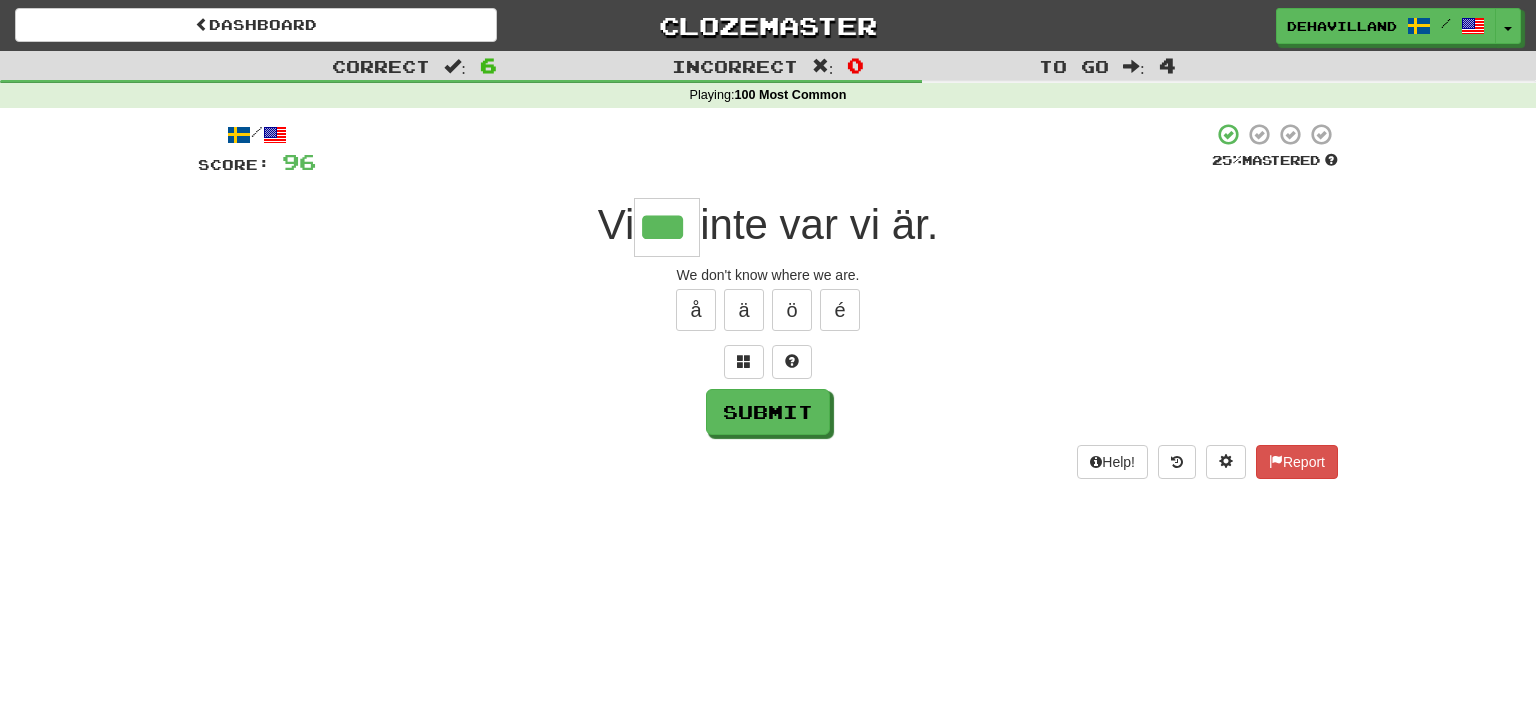 type on "***" 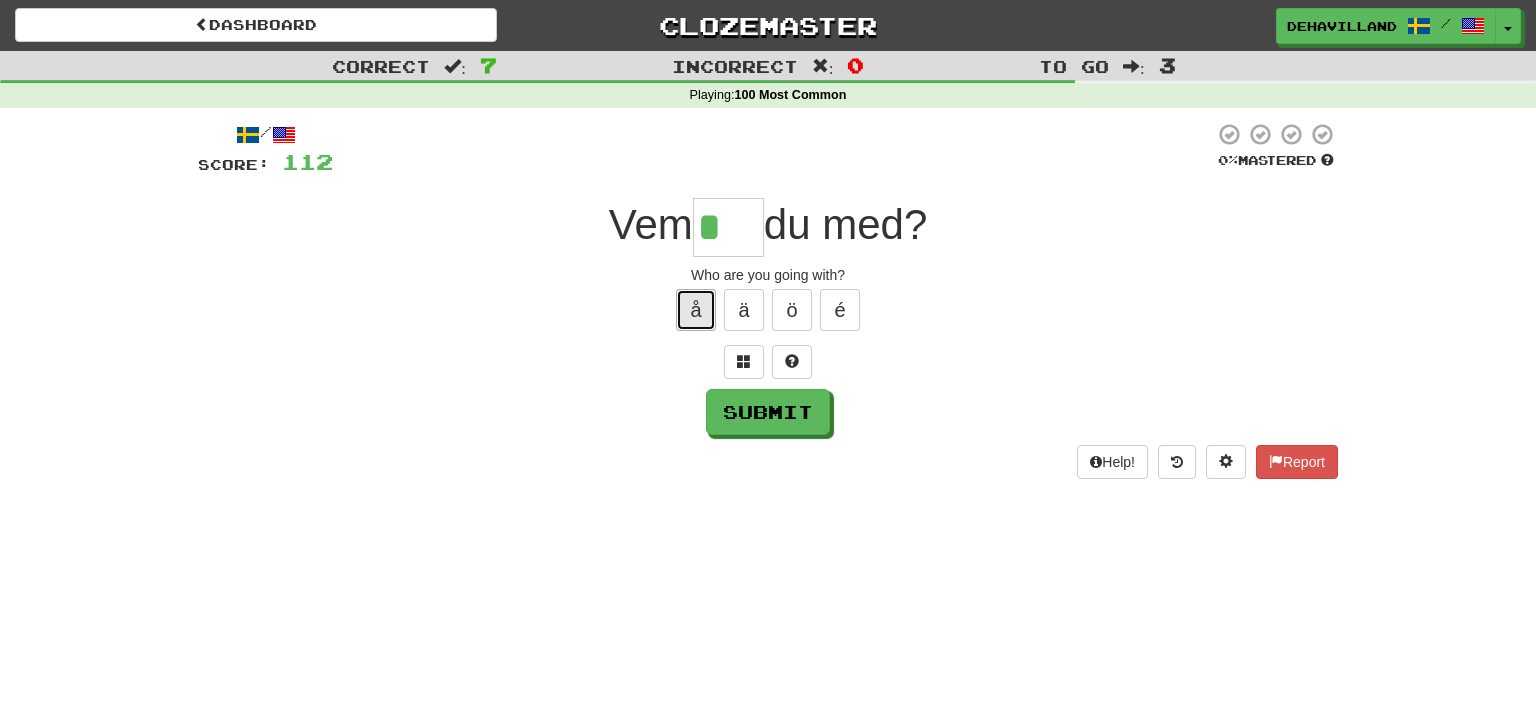click on "å" at bounding box center [696, 310] 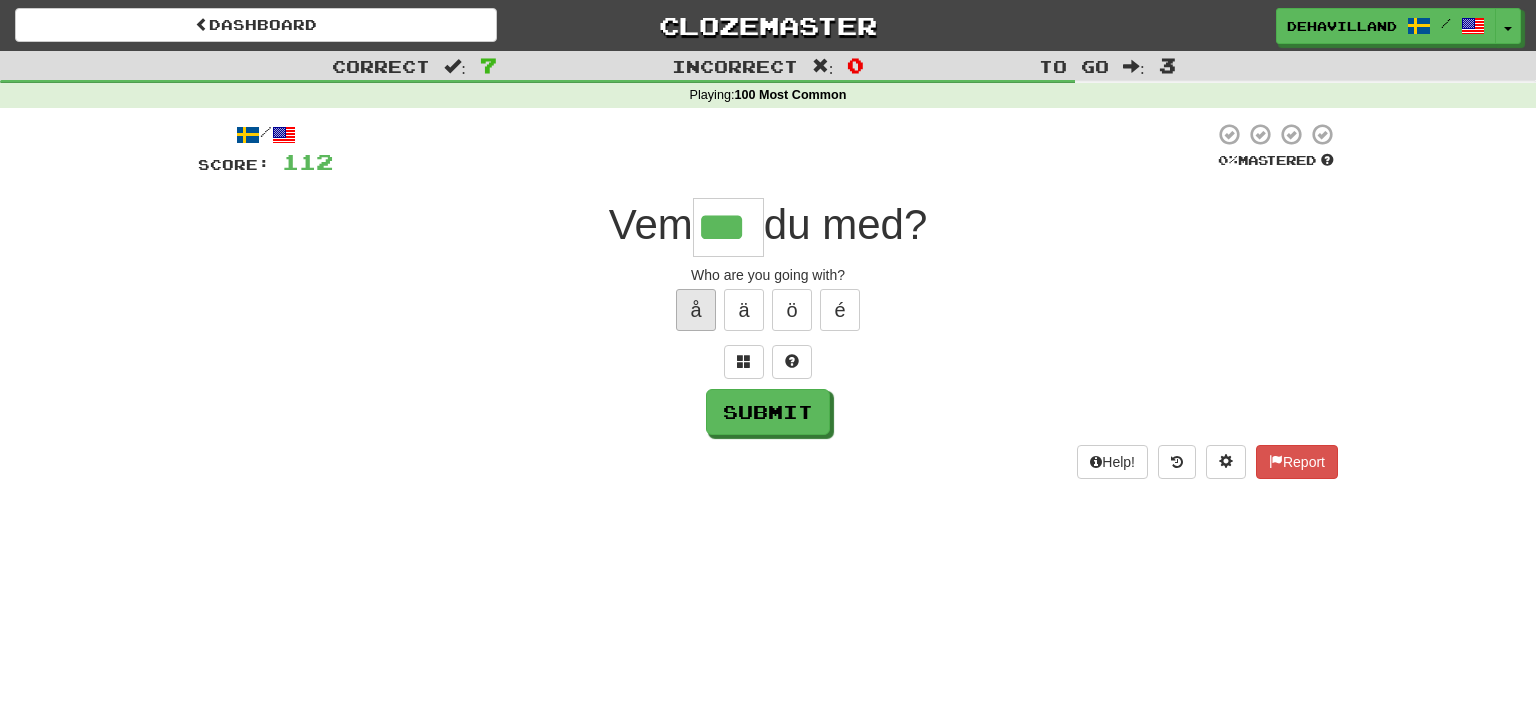 type on "***" 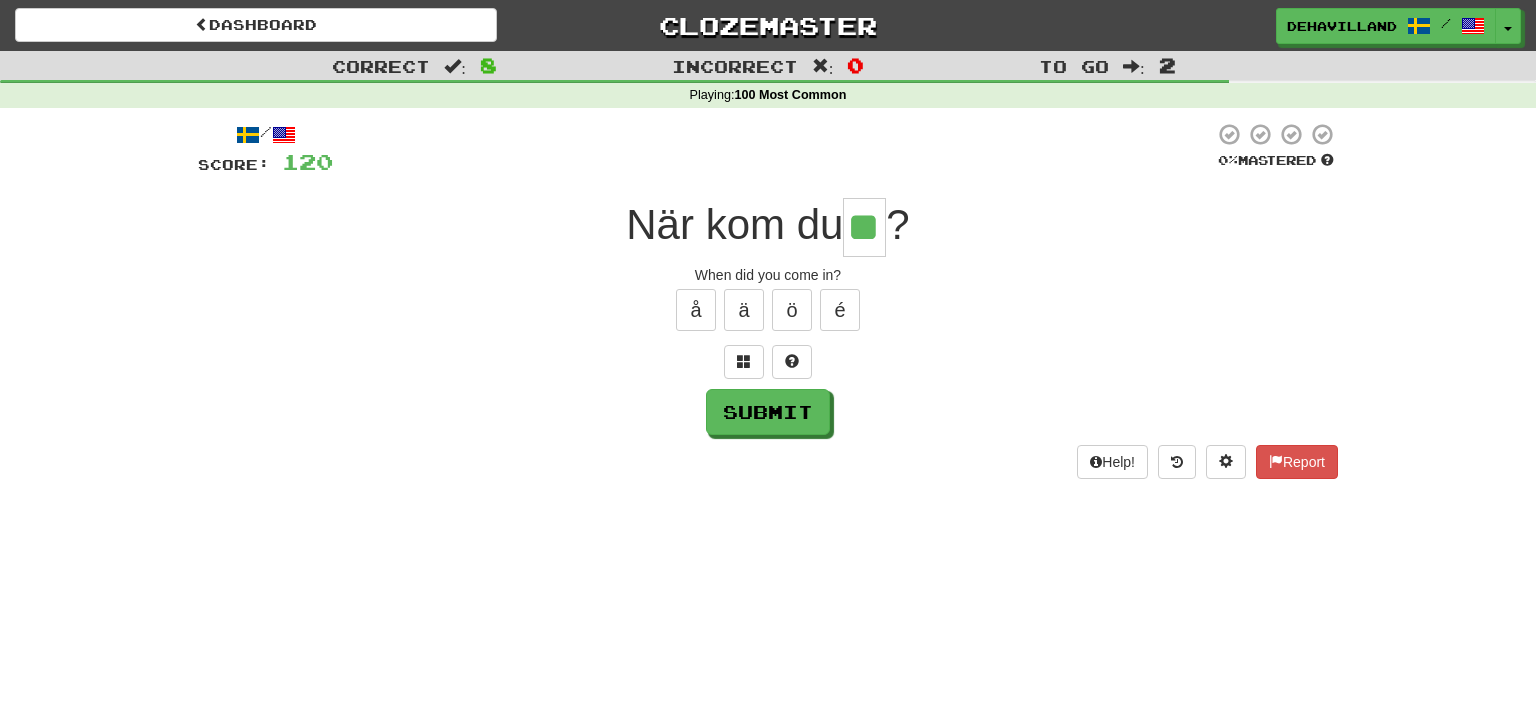 type on "**" 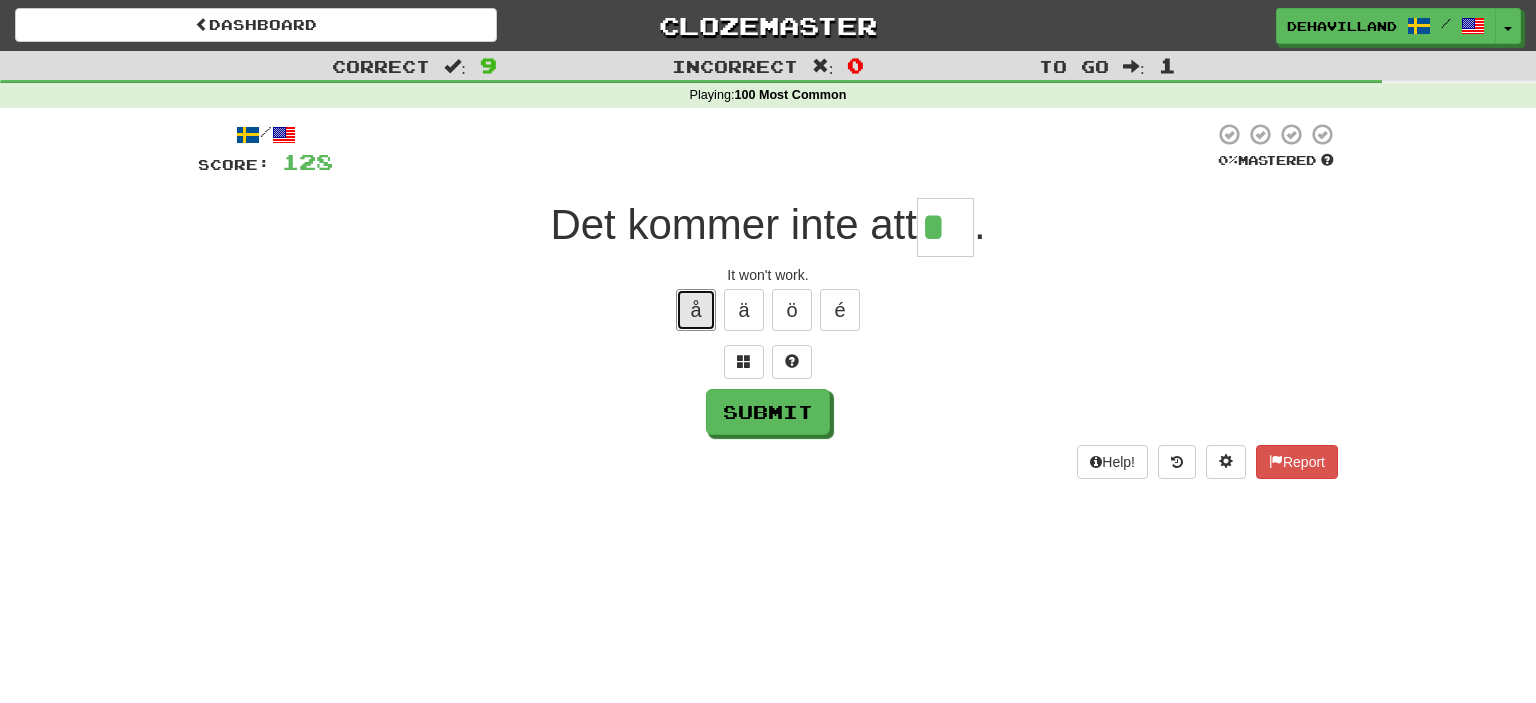 click on "å" at bounding box center (696, 310) 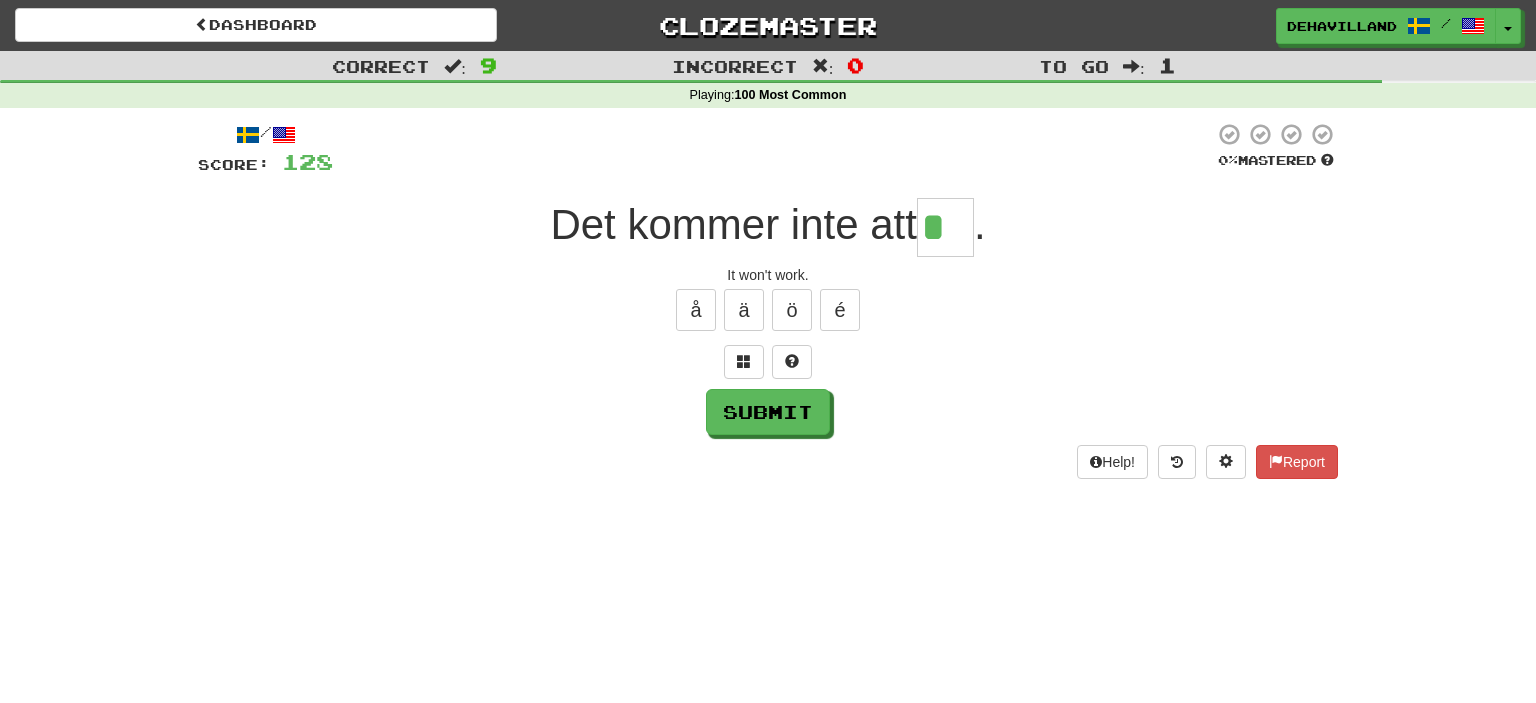 type on "**" 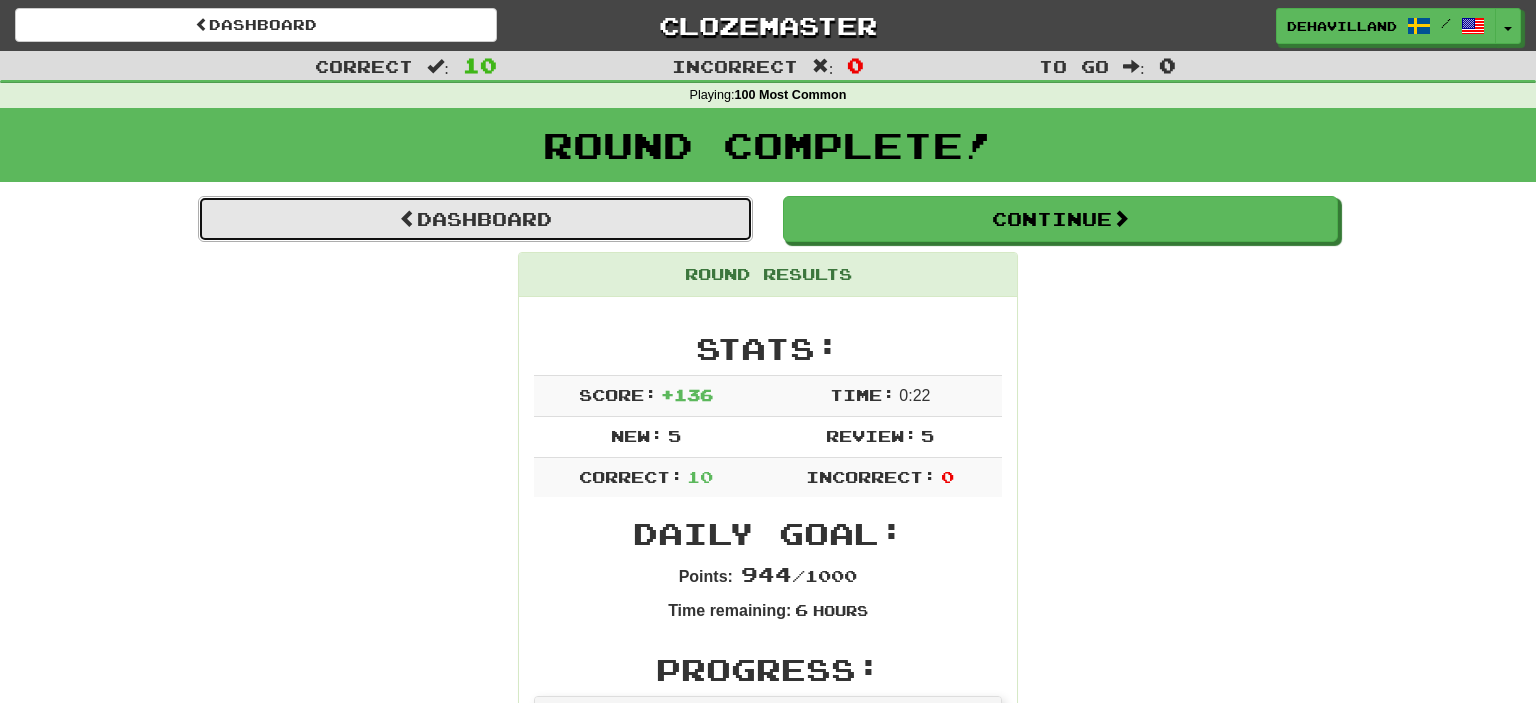 click on "Dashboard" at bounding box center [475, 219] 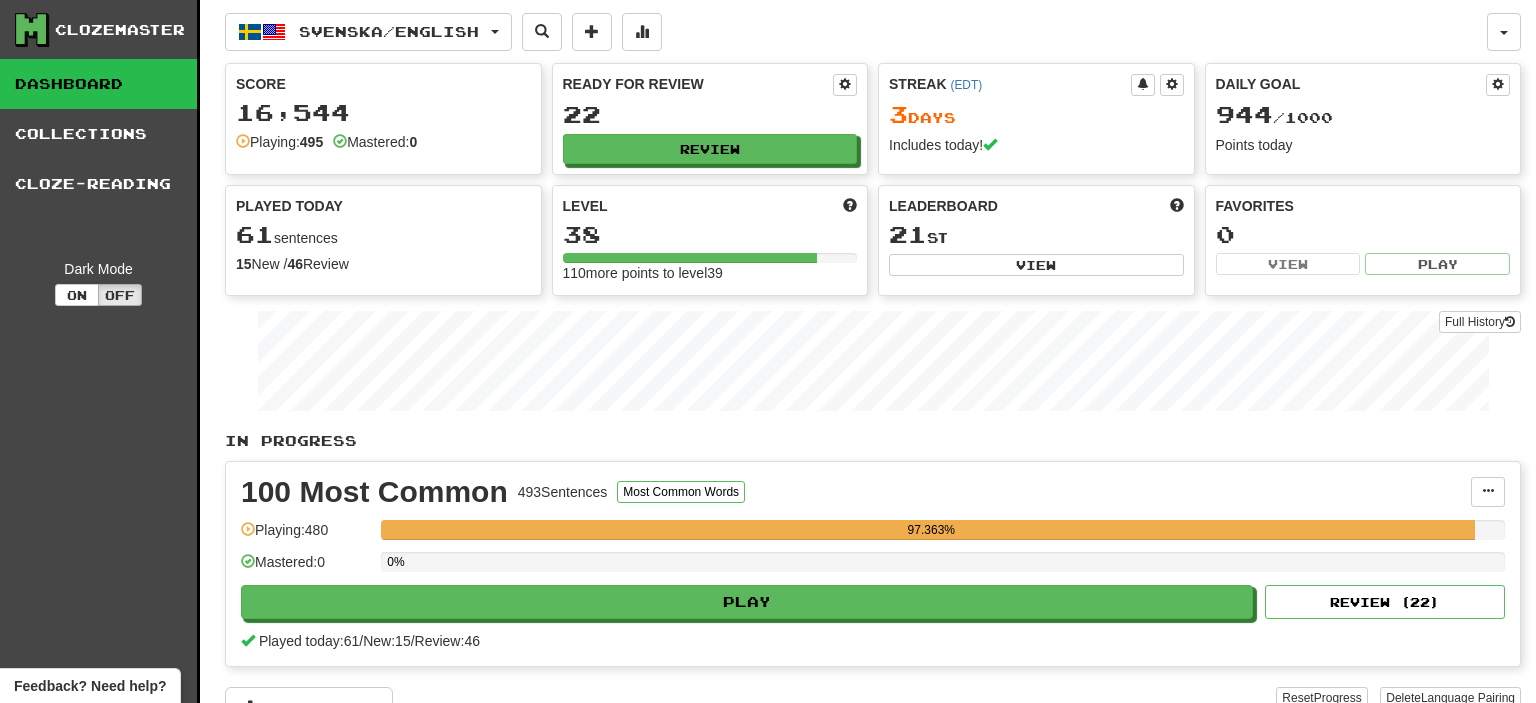 scroll, scrollTop: 0, scrollLeft: 0, axis: both 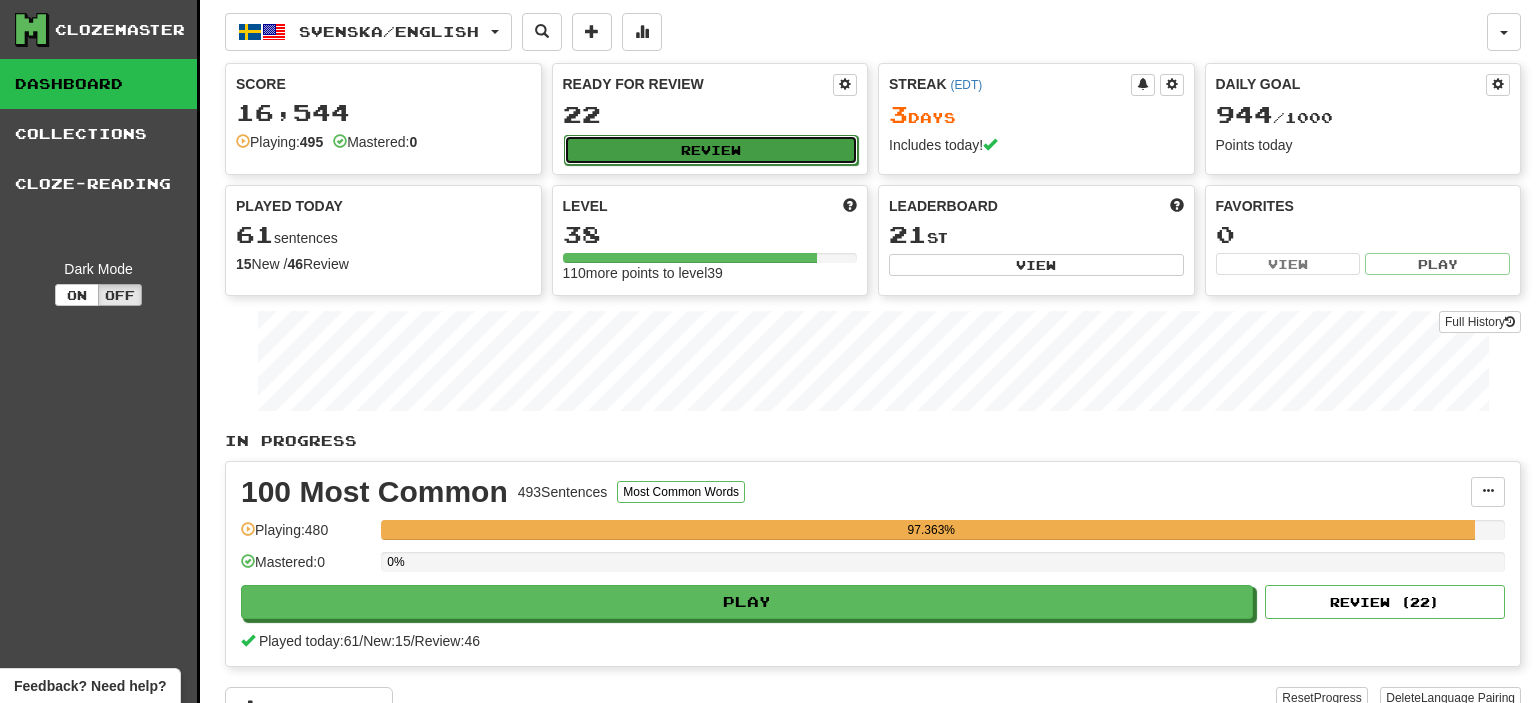 click on "Review" at bounding box center (711, 150) 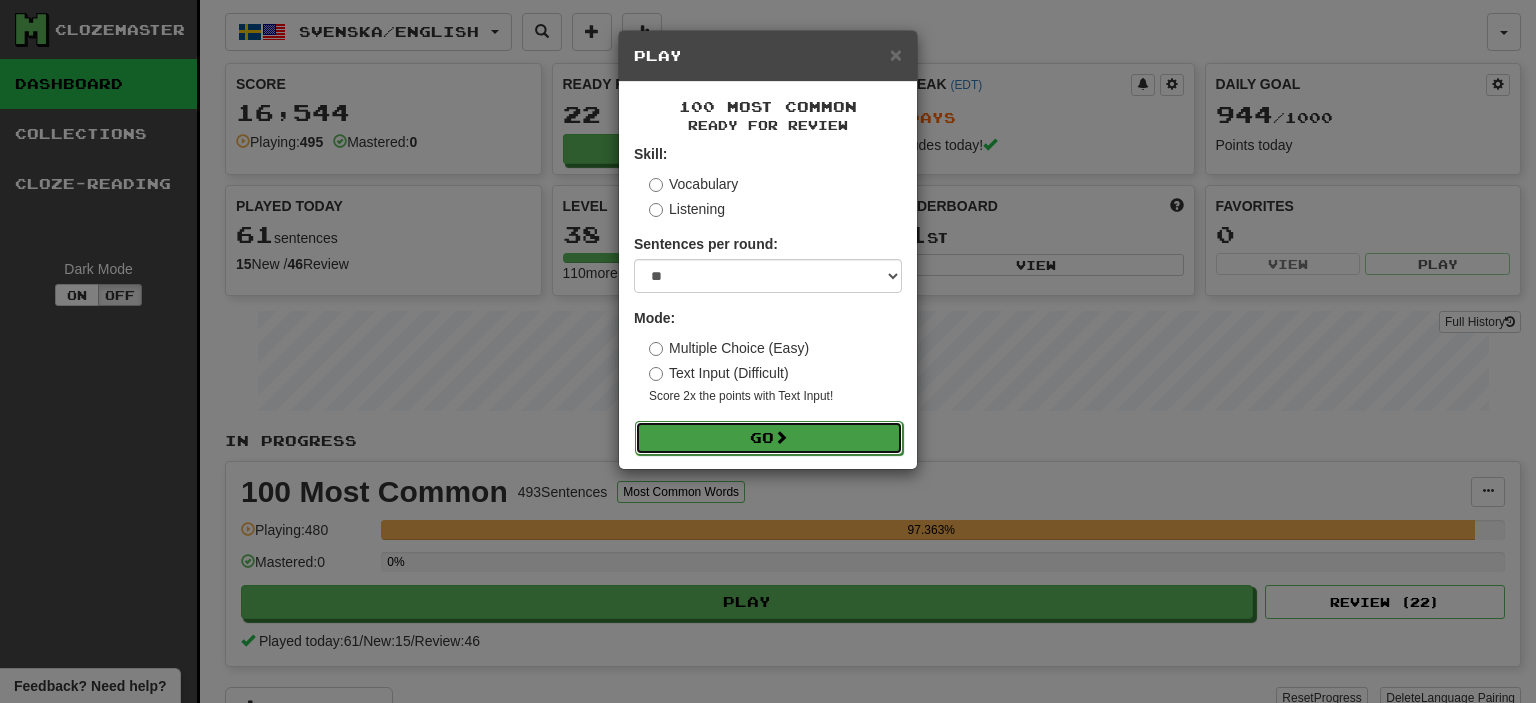 click on "Go" at bounding box center [769, 438] 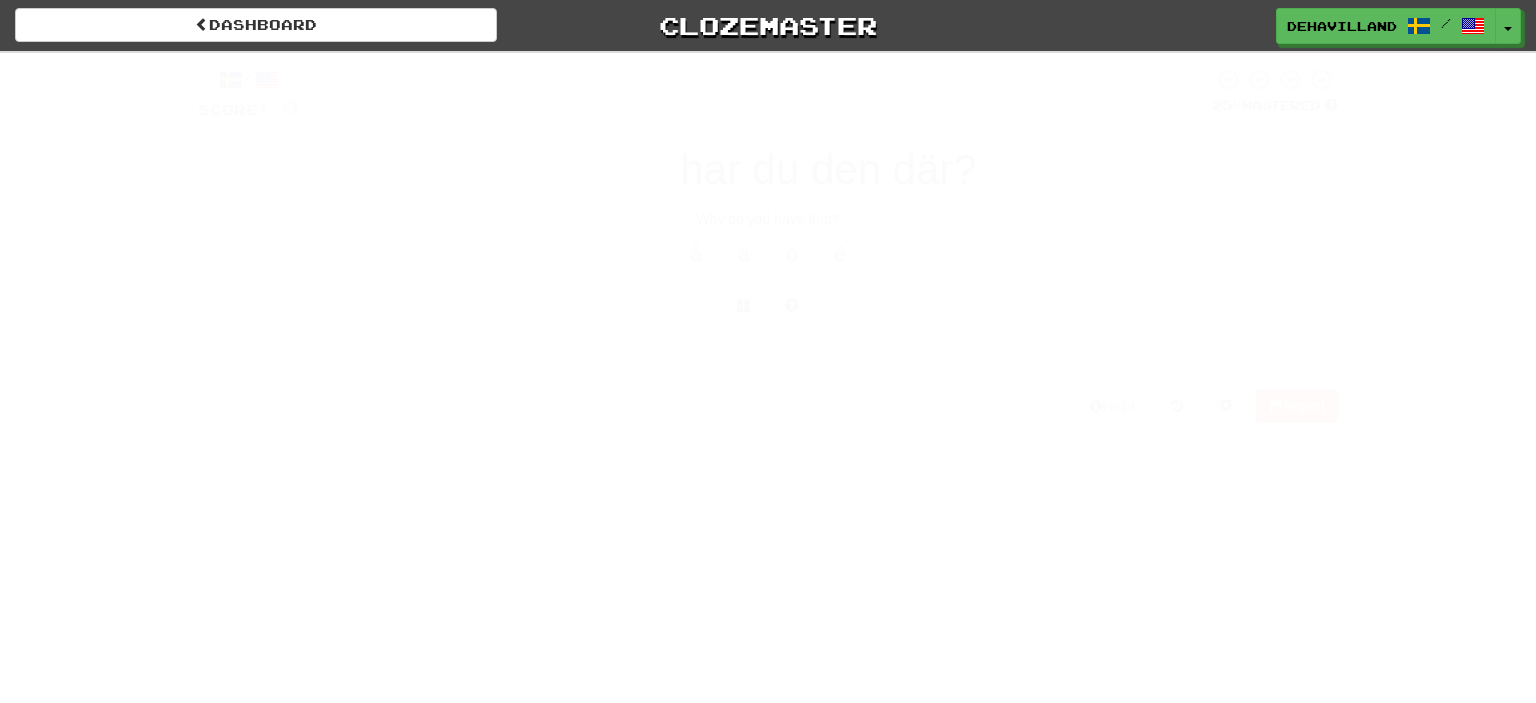 scroll, scrollTop: 0, scrollLeft: 0, axis: both 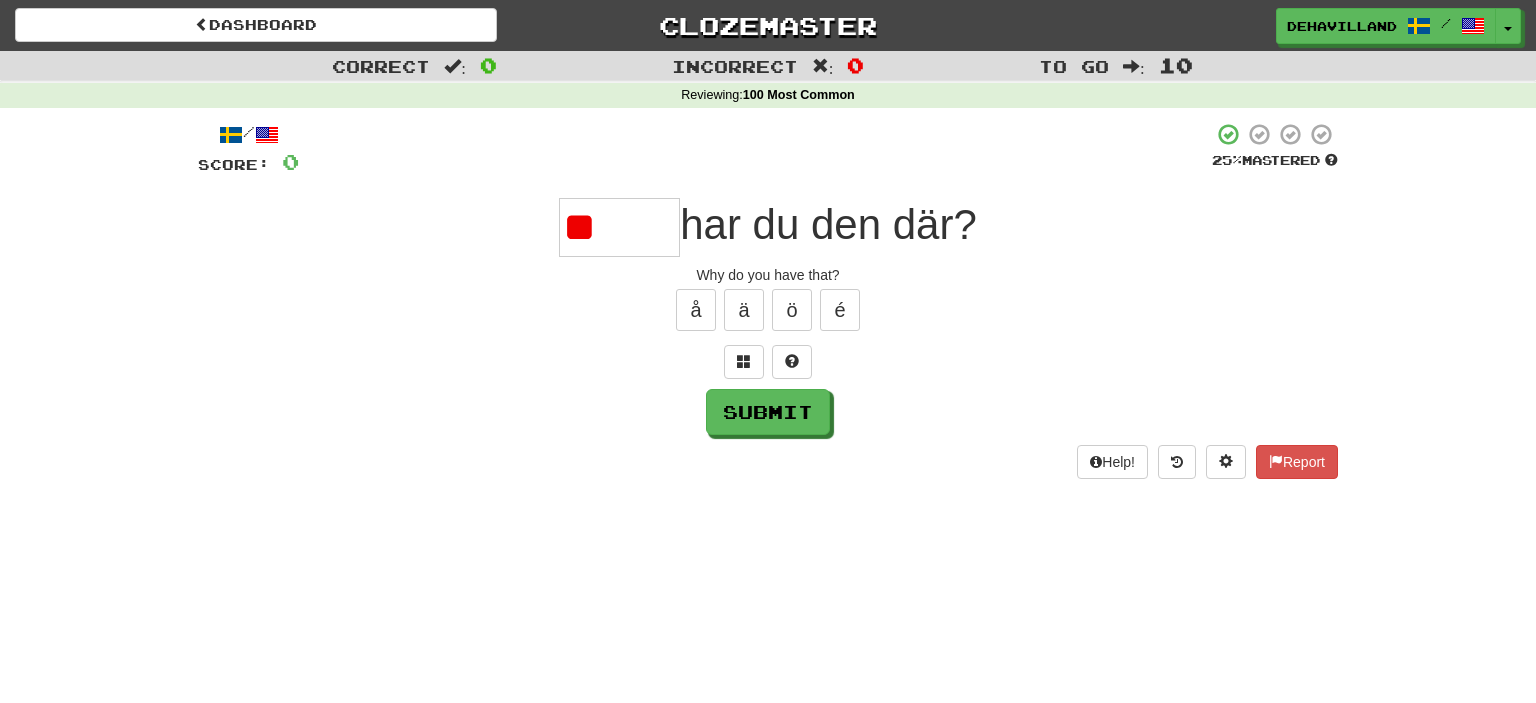 type on "*" 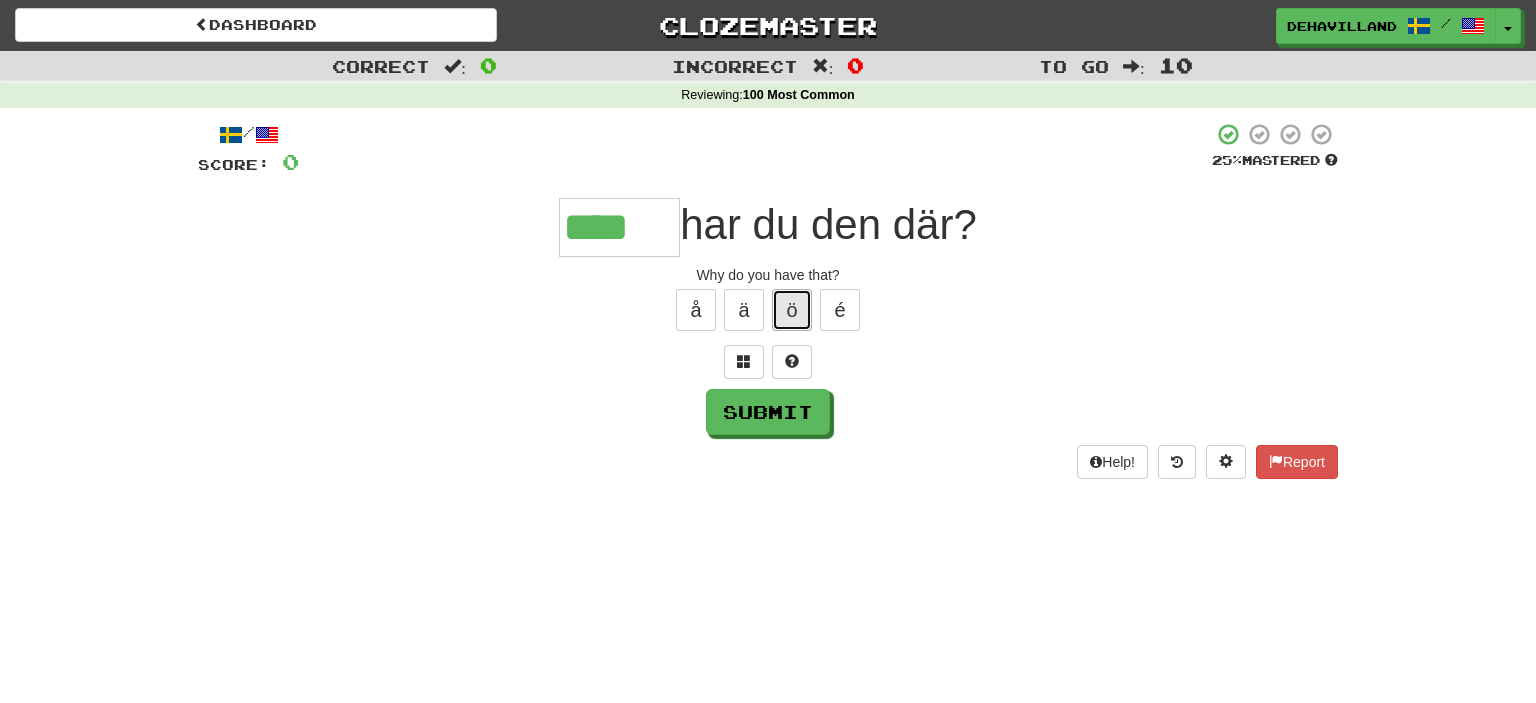 click on "ö" at bounding box center [792, 310] 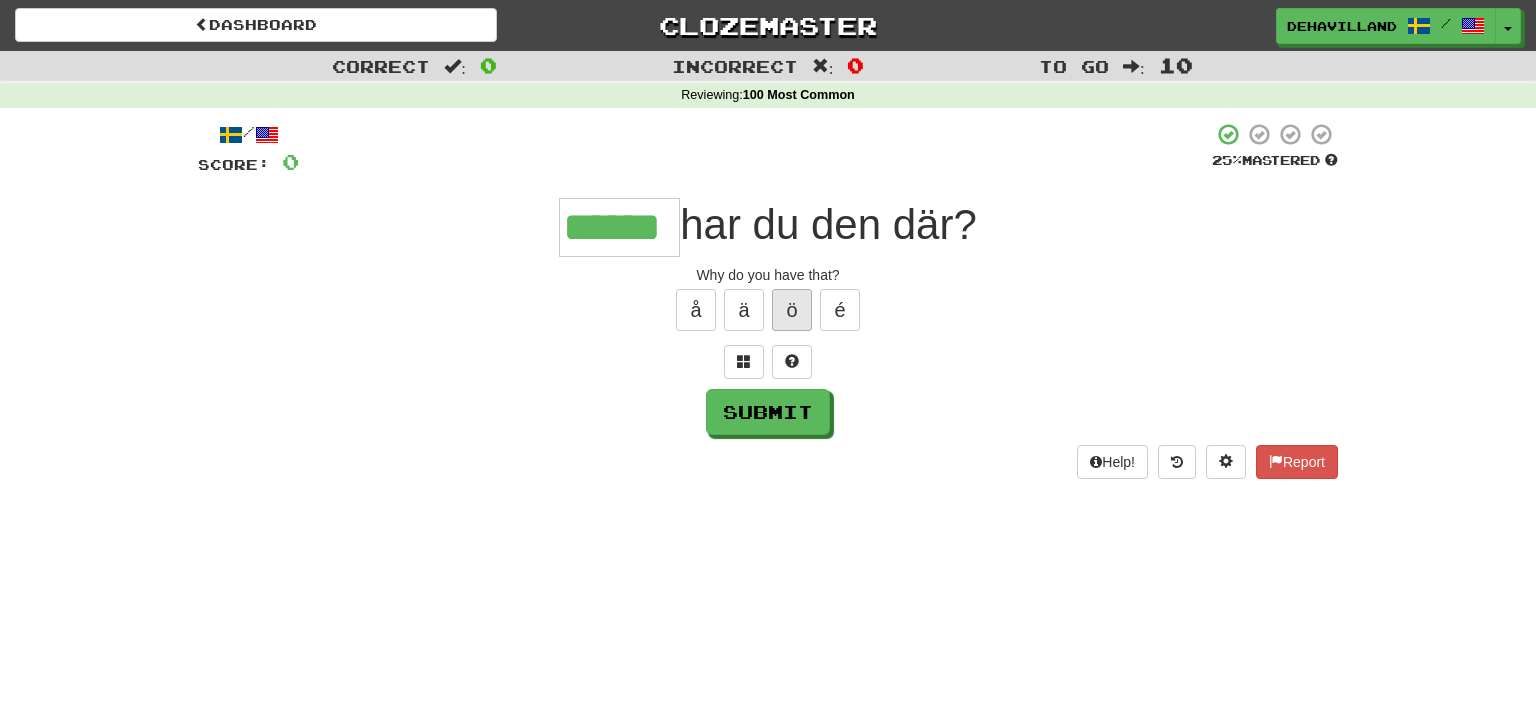 type on "******" 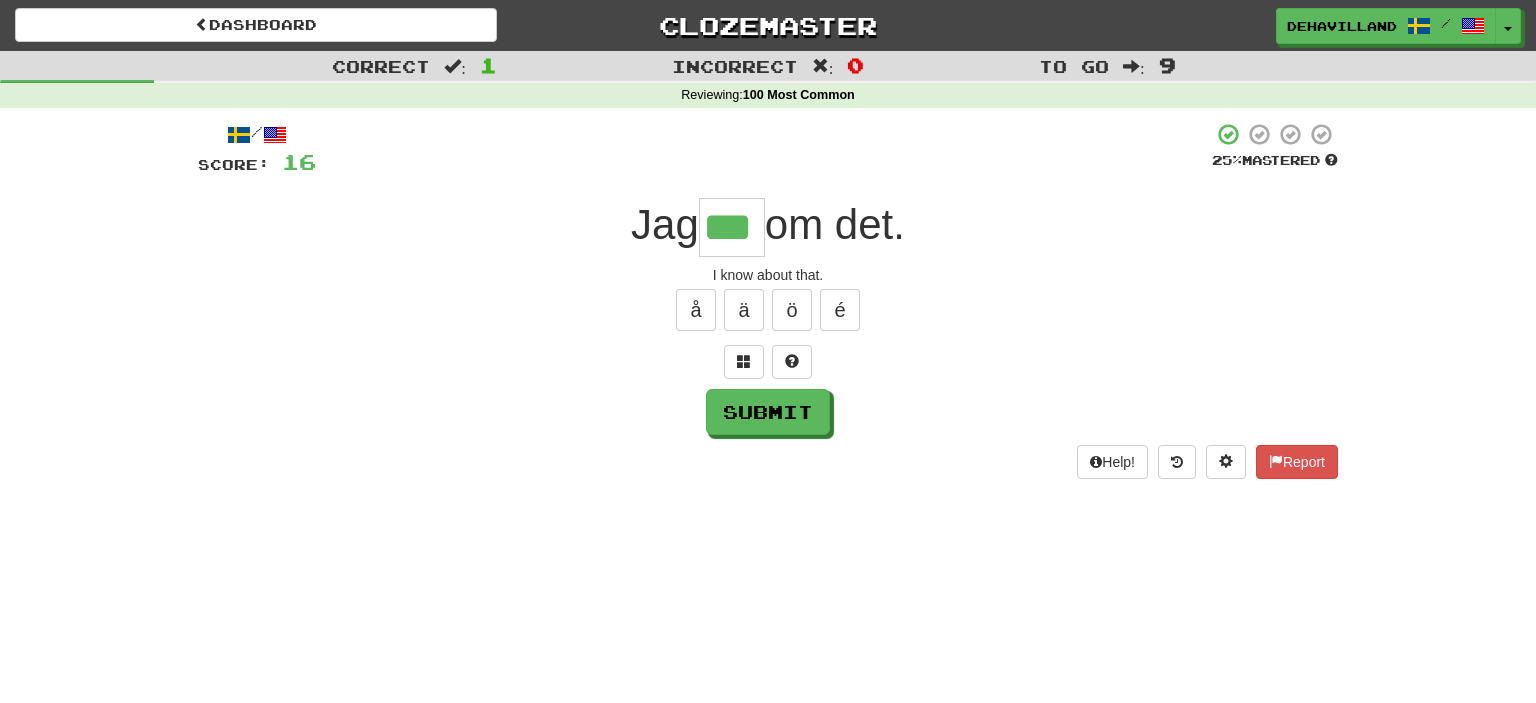 type on "***" 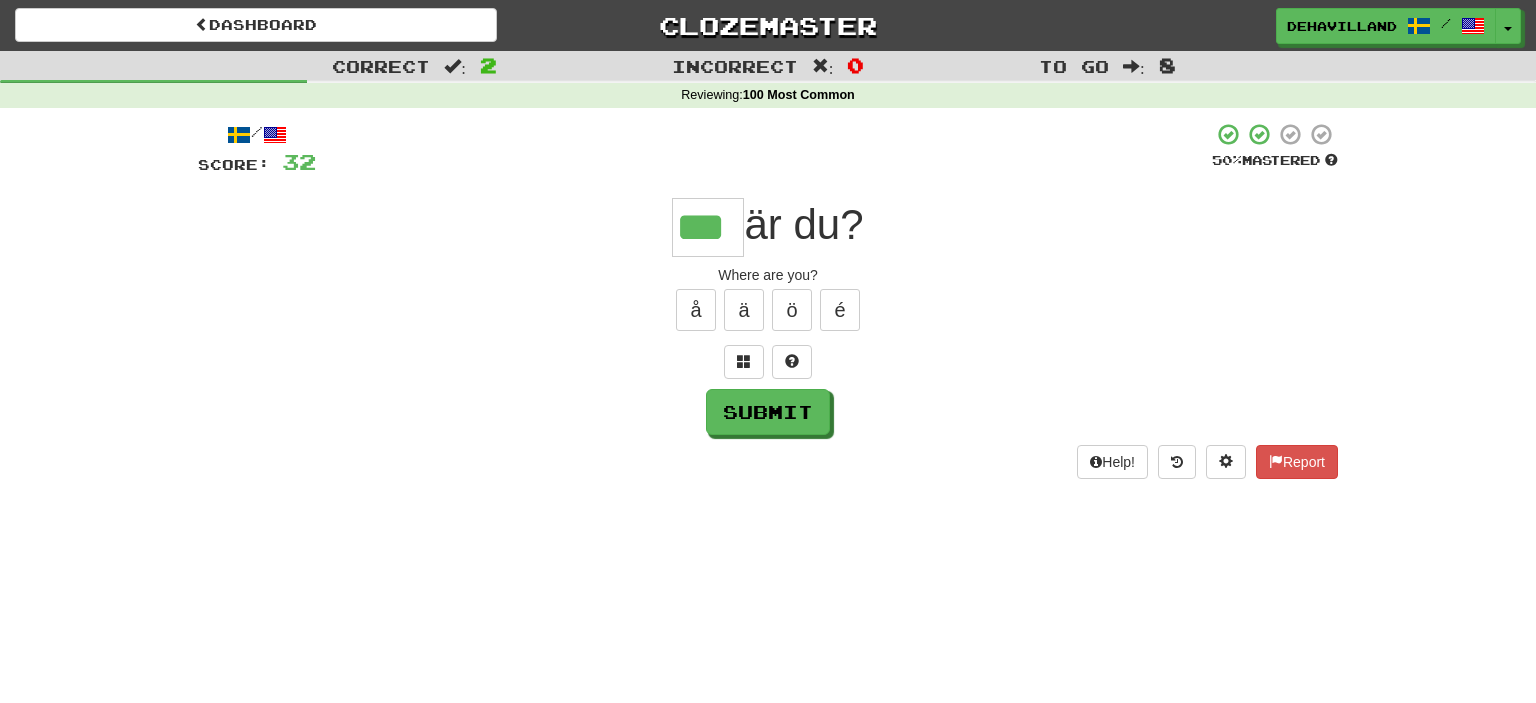 type on "***" 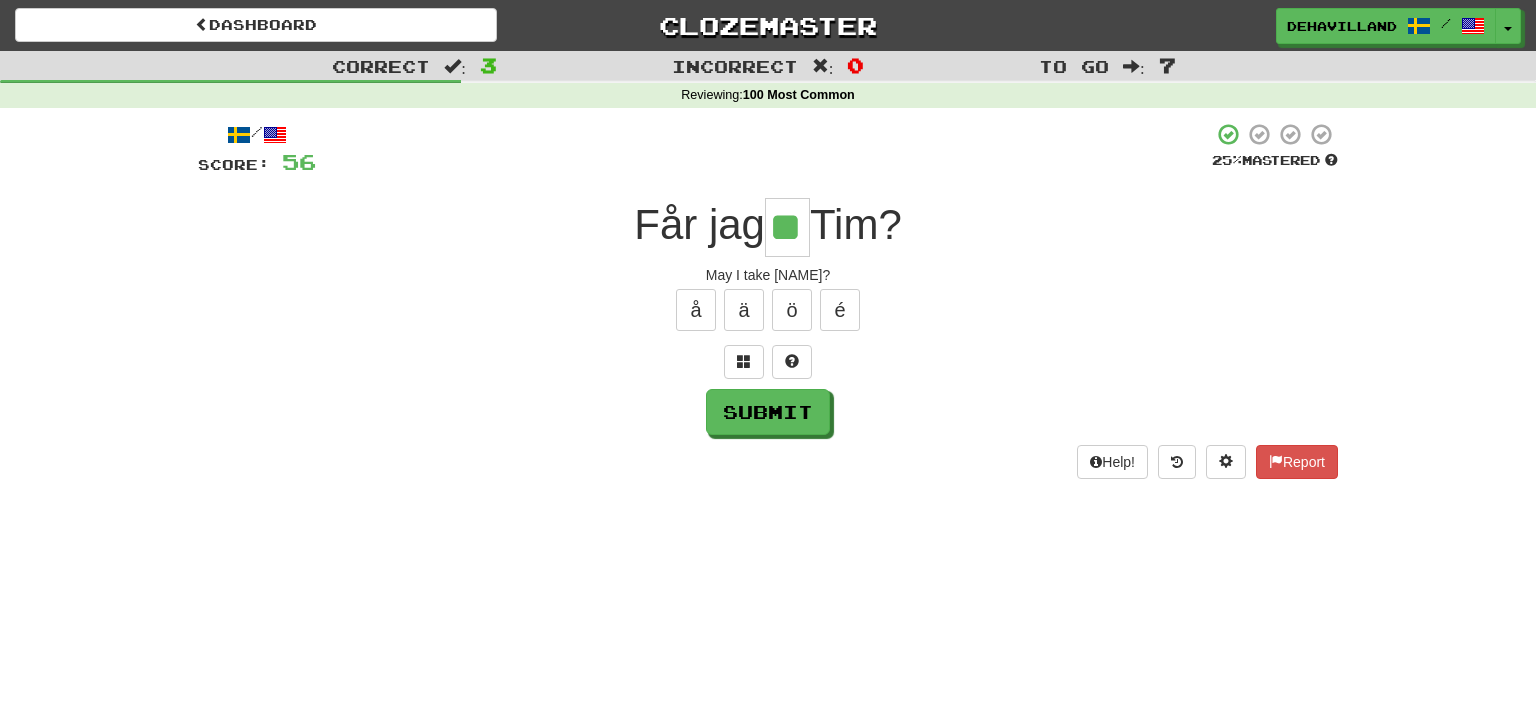 type on "**" 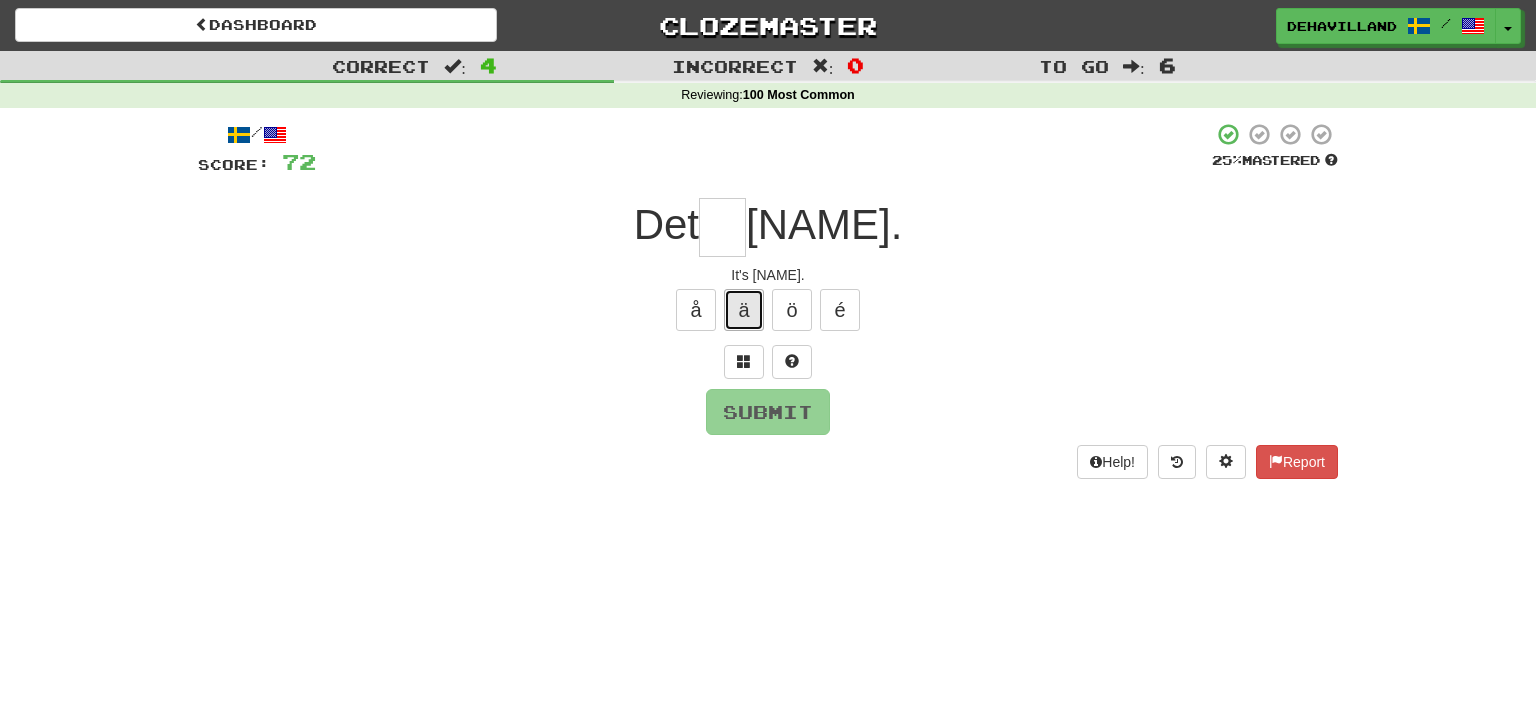click on "ä" at bounding box center (744, 310) 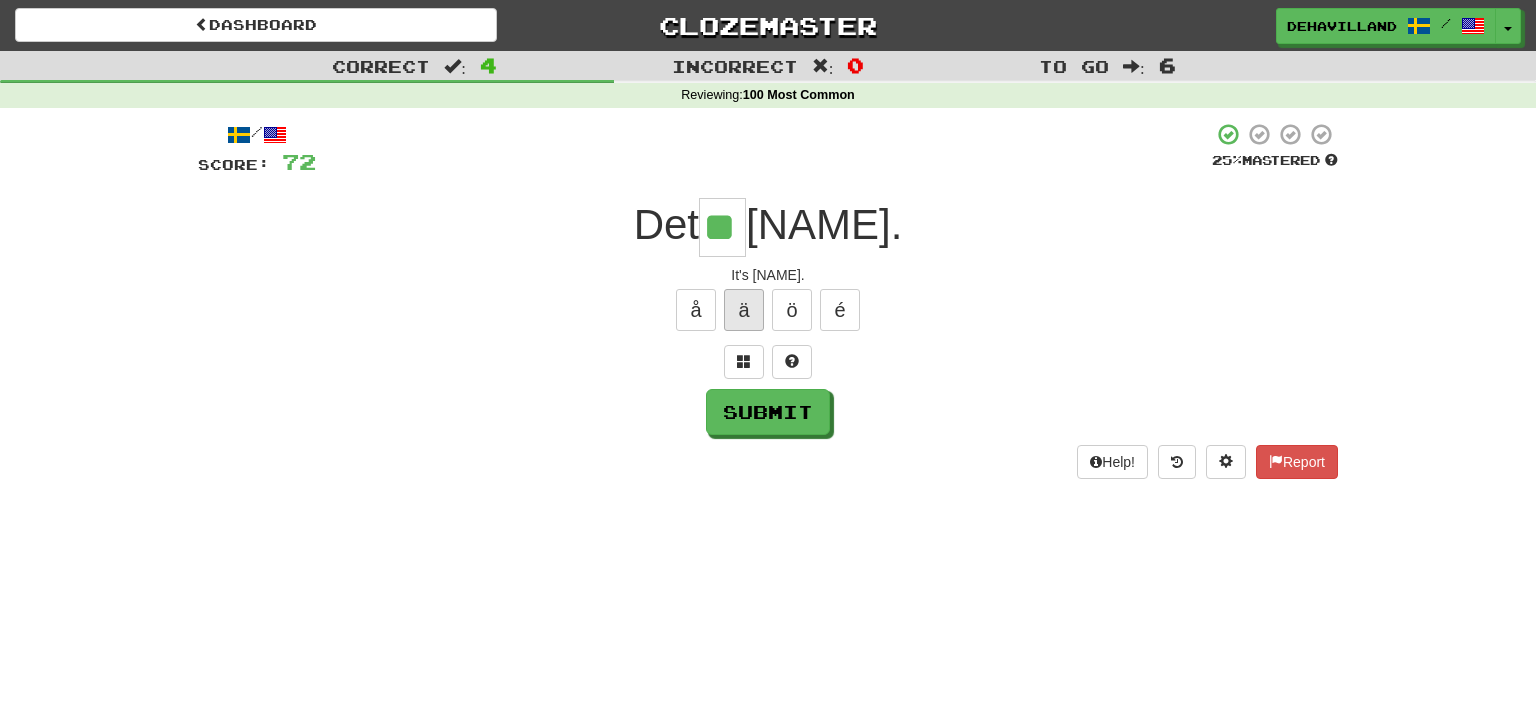 type on "**" 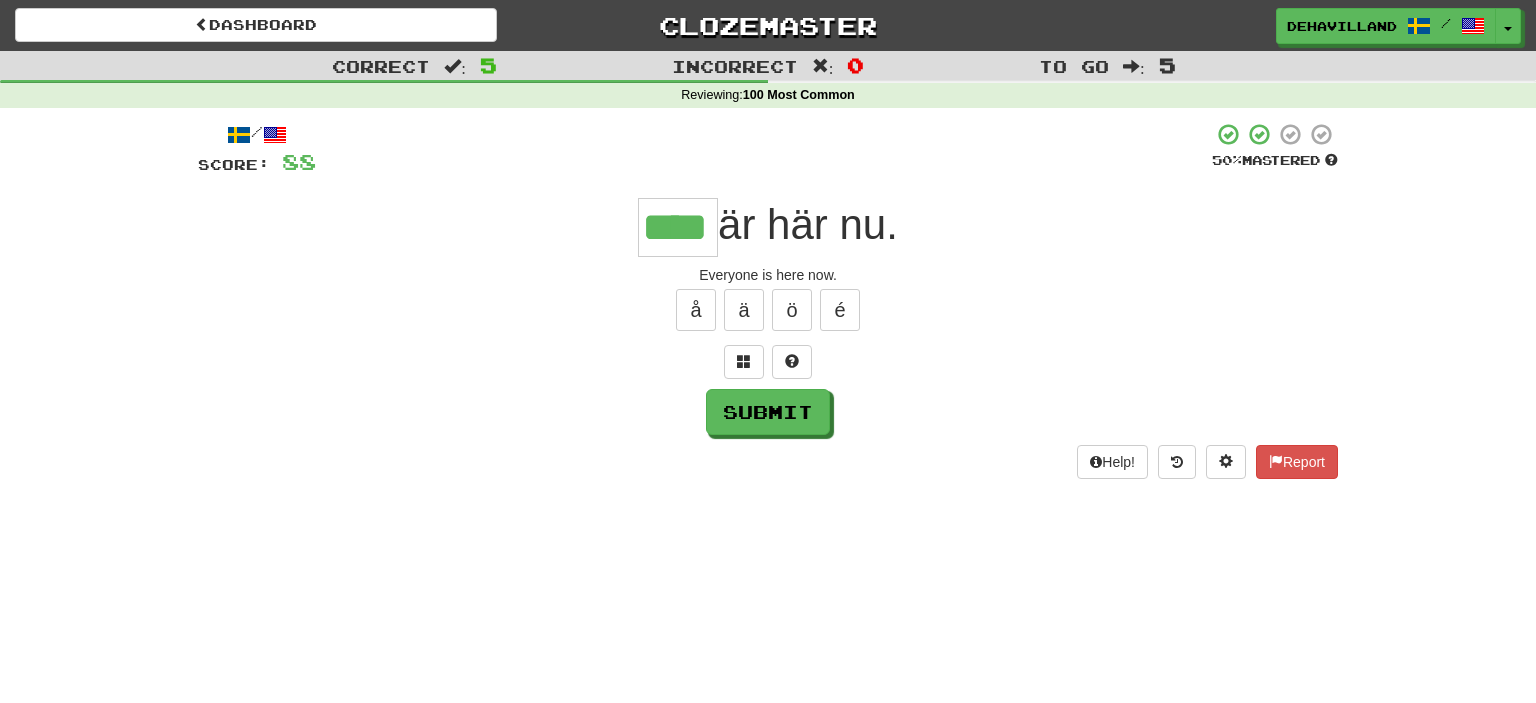 type on "****" 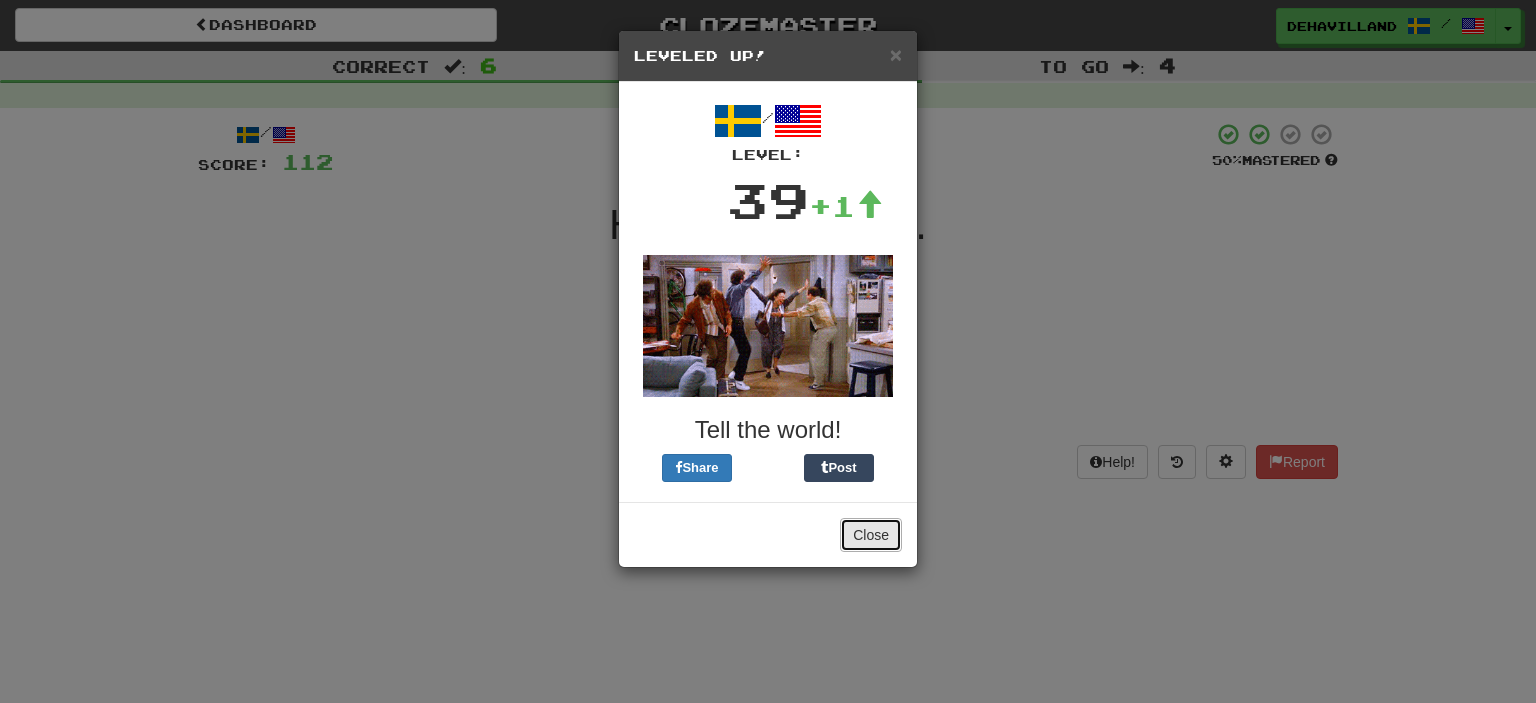 click on "Close" at bounding box center [871, 535] 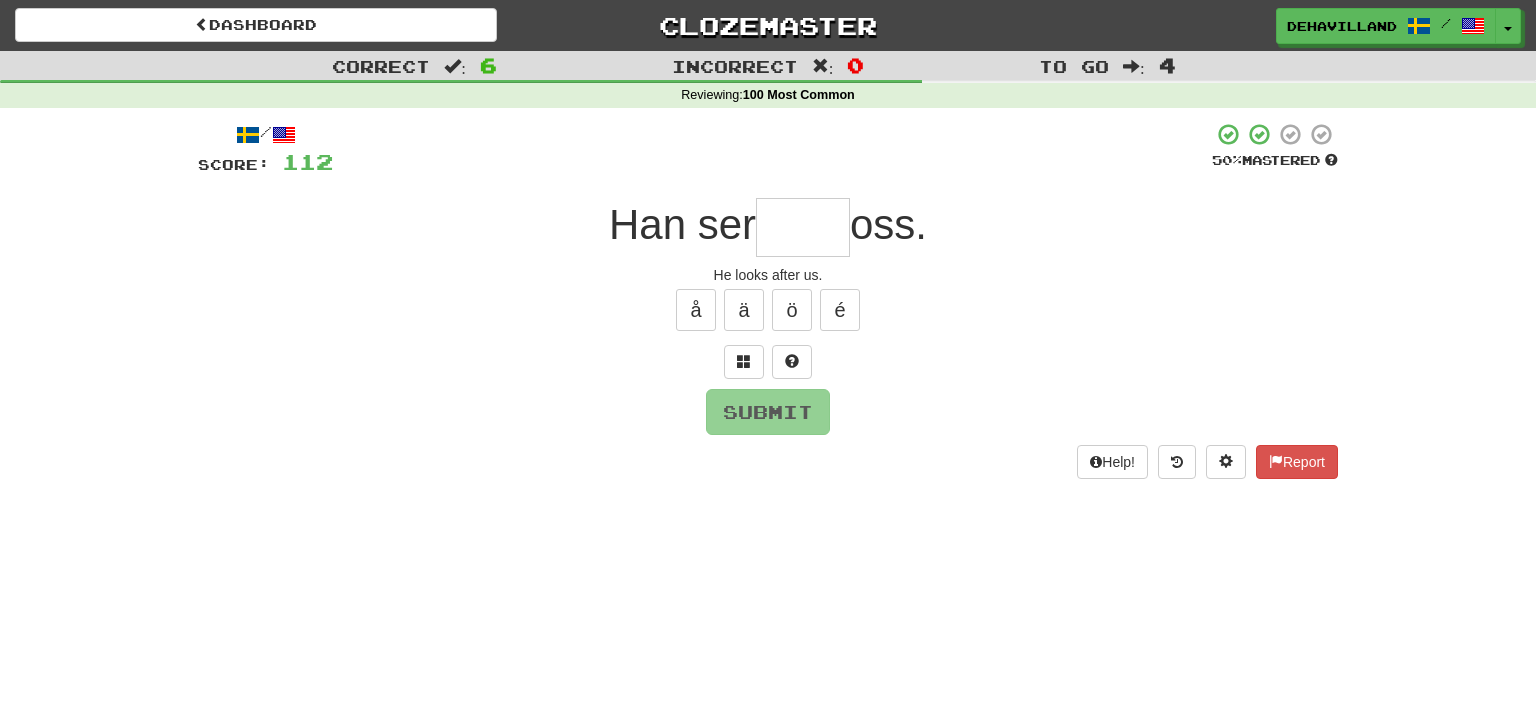 click at bounding box center (803, 227) 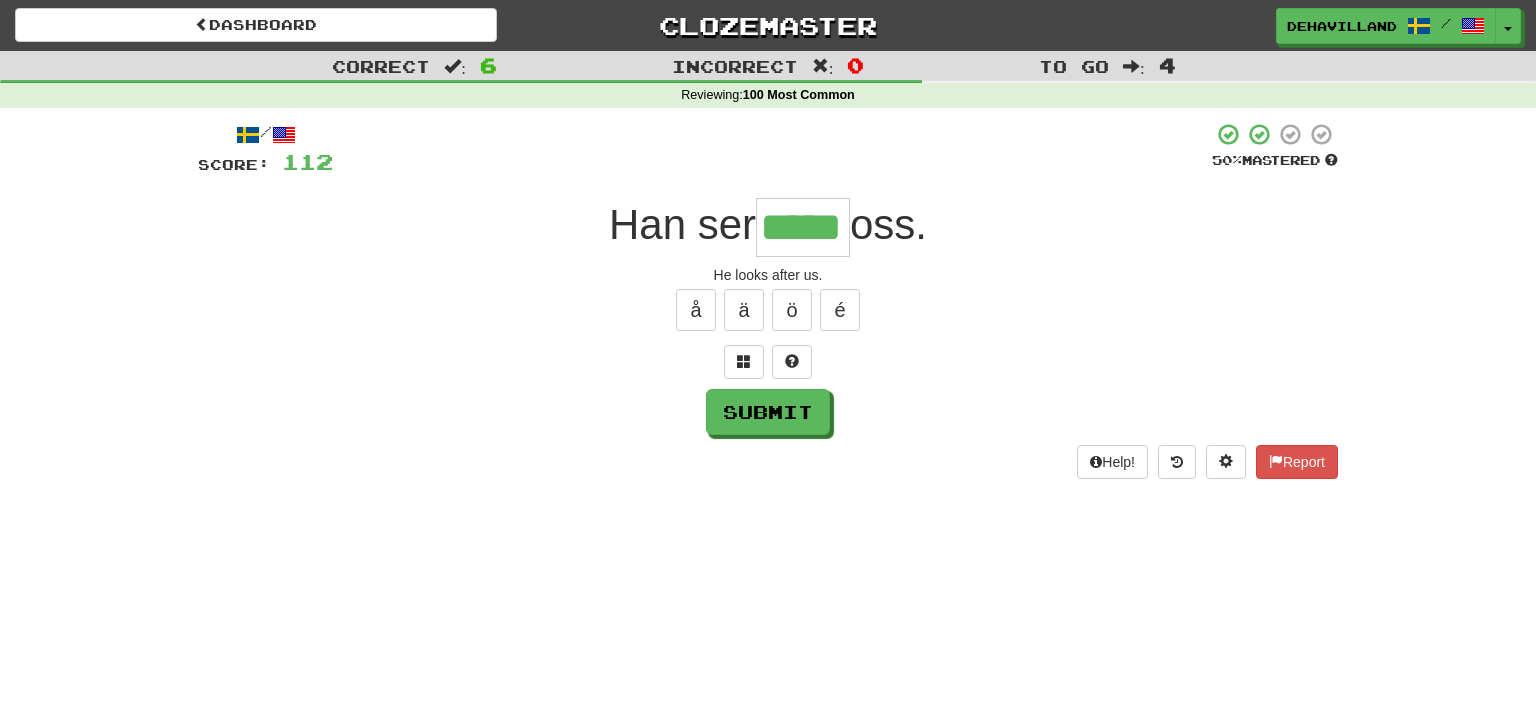 type on "*****" 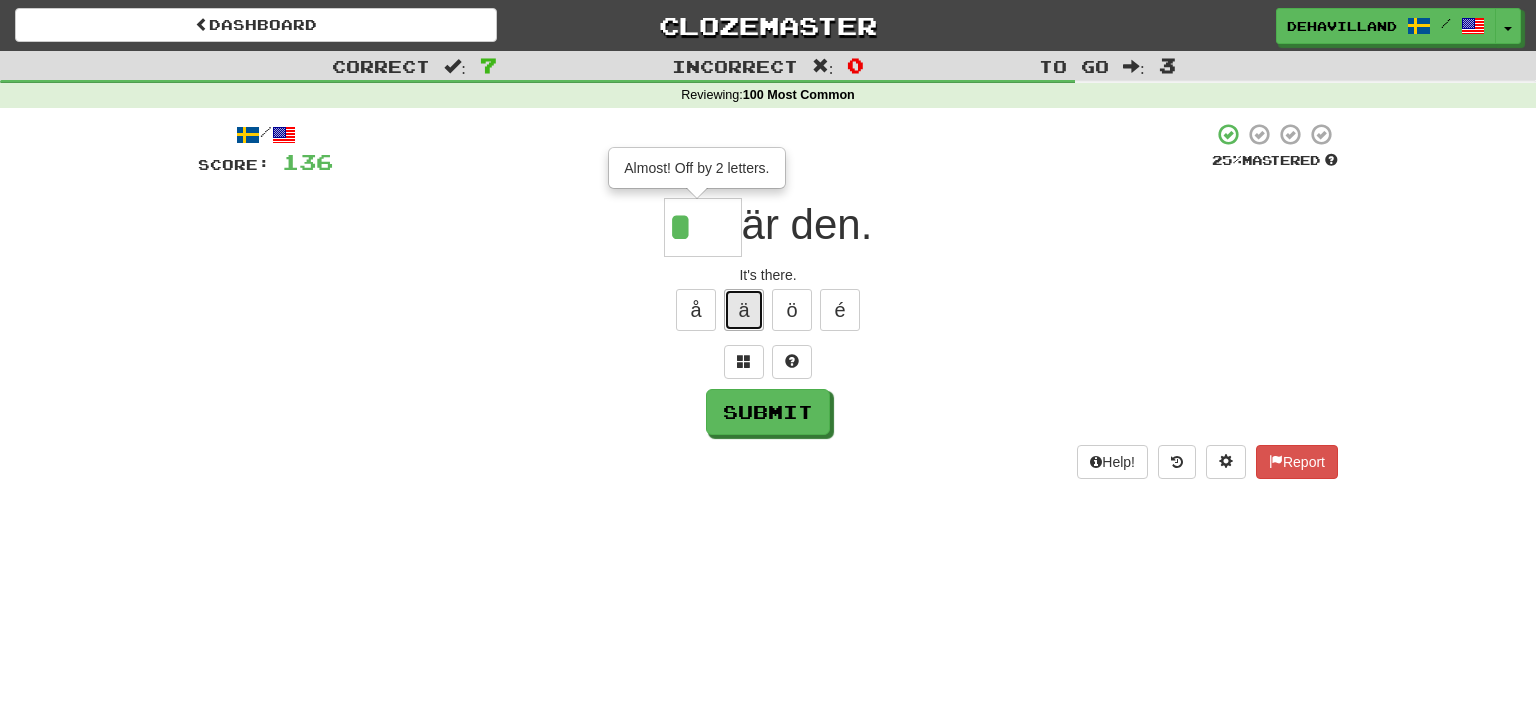 click on "ä" at bounding box center (744, 310) 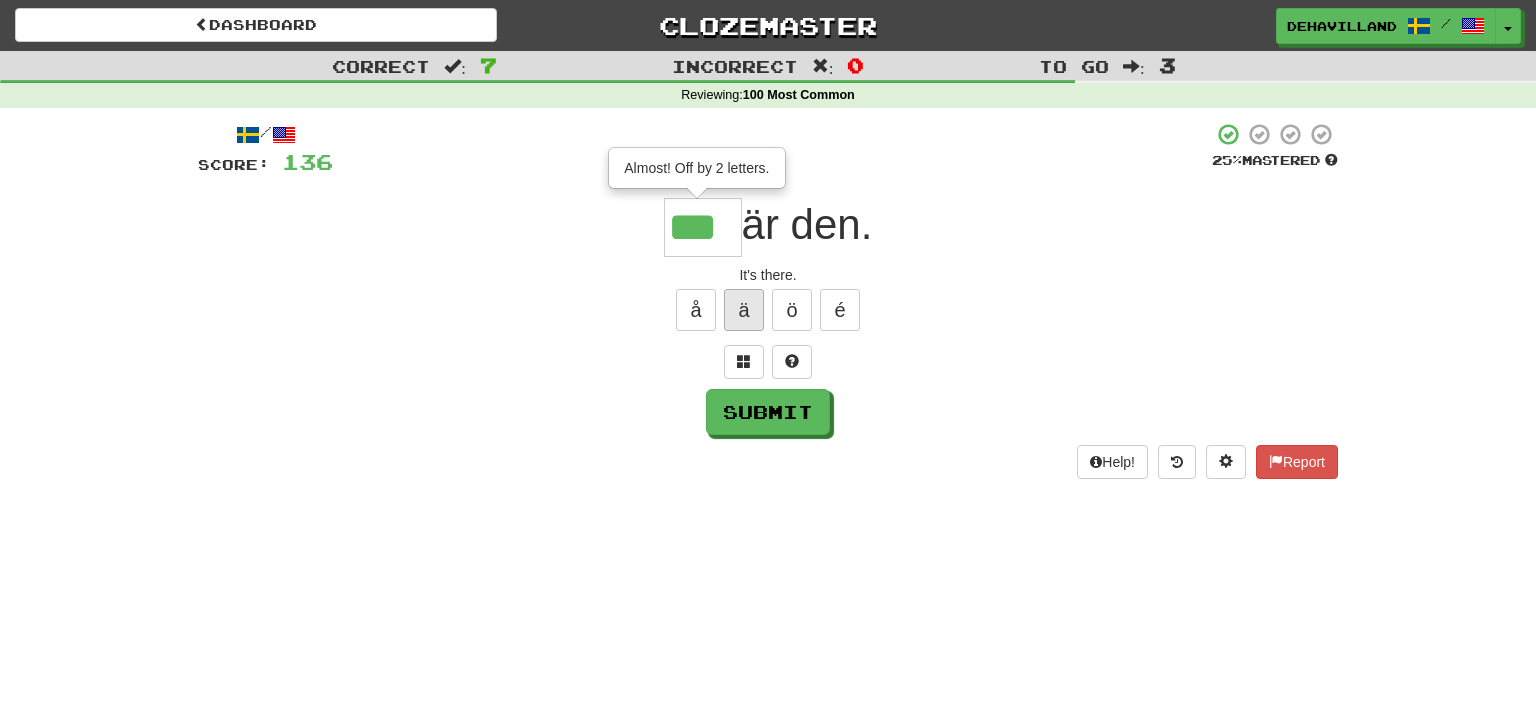 type on "***" 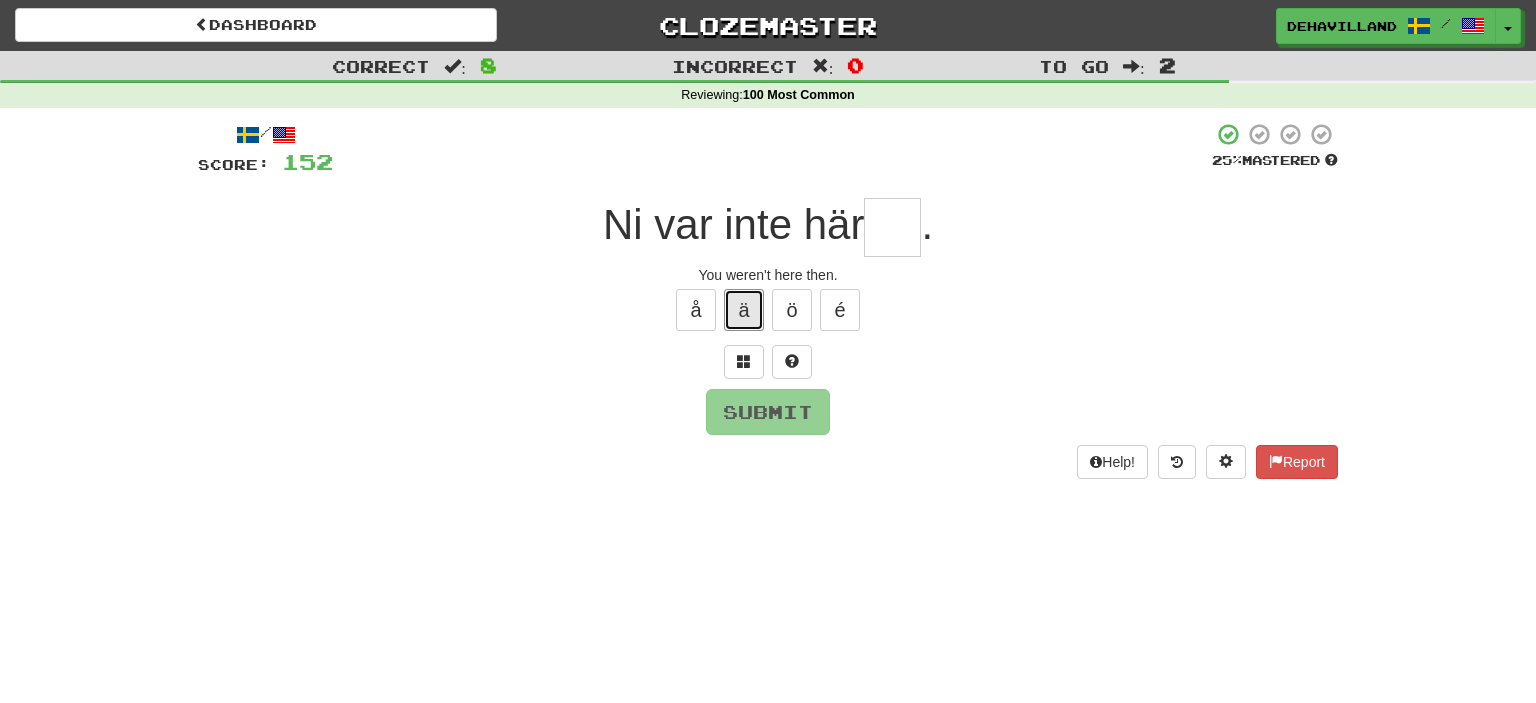 click on "ä" at bounding box center [744, 310] 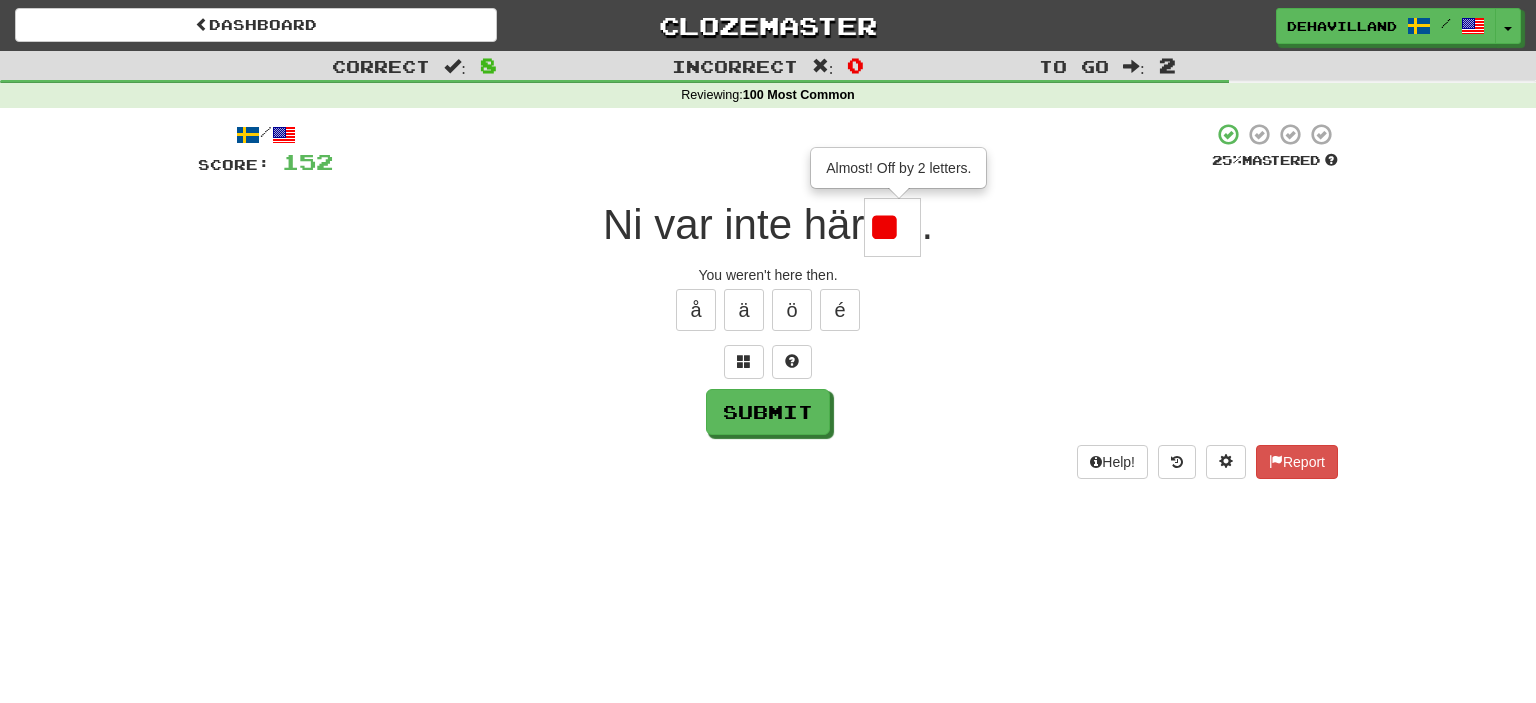 type on "*" 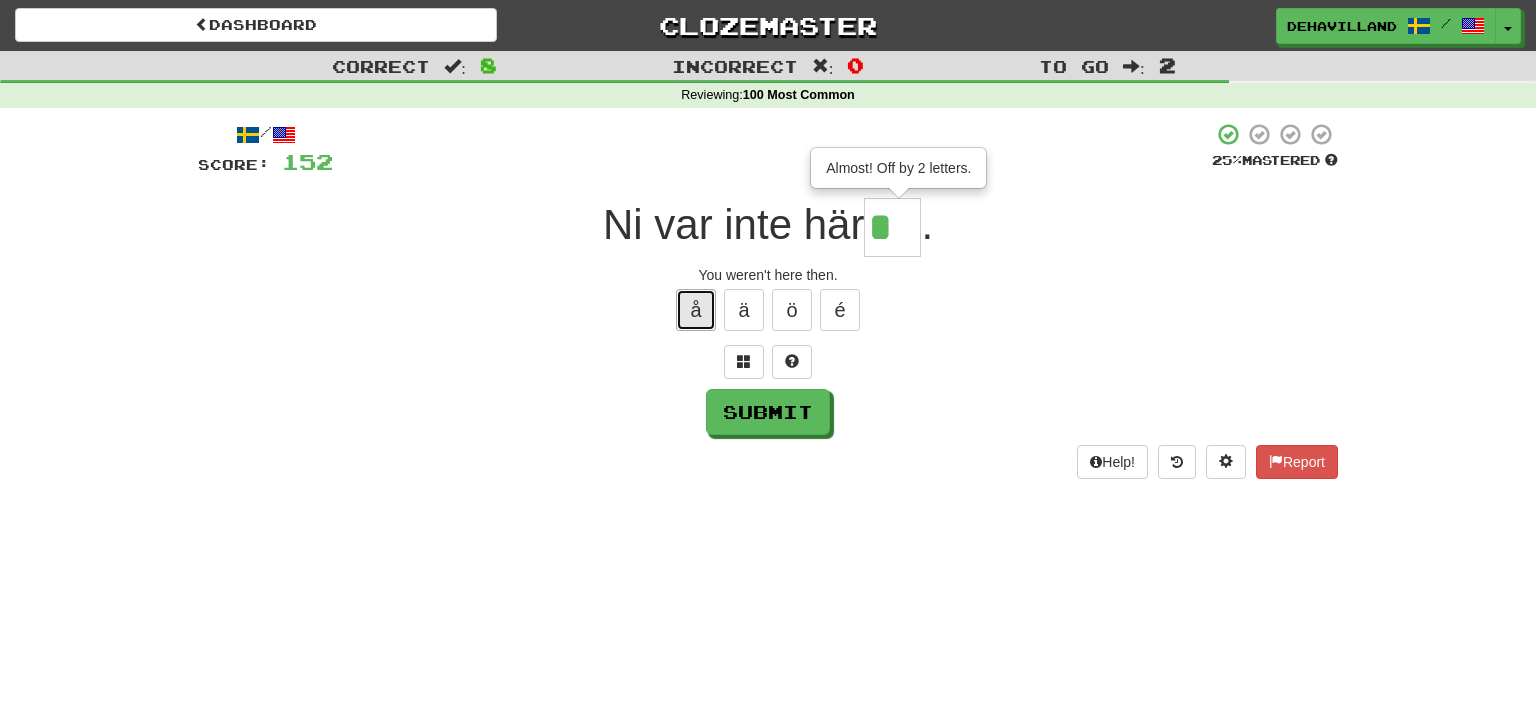 click on "å" at bounding box center (696, 310) 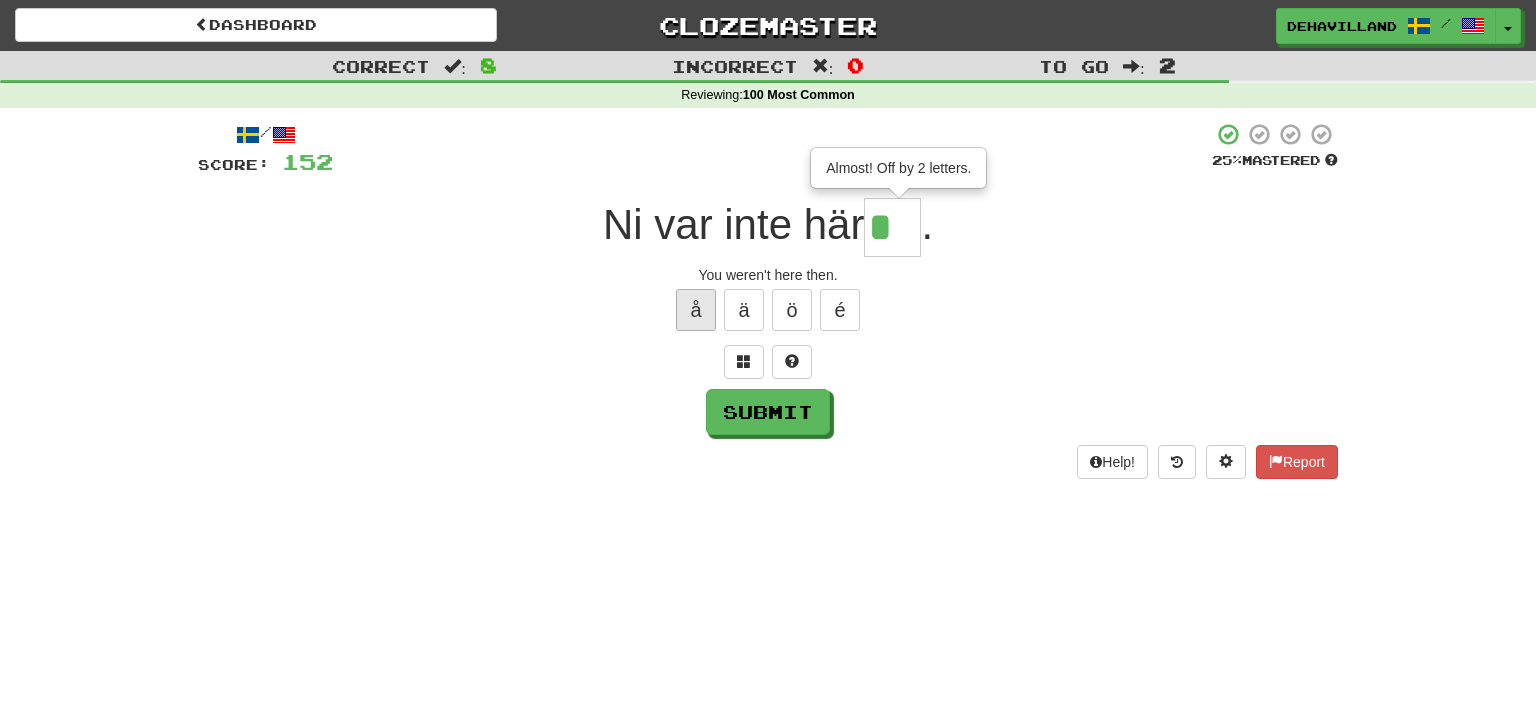 type on "**" 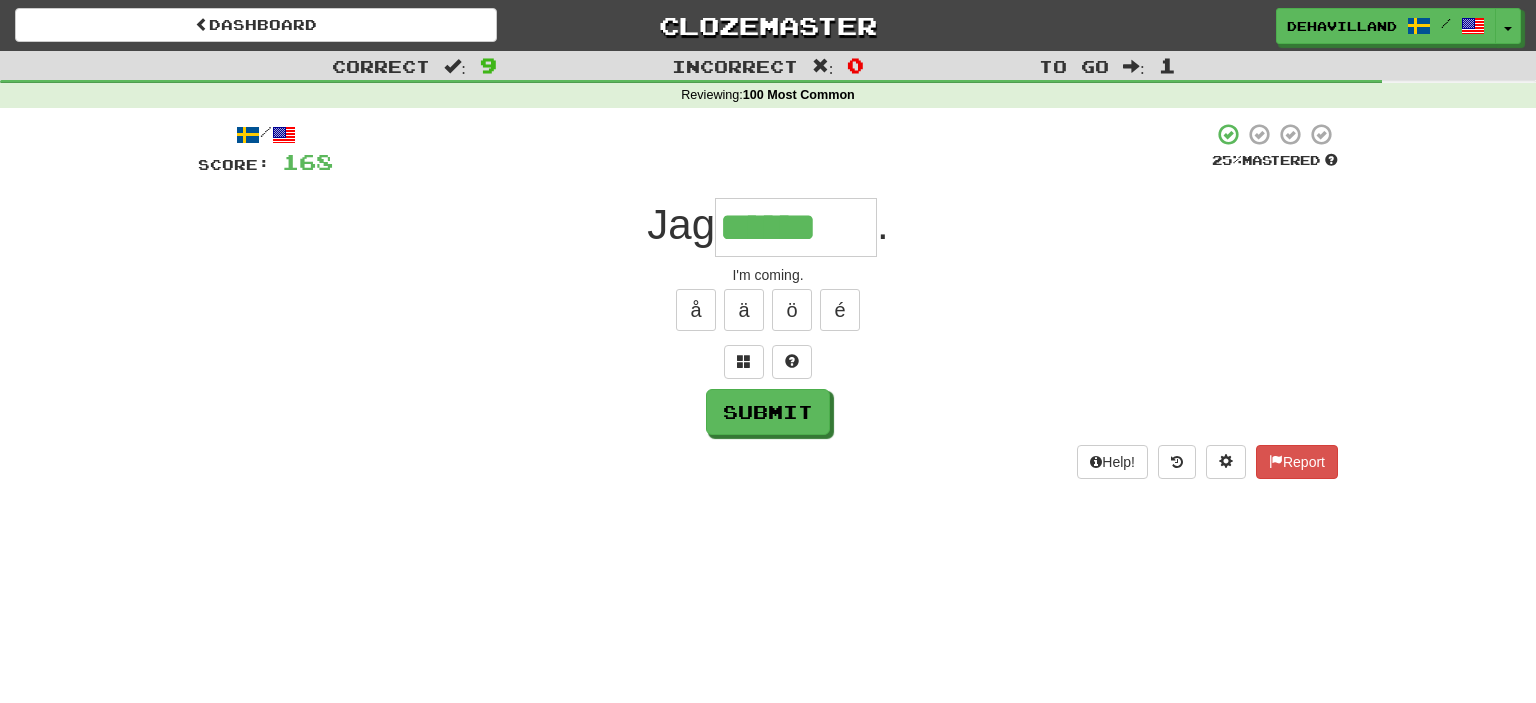 type on "******" 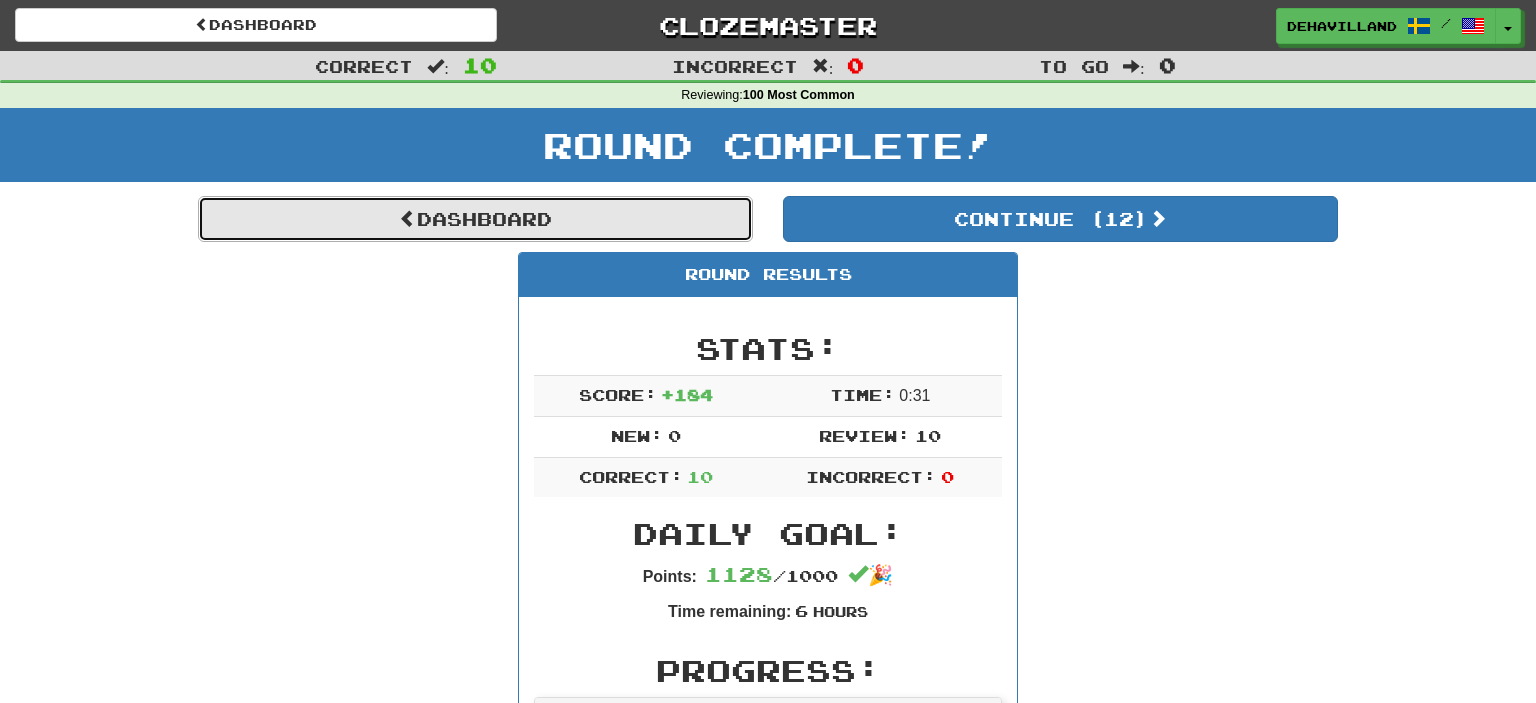 click on "Dashboard" at bounding box center [475, 219] 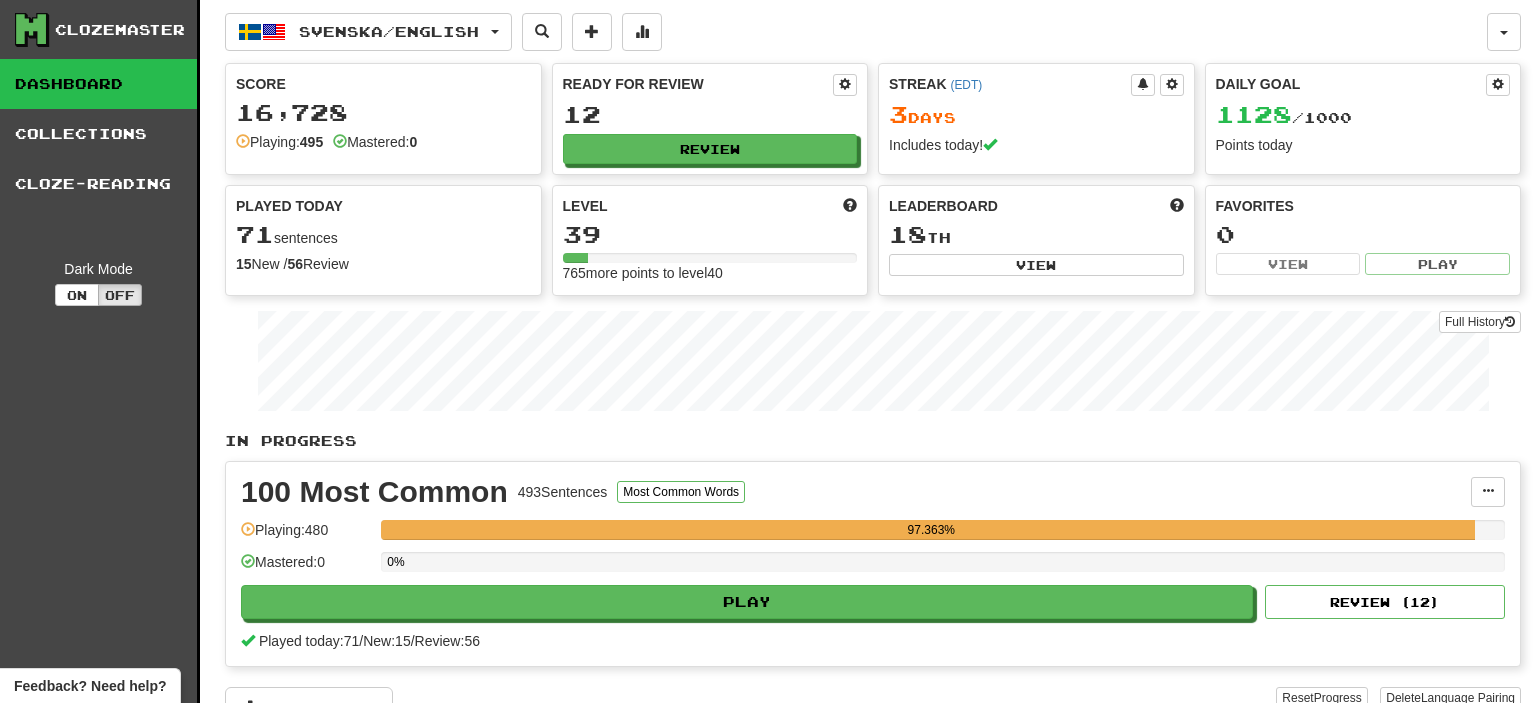 scroll, scrollTop: 0, scrollLeft: 0, axis: both 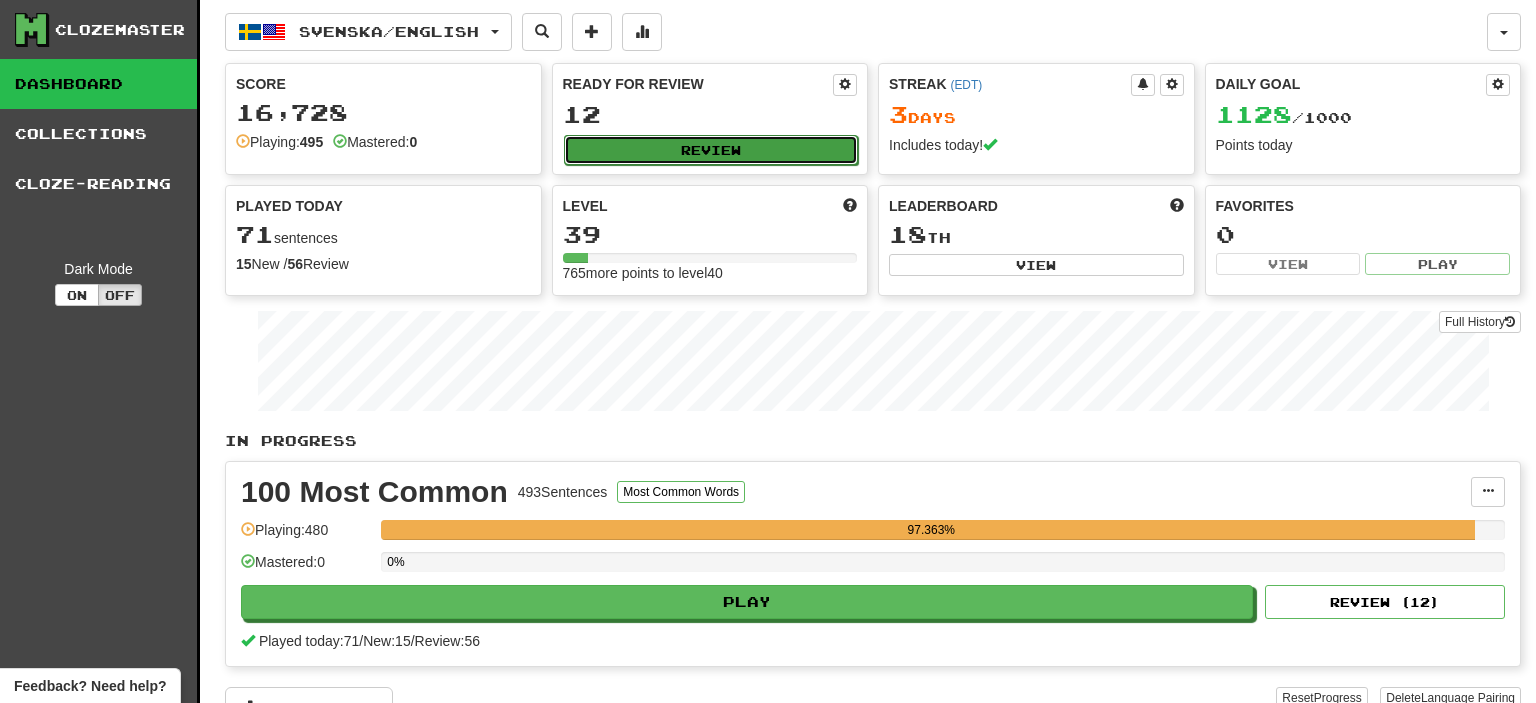 click on "Review" at bounding box center (711, 150) 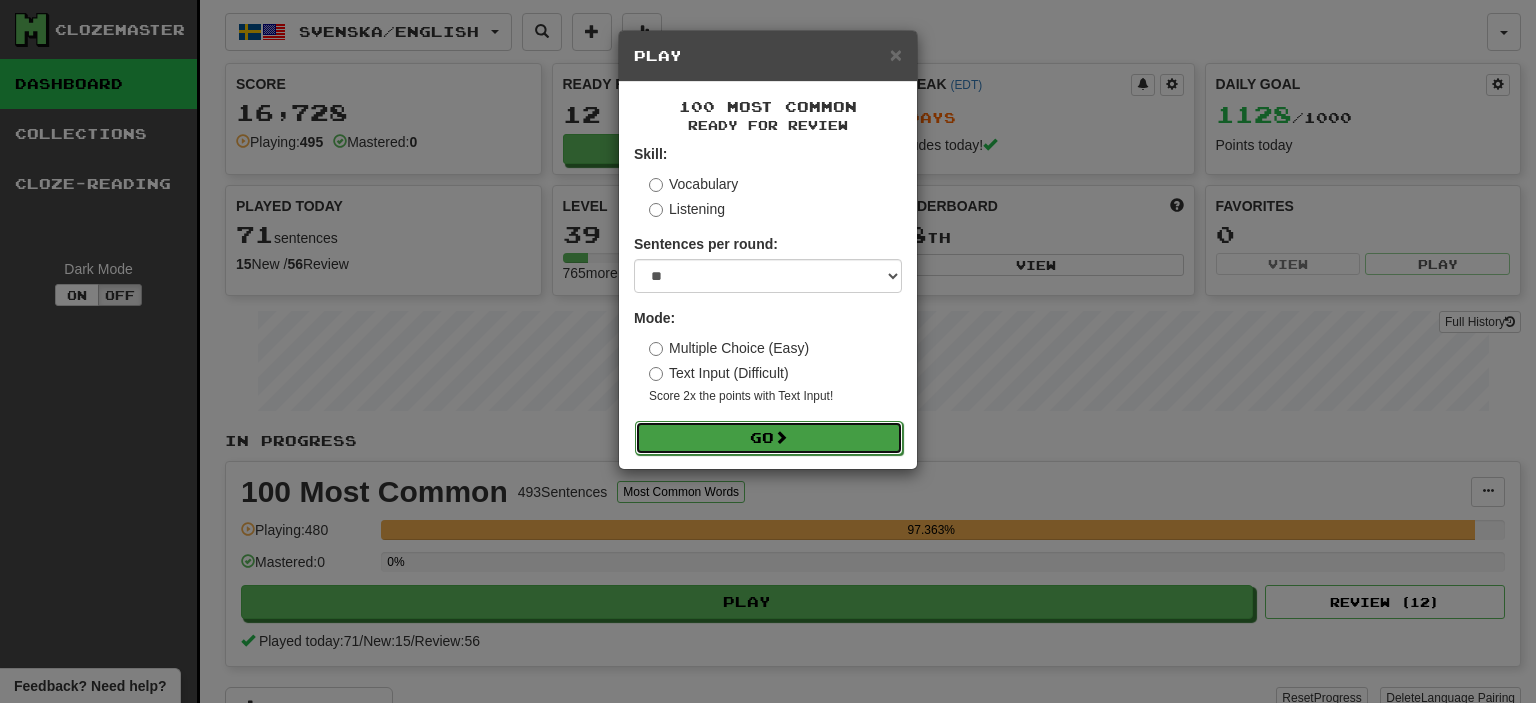 click on "Go" at bounding box center (769, 438) 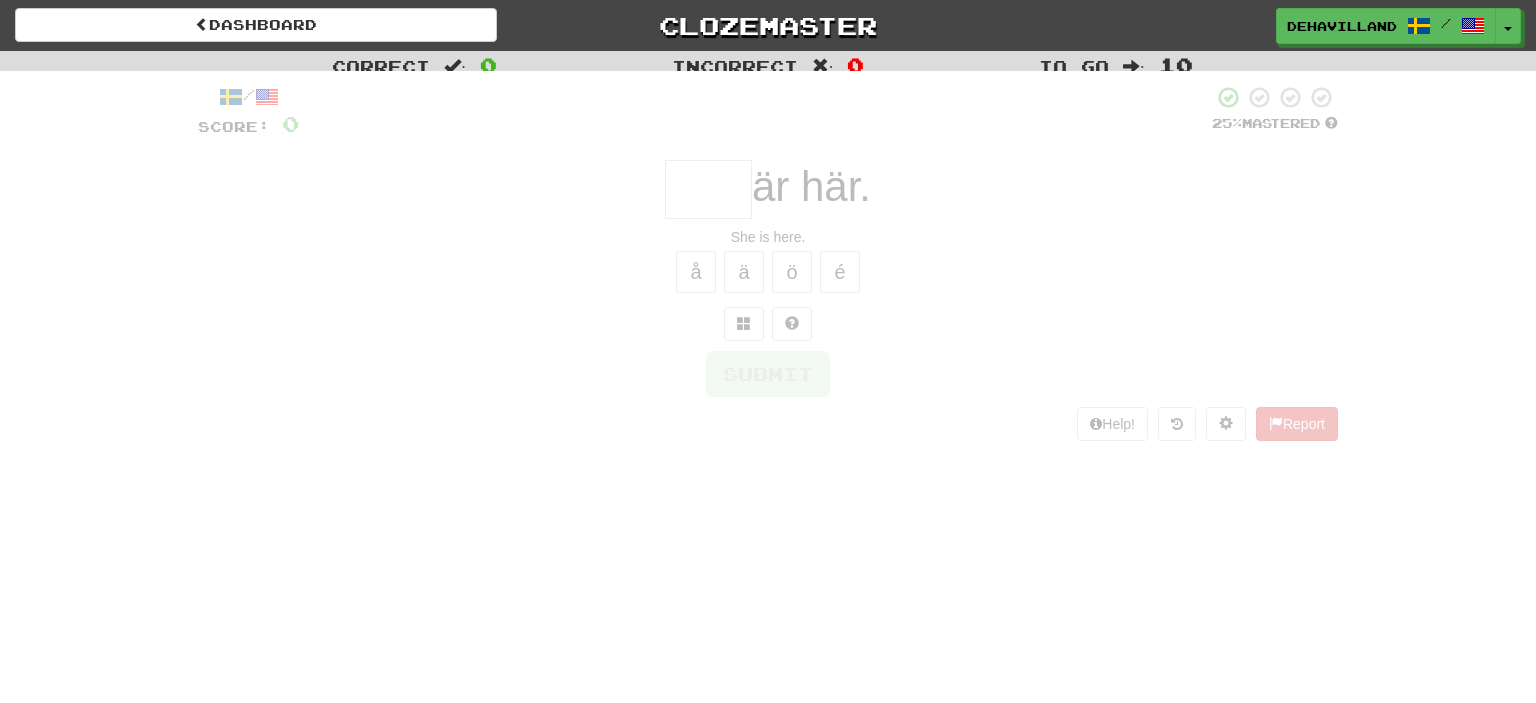 scroll, scrollTop: 0, scrollLeft: 0, axis: both 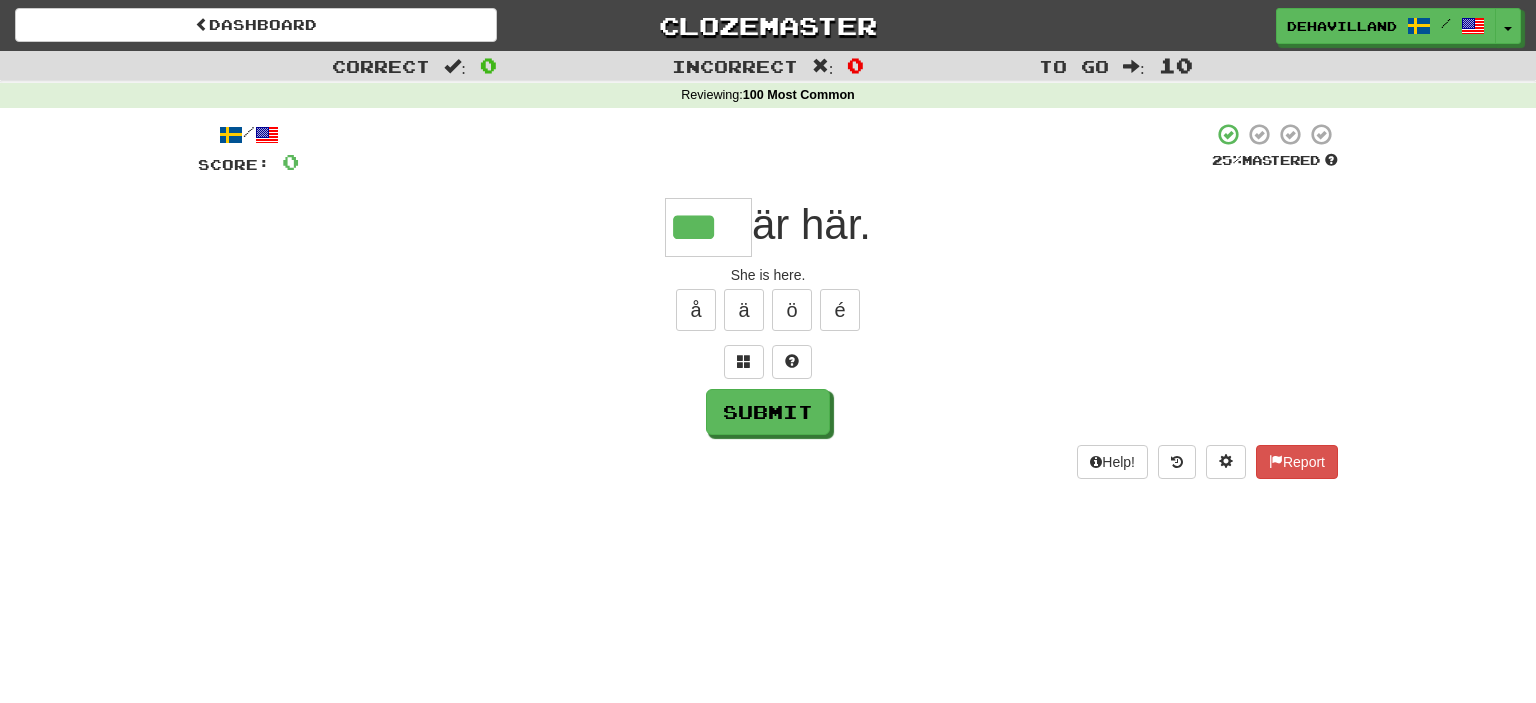 type on "***" 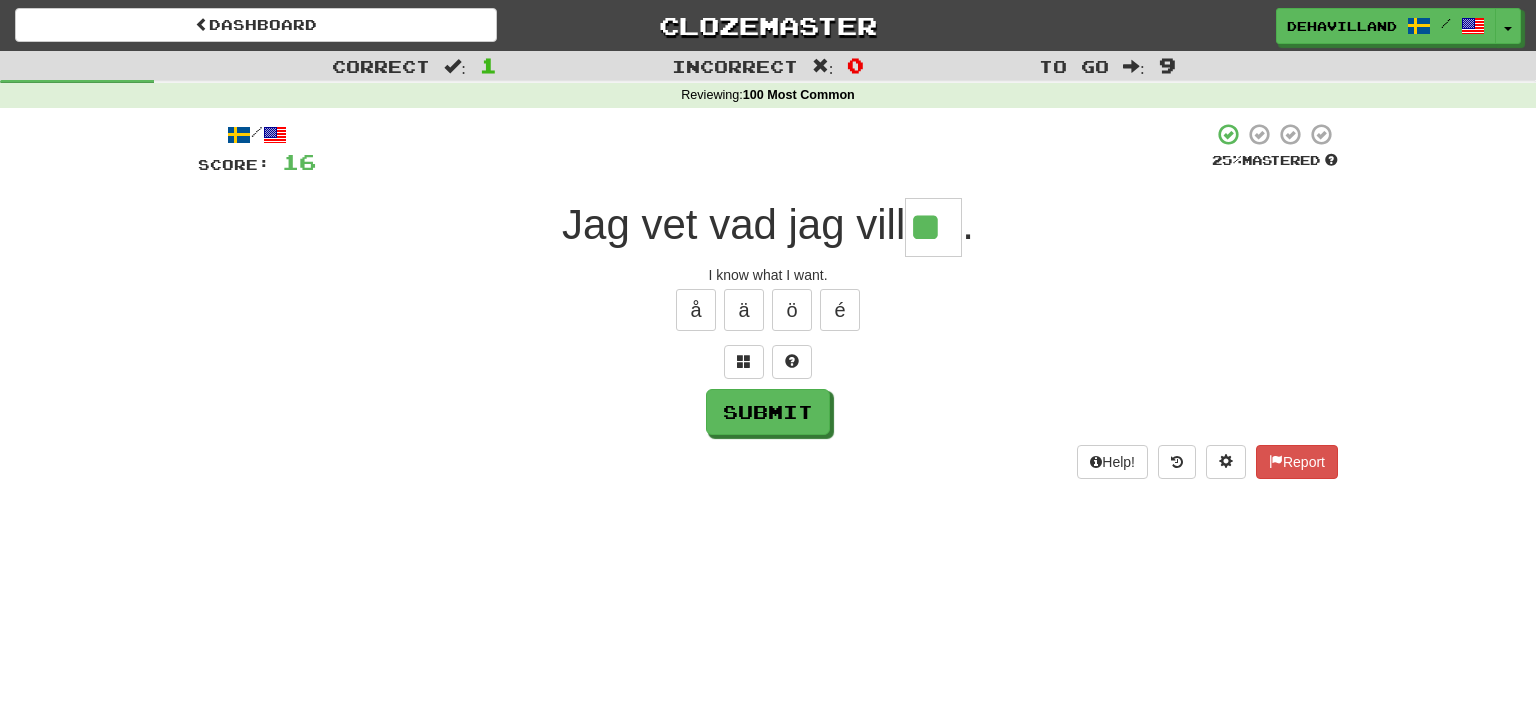 type on "**" 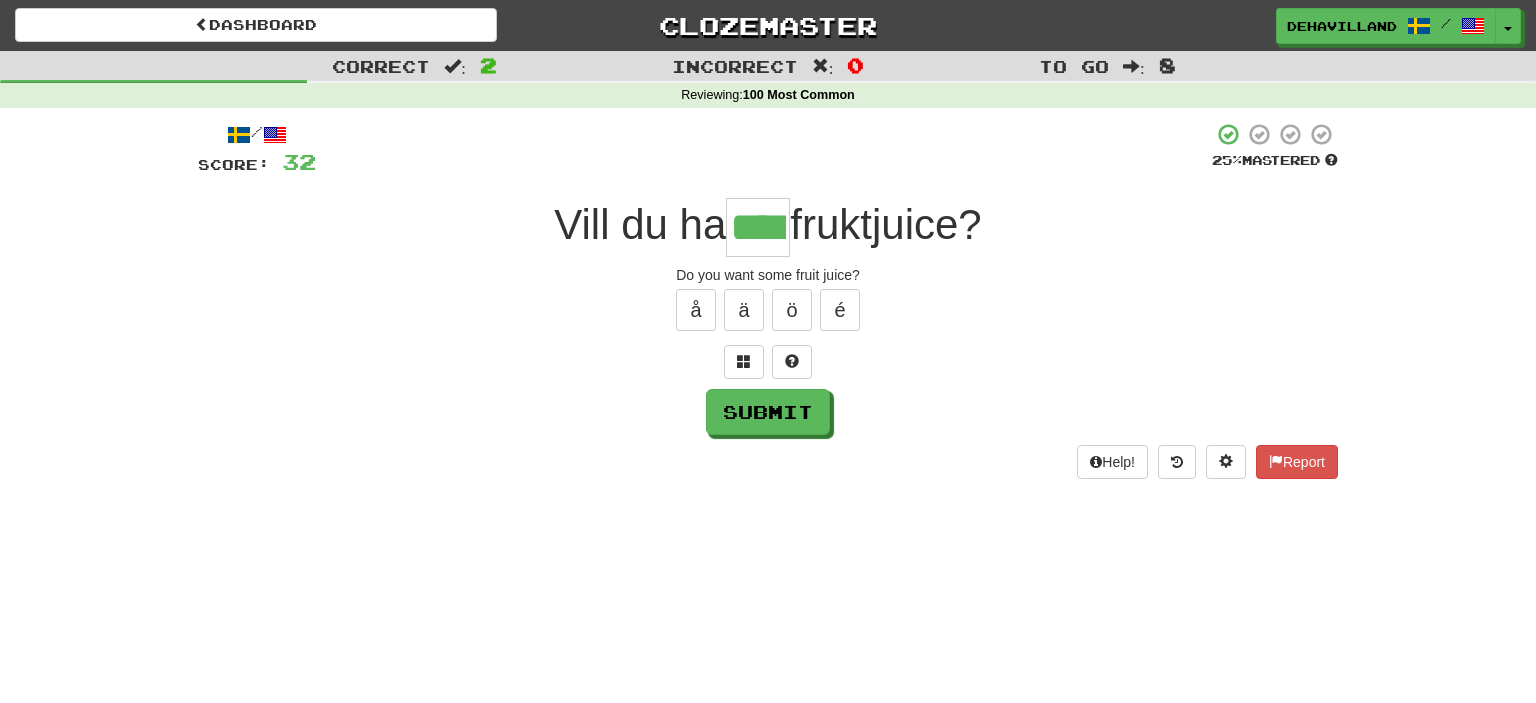 type on "****" 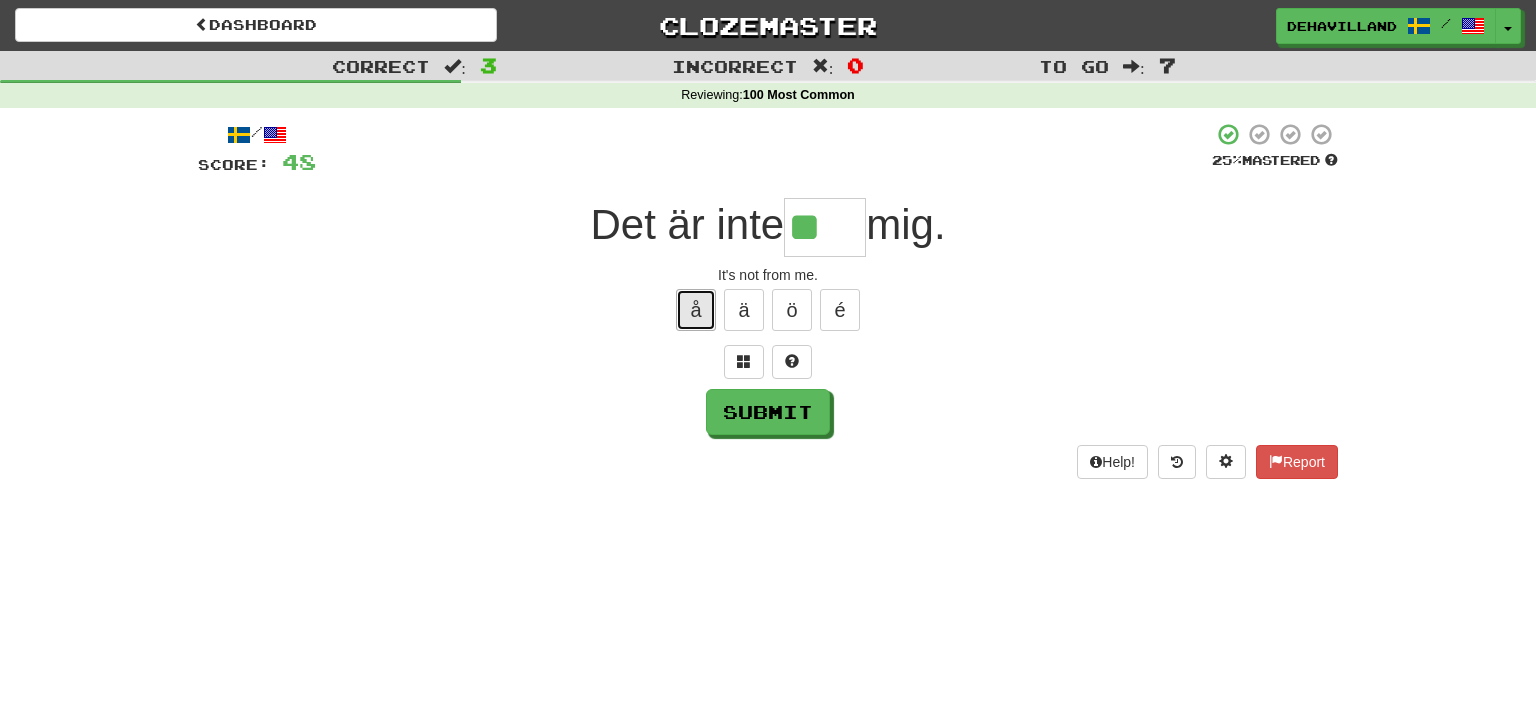 click on "å" at bounding box center [696, 310] 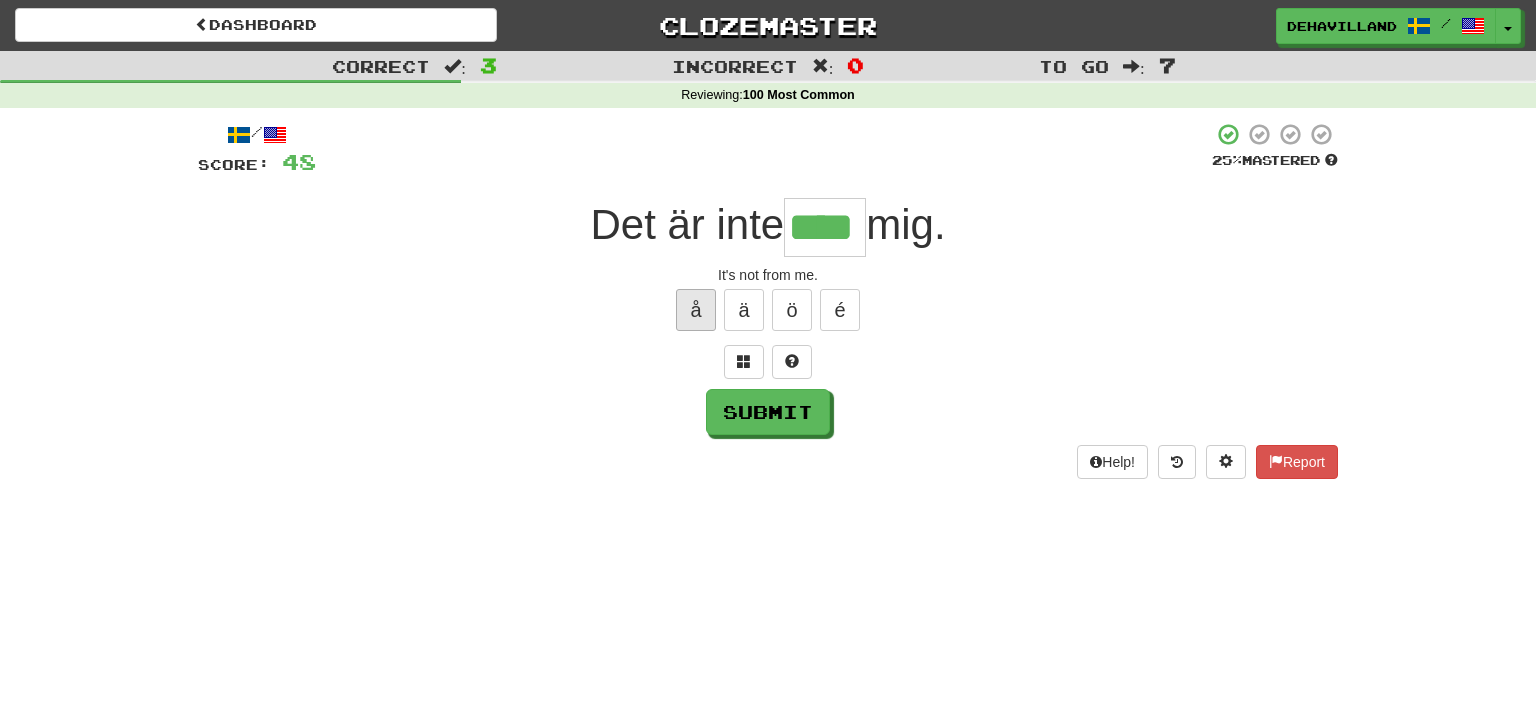 type on "****" 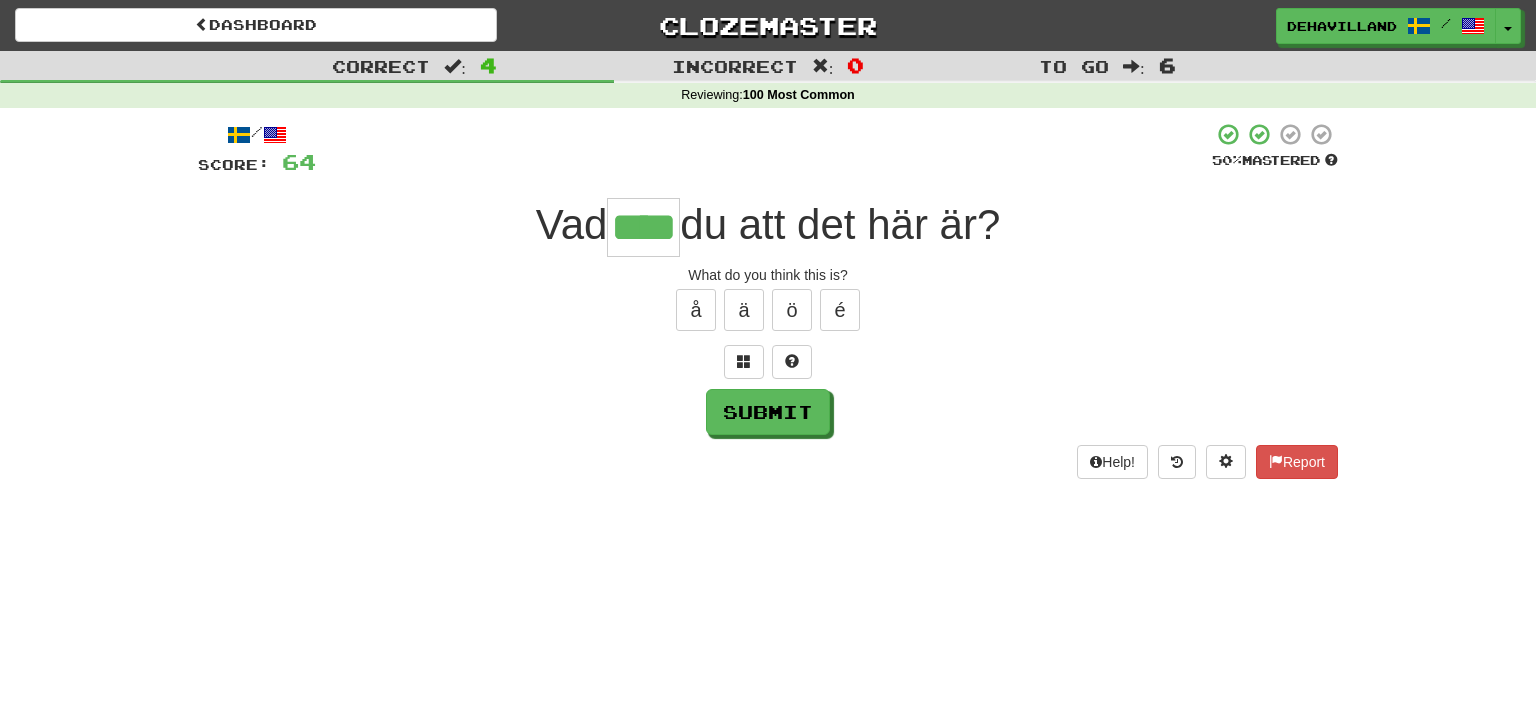 type on "****" 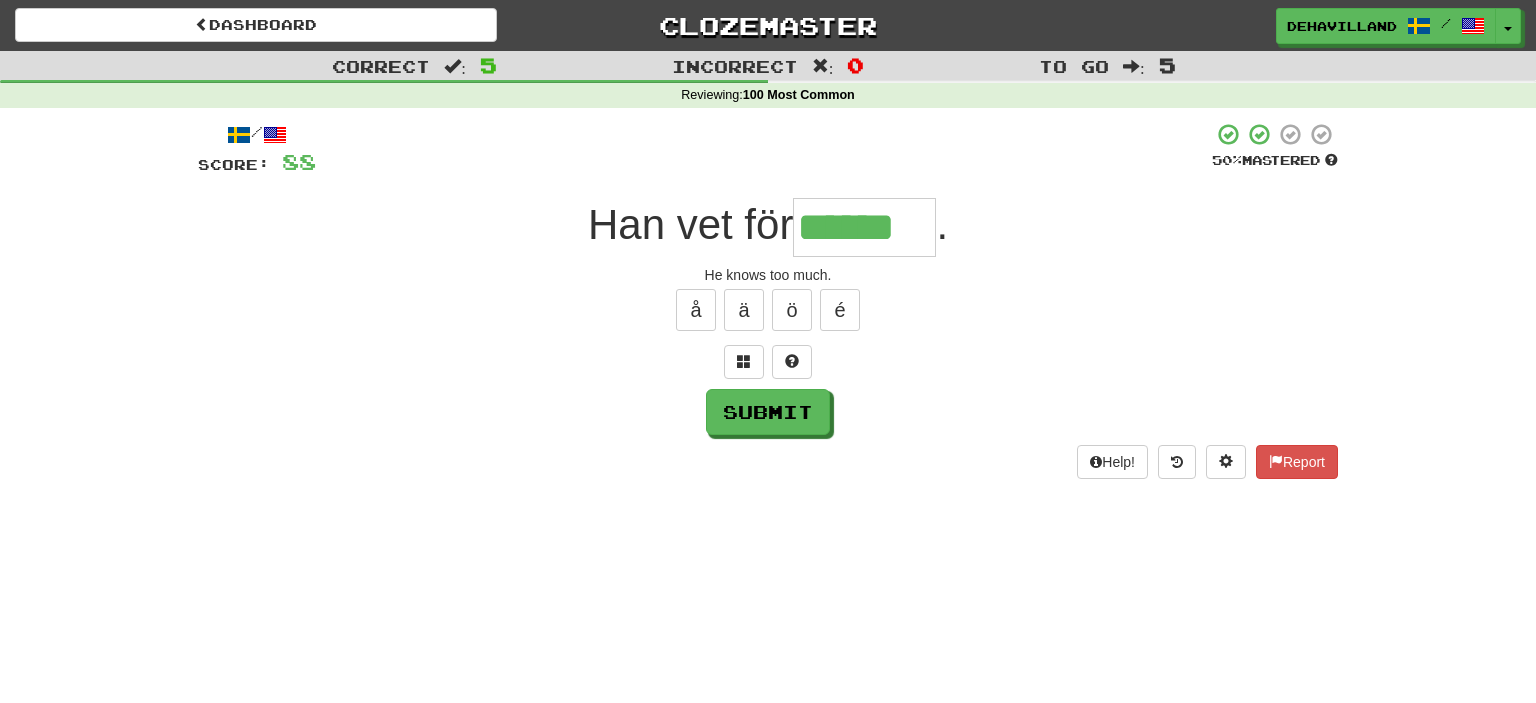 type on "******" 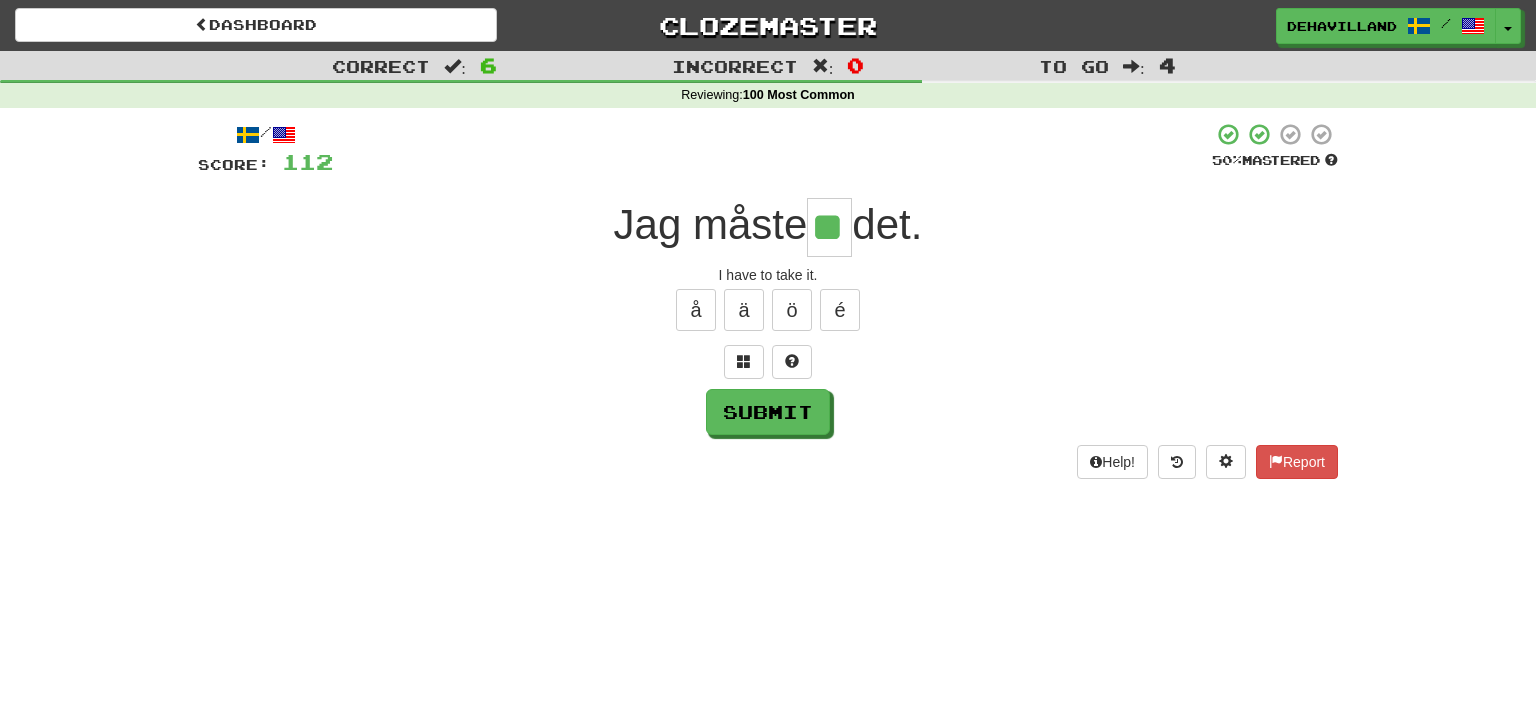 type on "**" 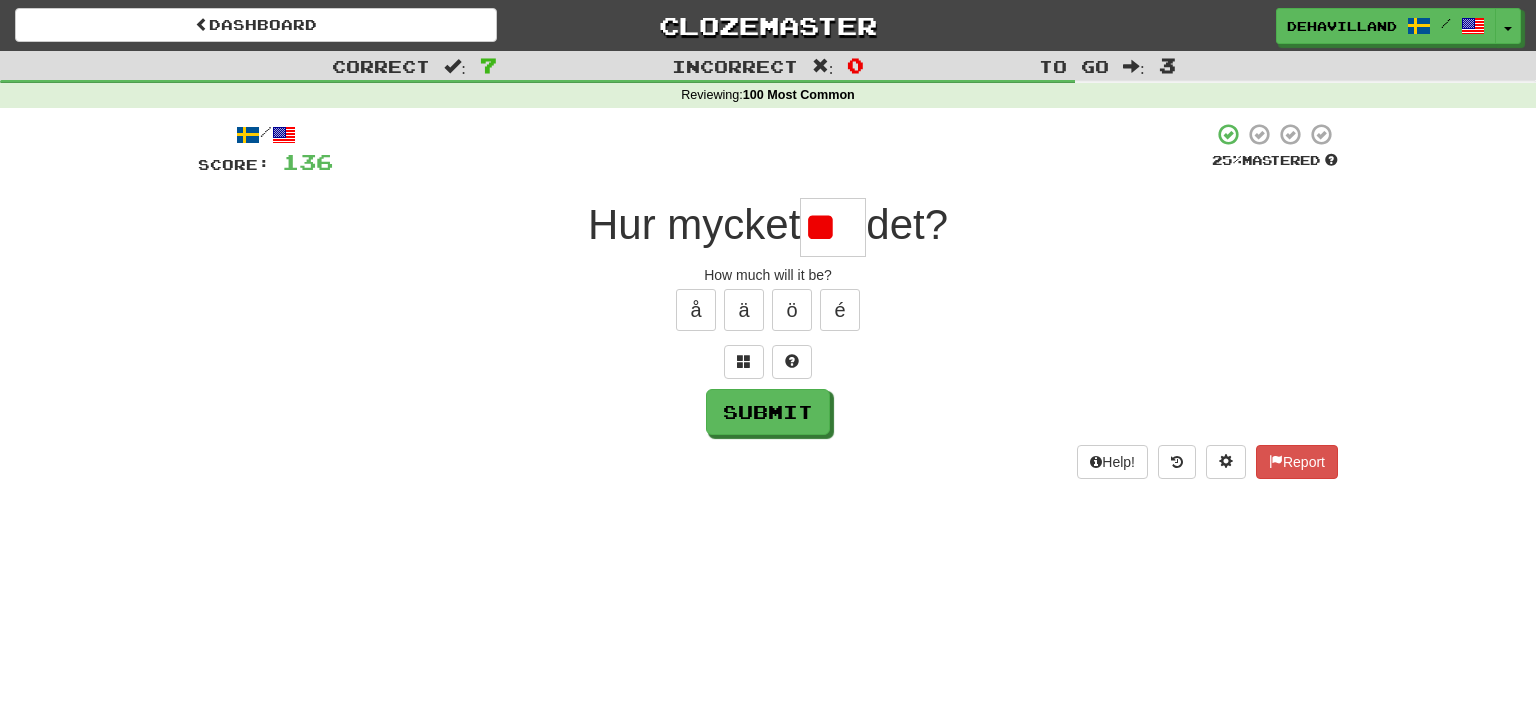 type on "*" 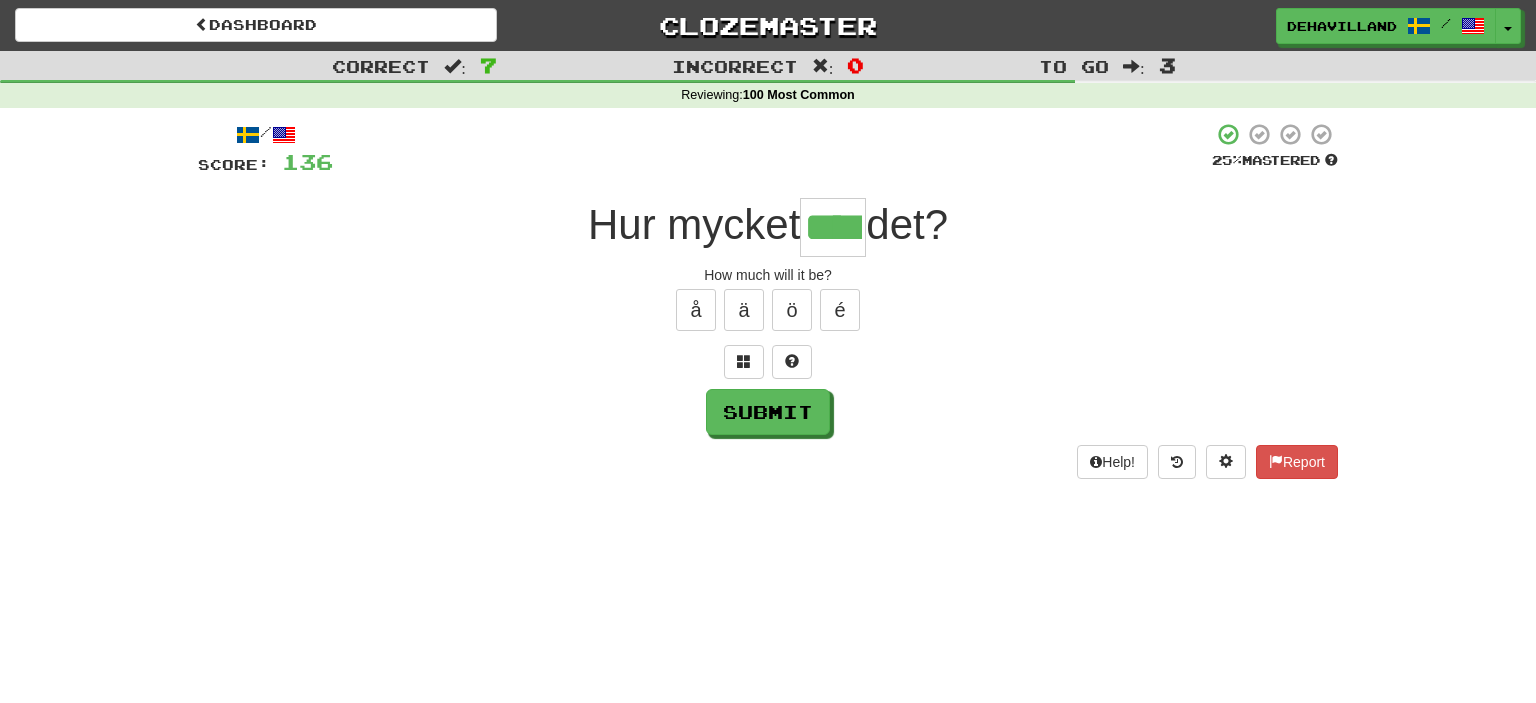 type on "****" 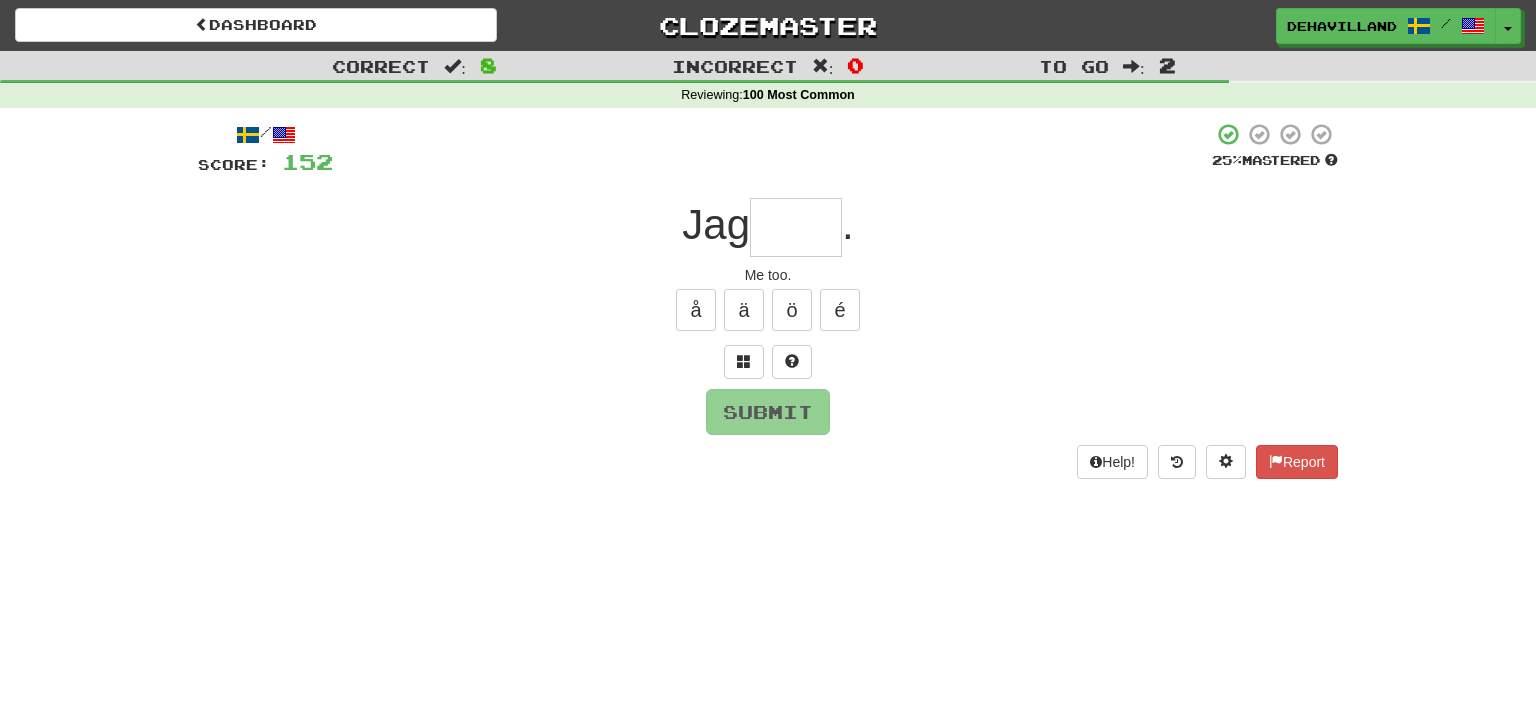 type on "*" 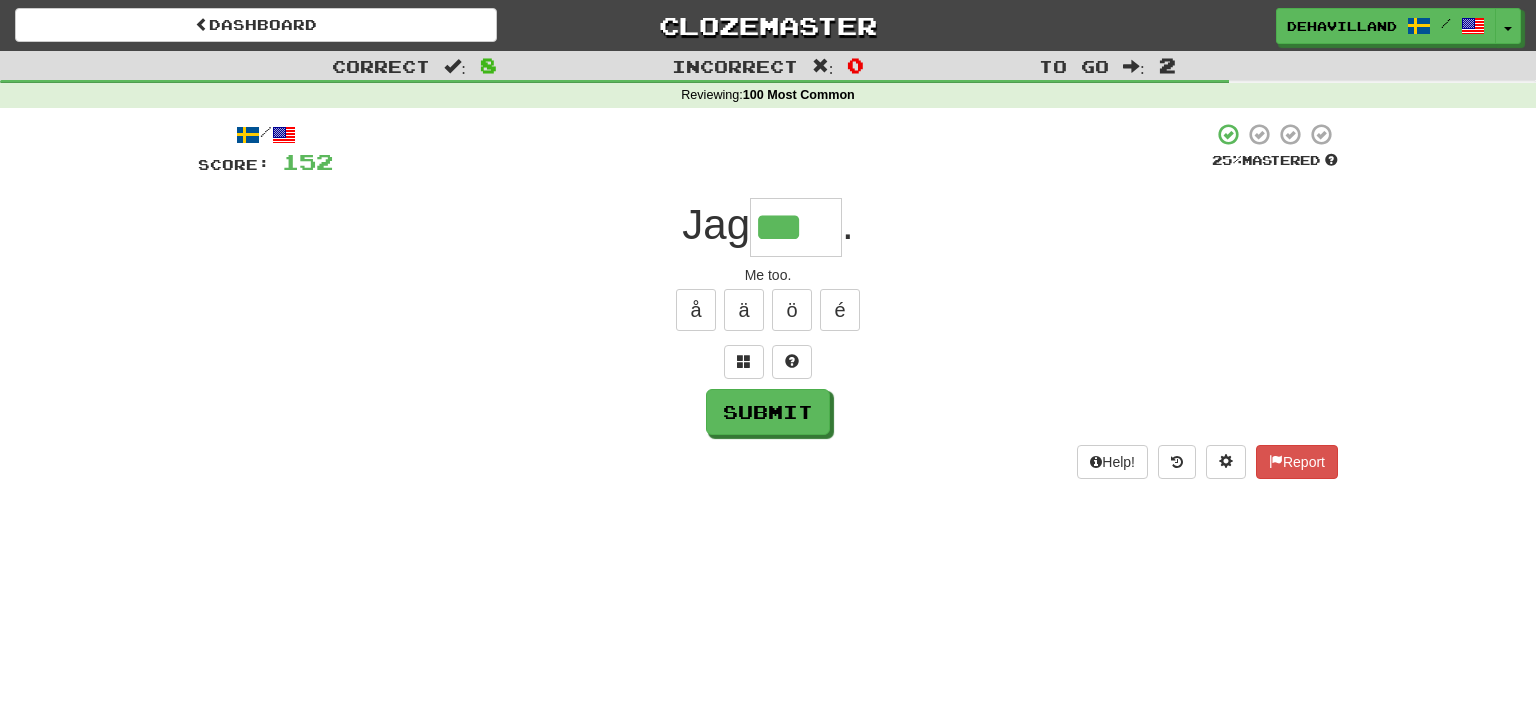 type on "***" 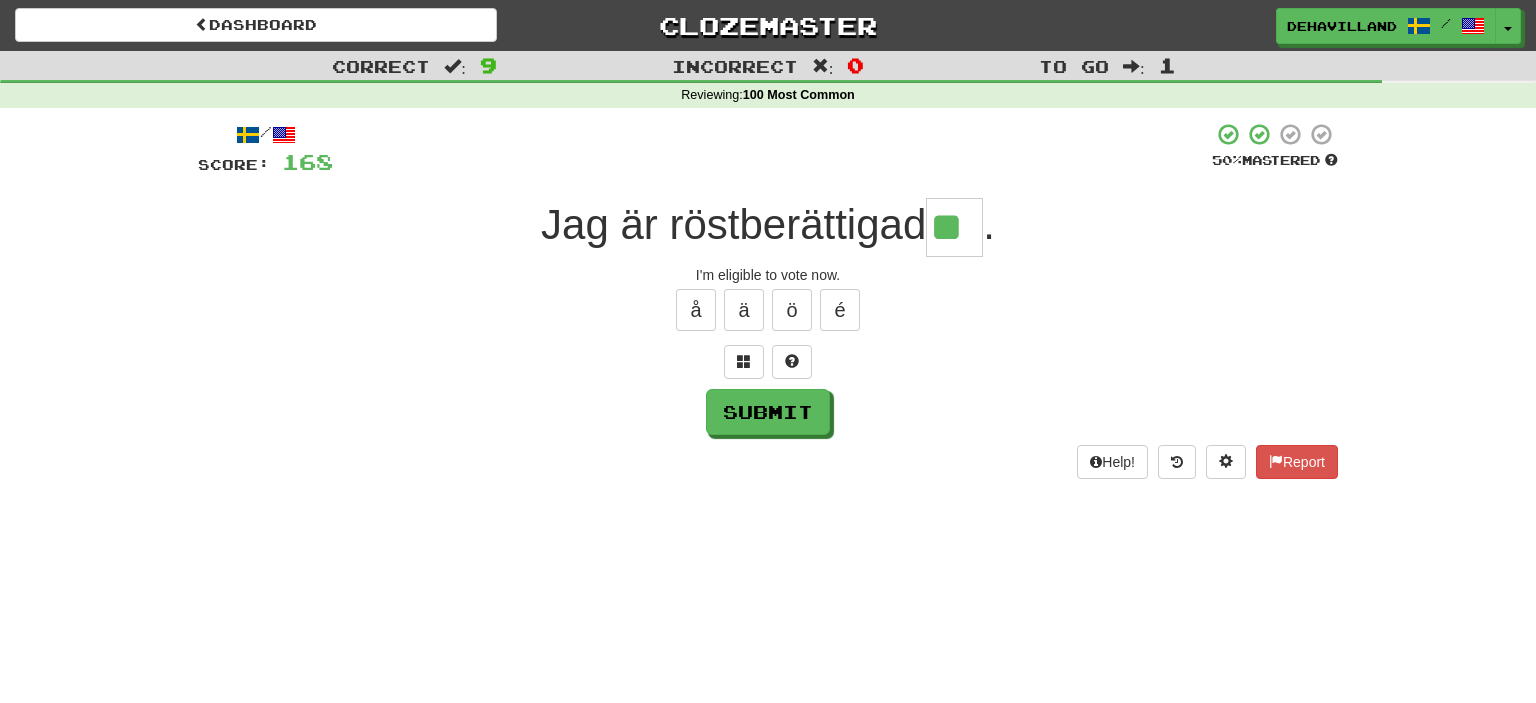 type on "**" 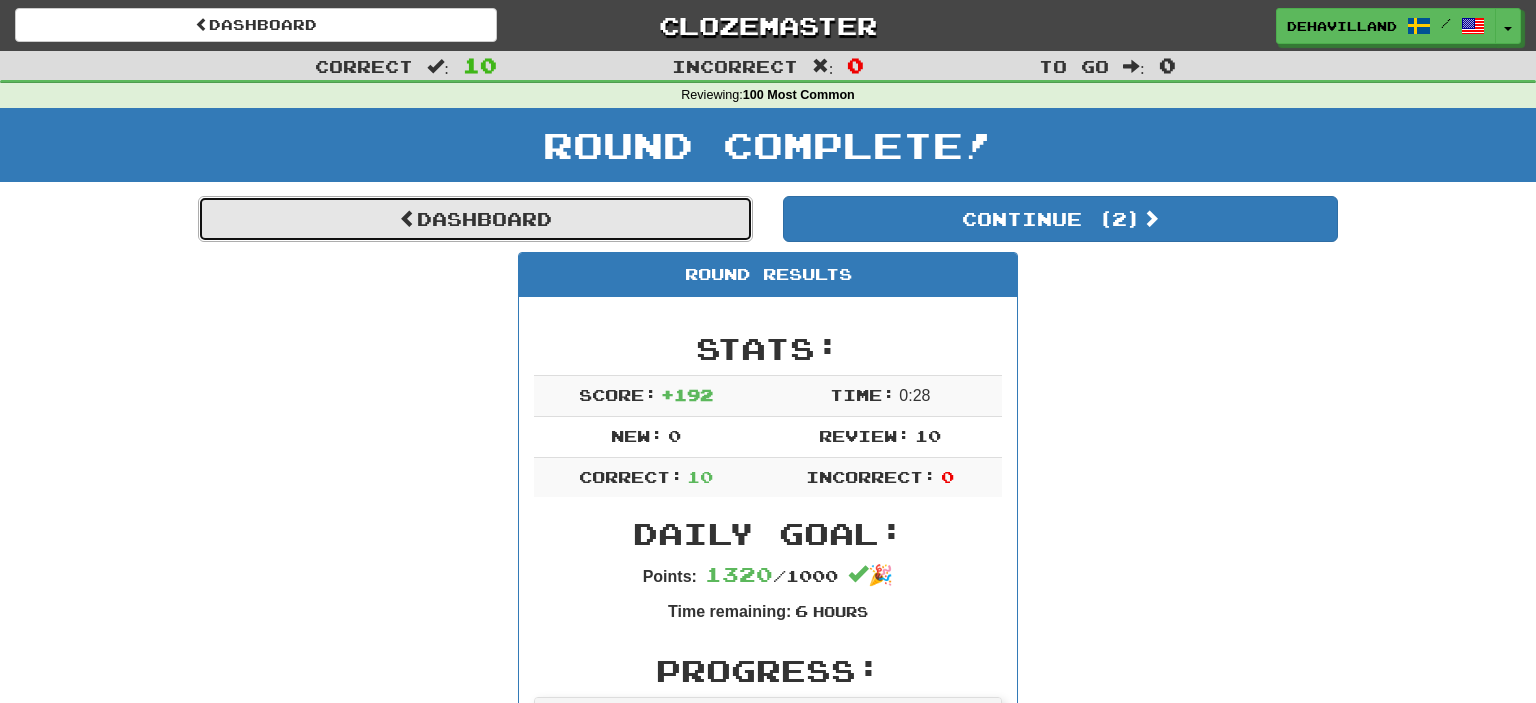 click on "Dashboard" at bounding box center [475, 219] 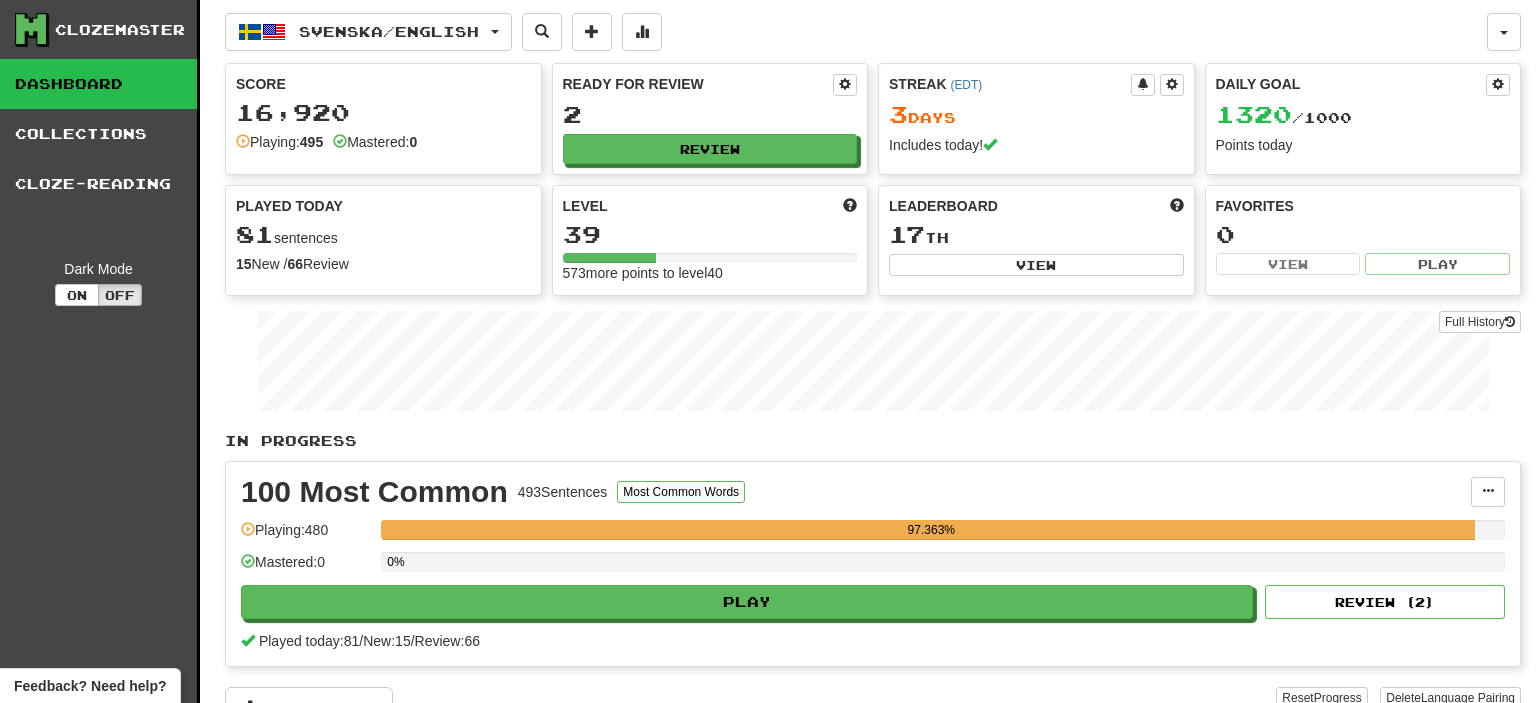 scroll, scrollTop: 0, scrollLeft: 0, axis: both 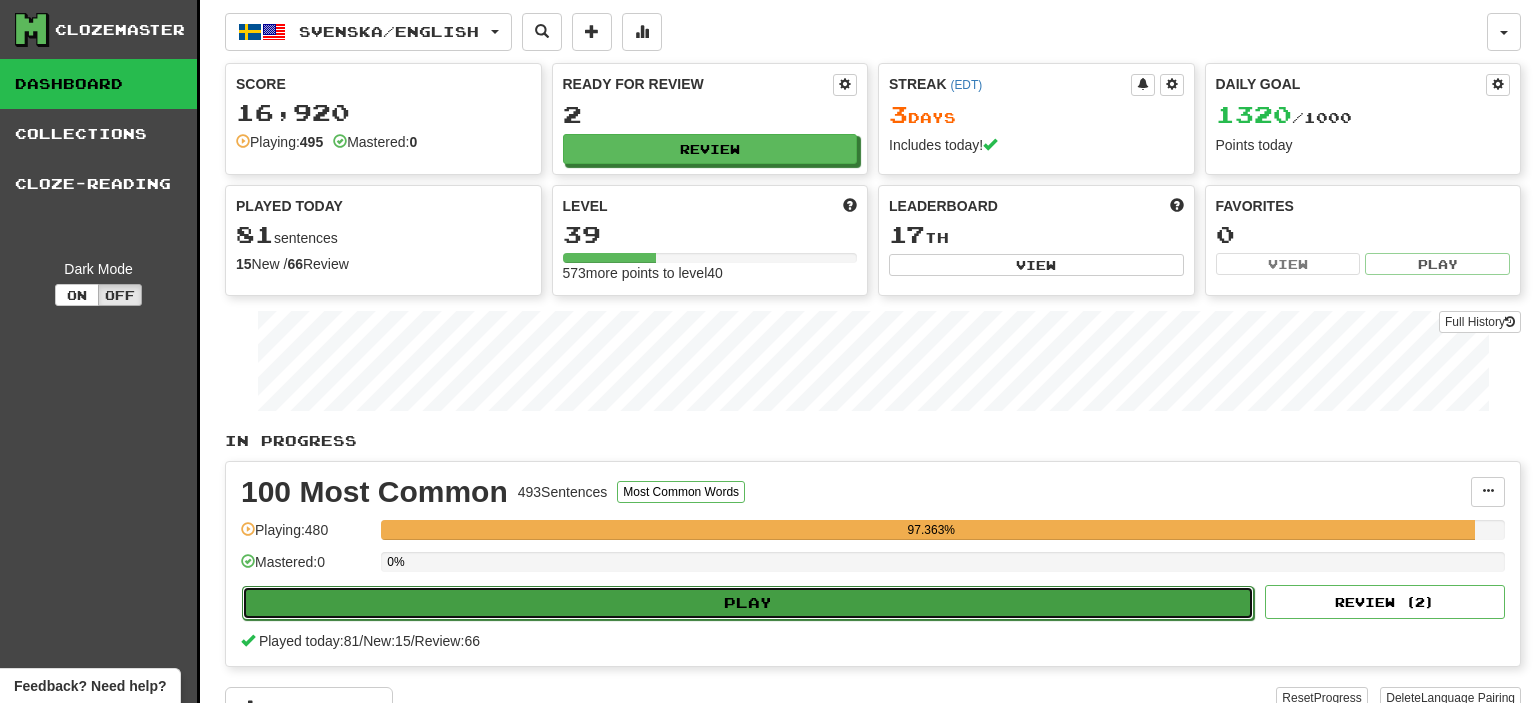 click on "Play" at bounding box center (748, 603) 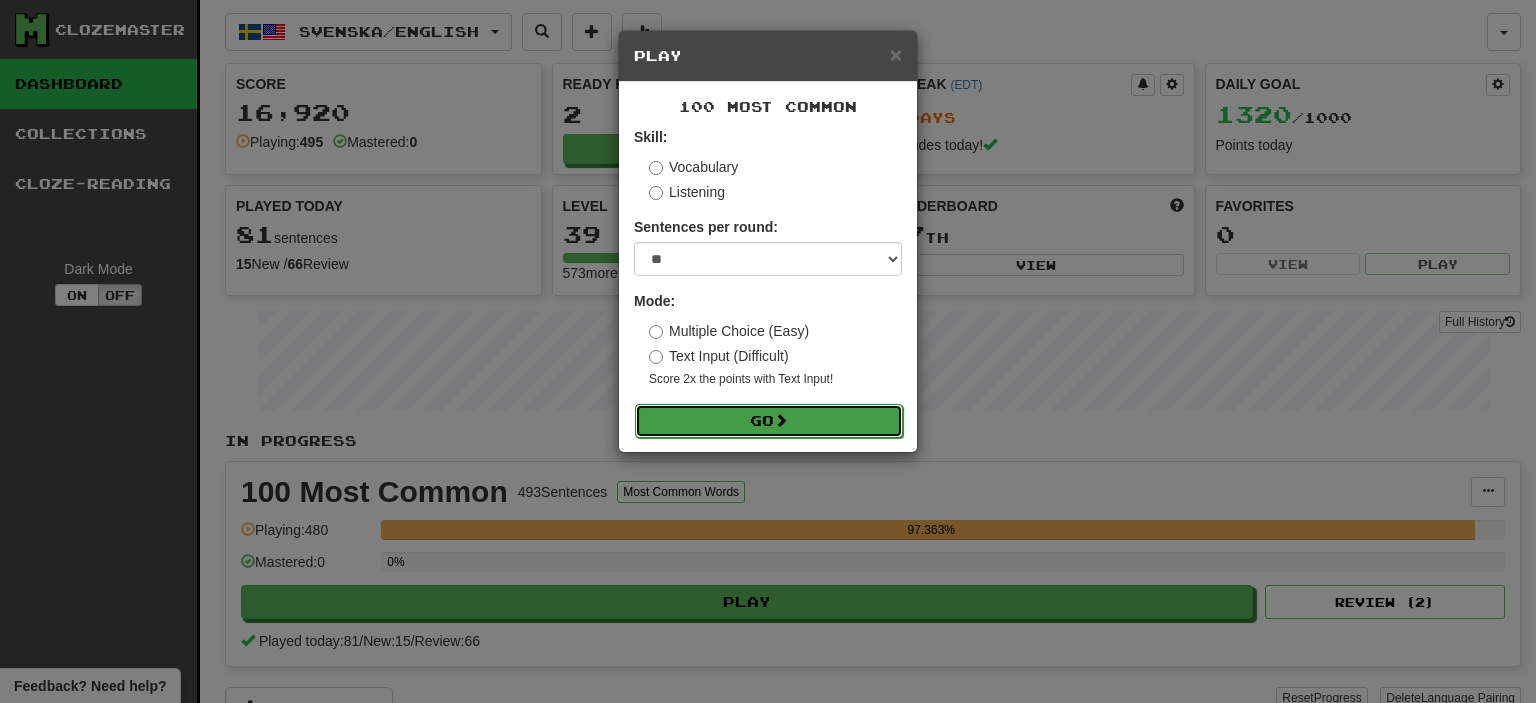 click at bounding box center [781, 420] 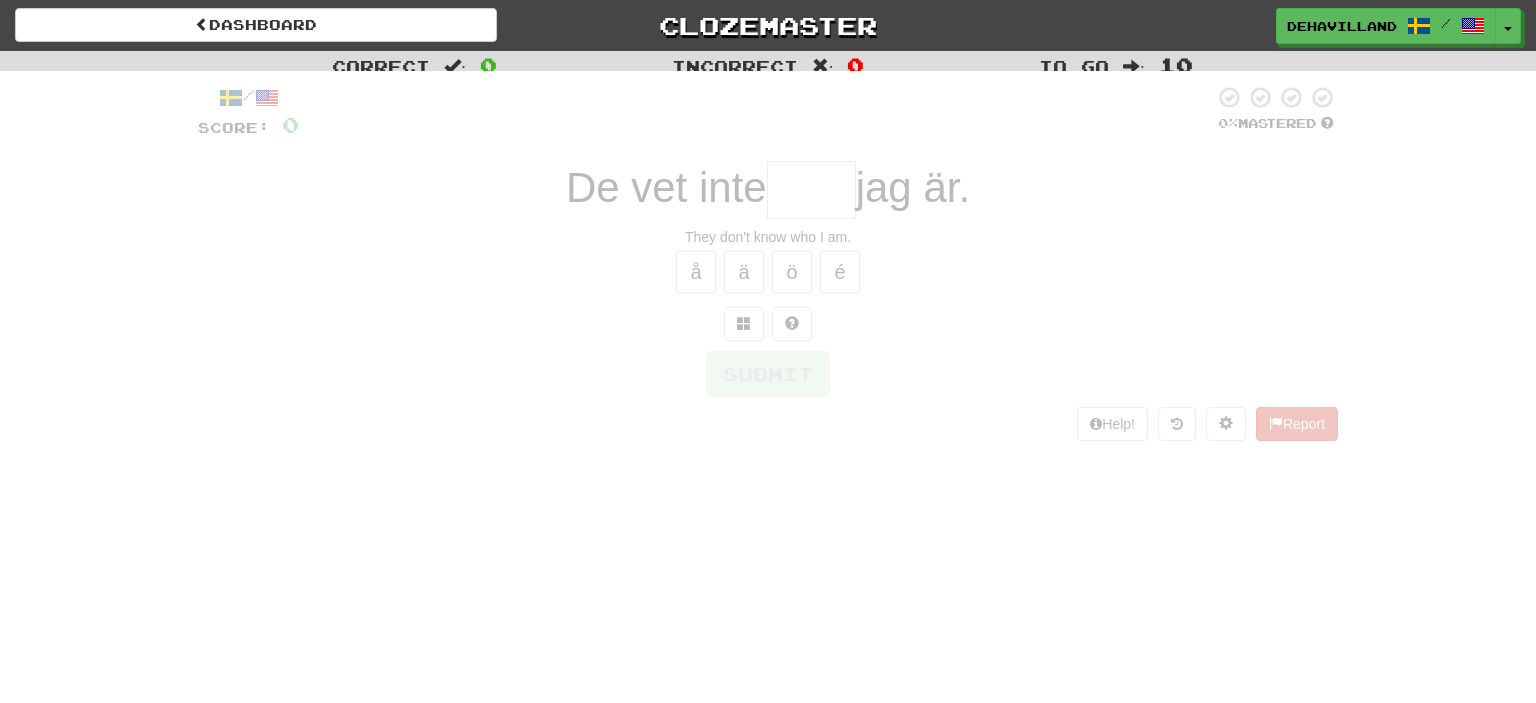 scroll, scrollTop: 0, scrollLeft: 0, axis: both 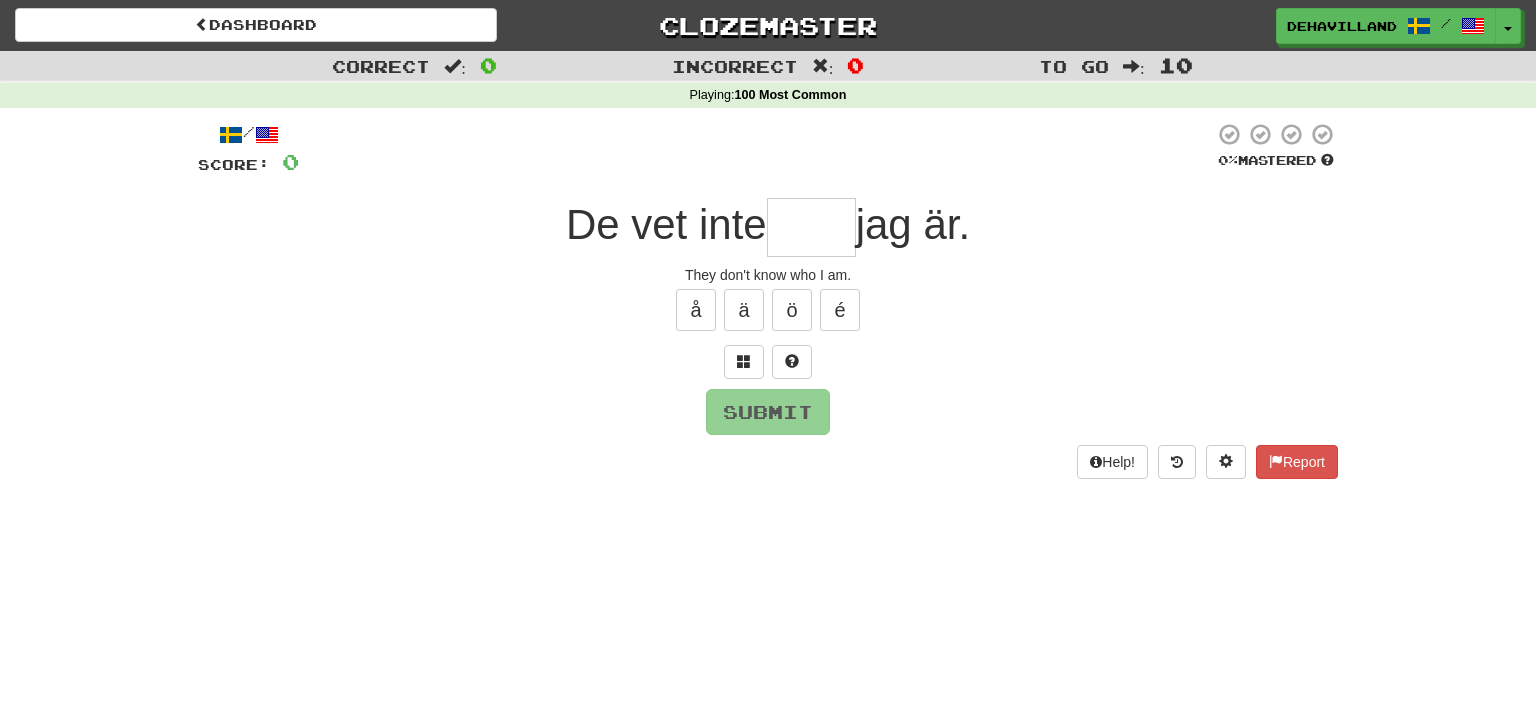click at bounding box center (811, 227) 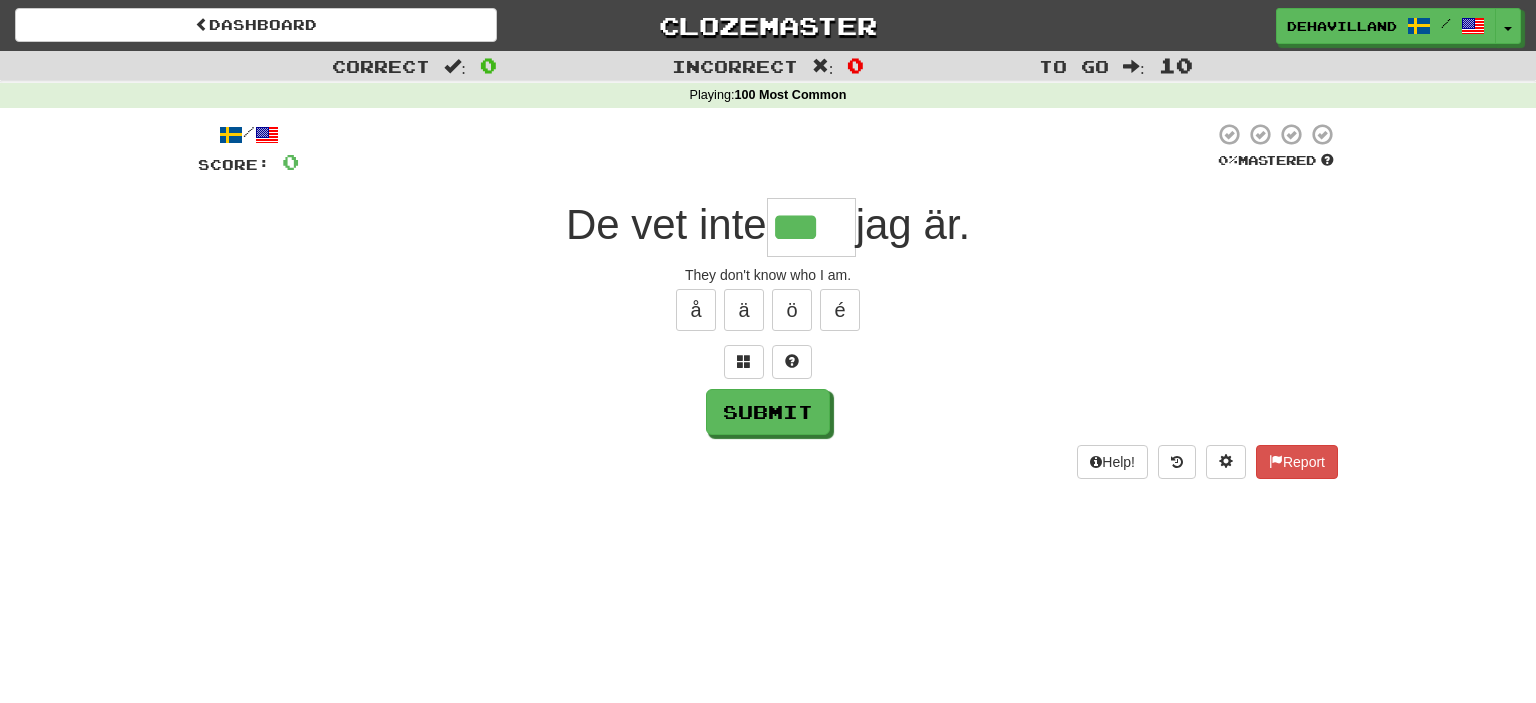 type on "***" 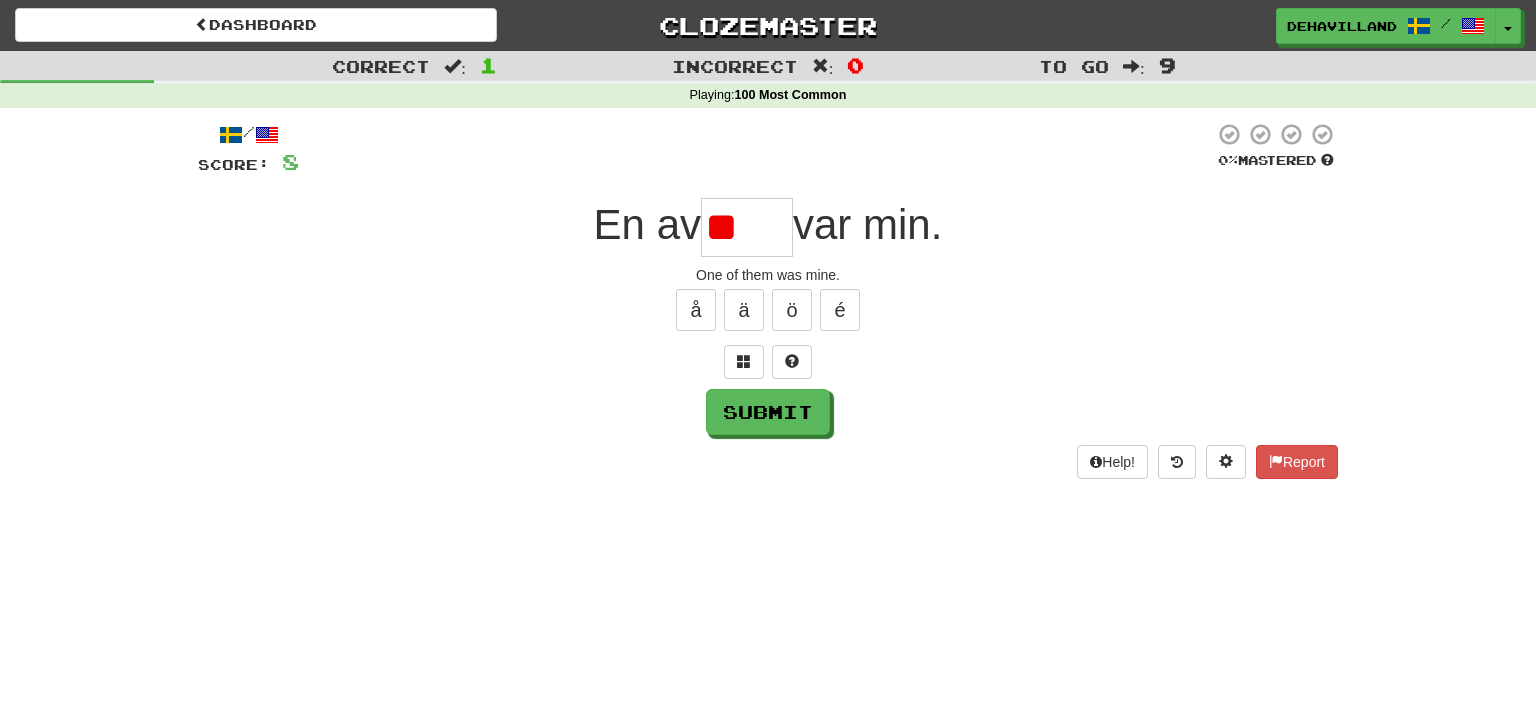 type on "*" 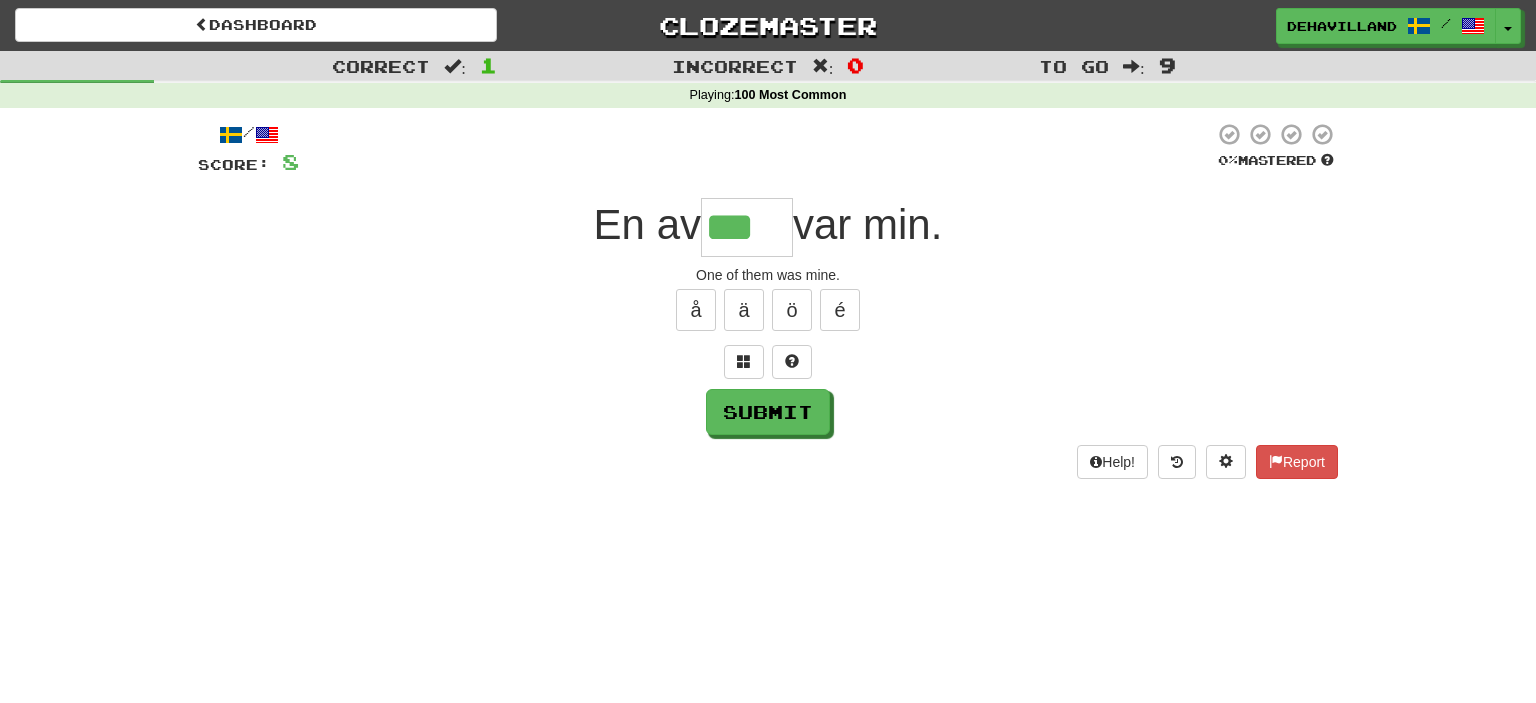 type on "***" 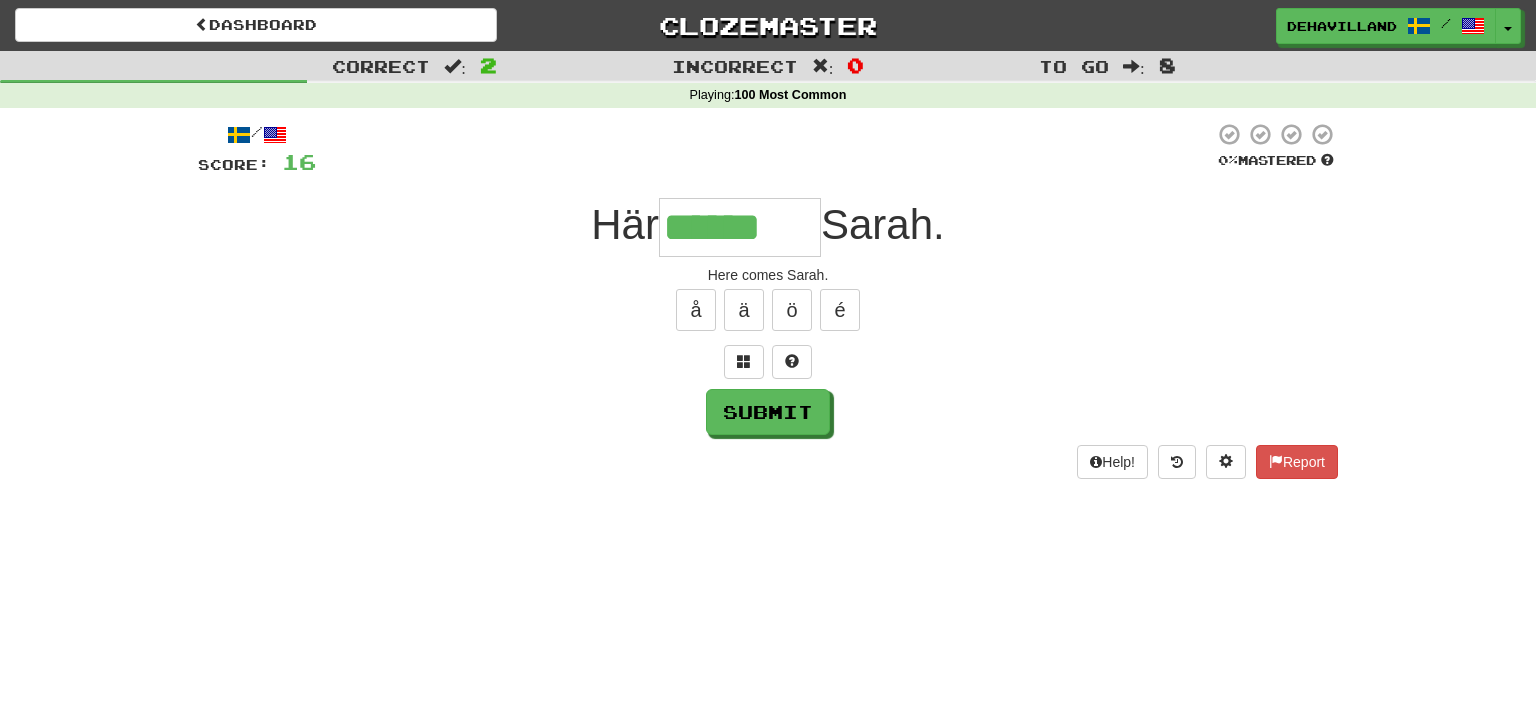 type on "******" 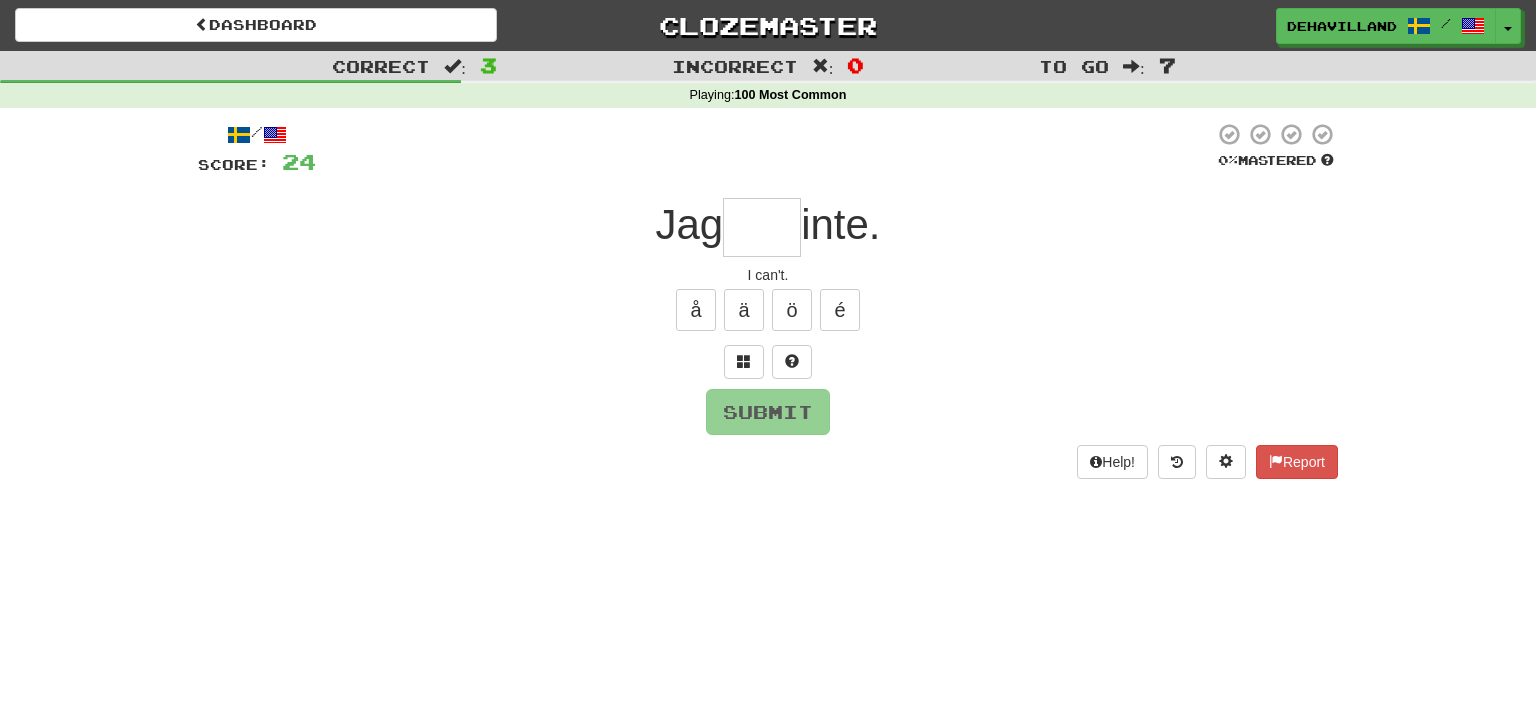 type on "*" 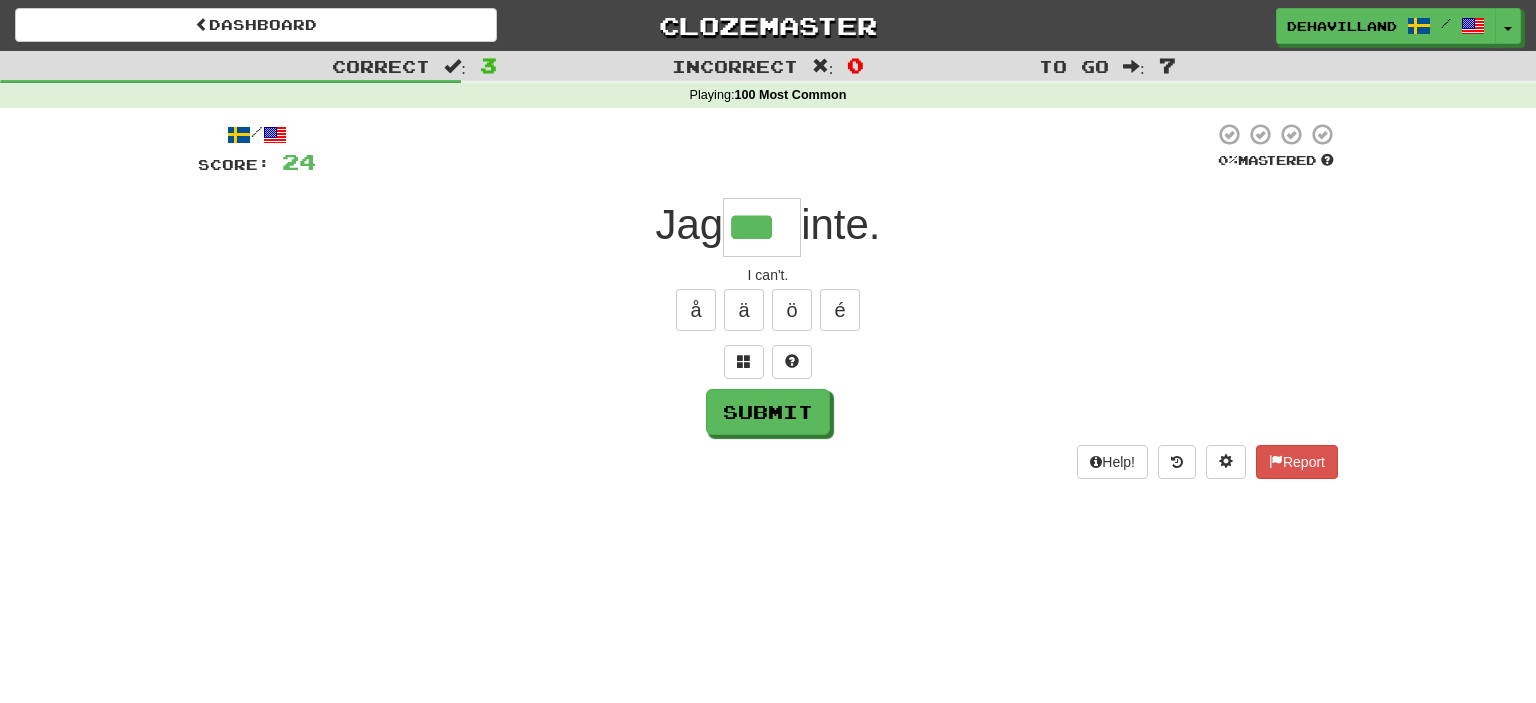type on "***" 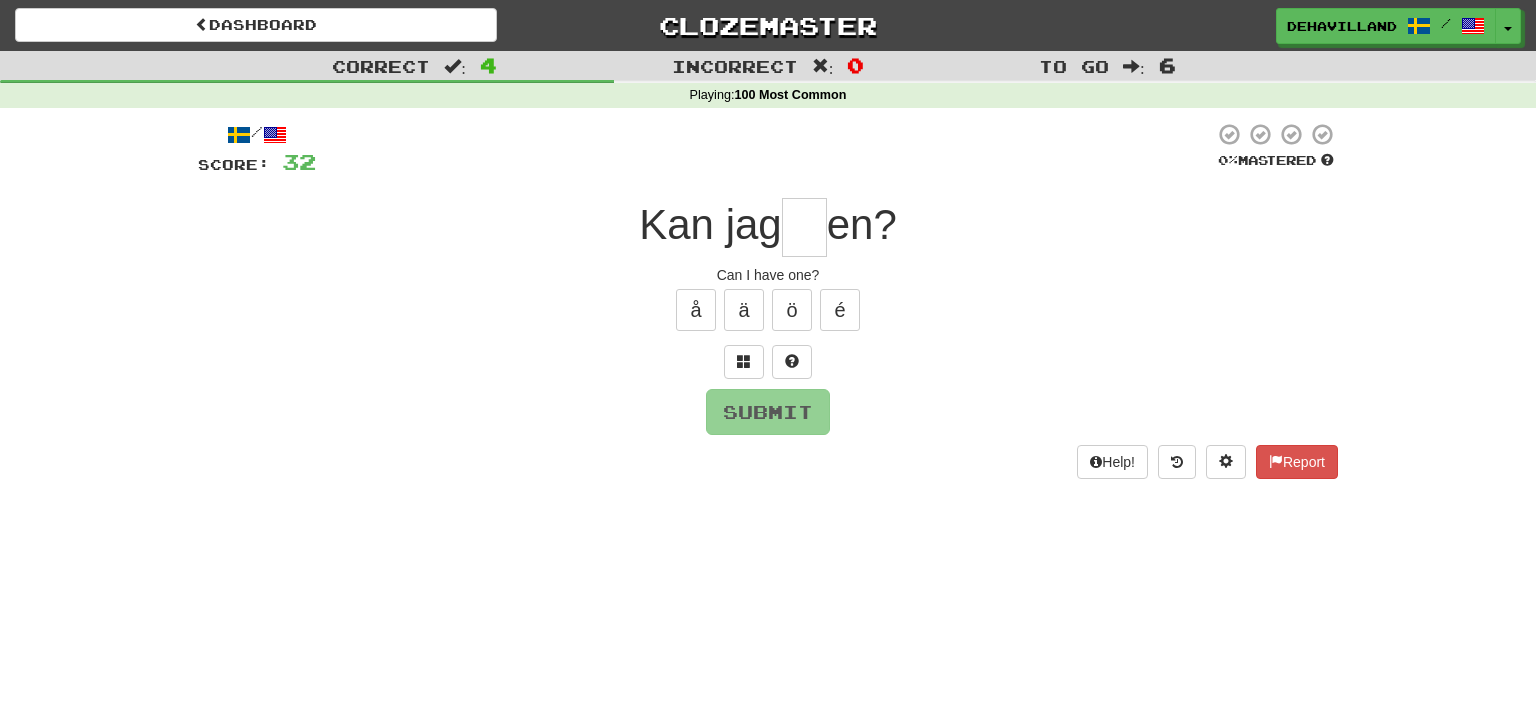 type on "*" 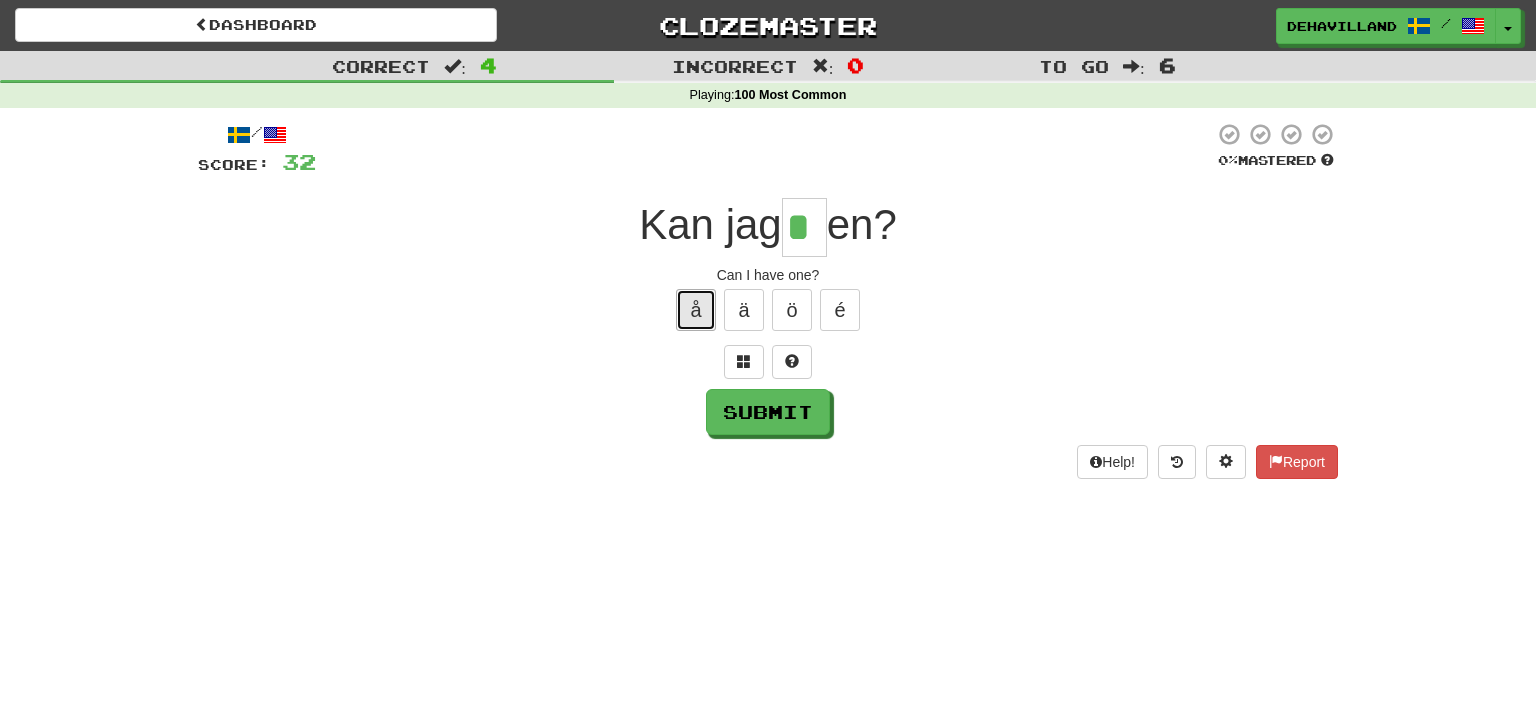 click on "å" at bounding box center (696, 310) 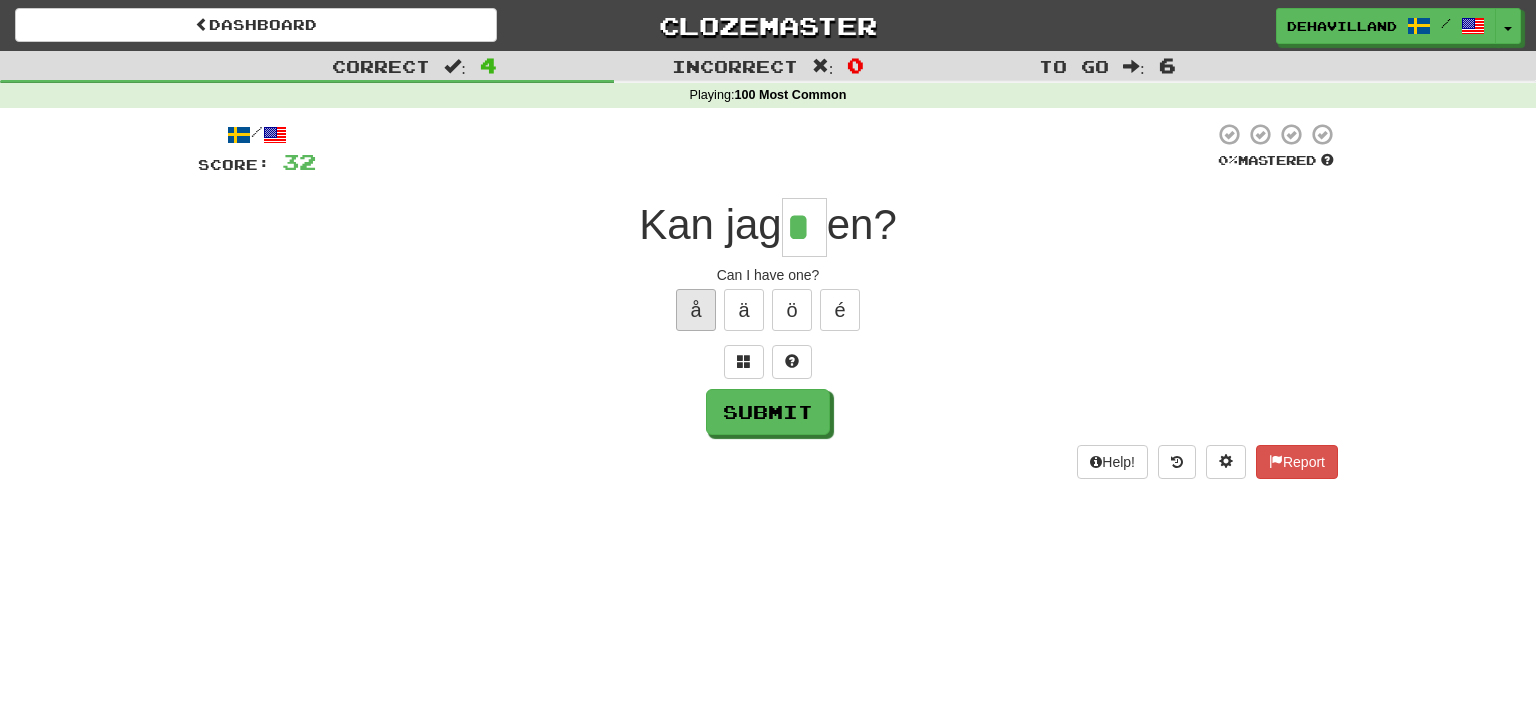 type on "**" 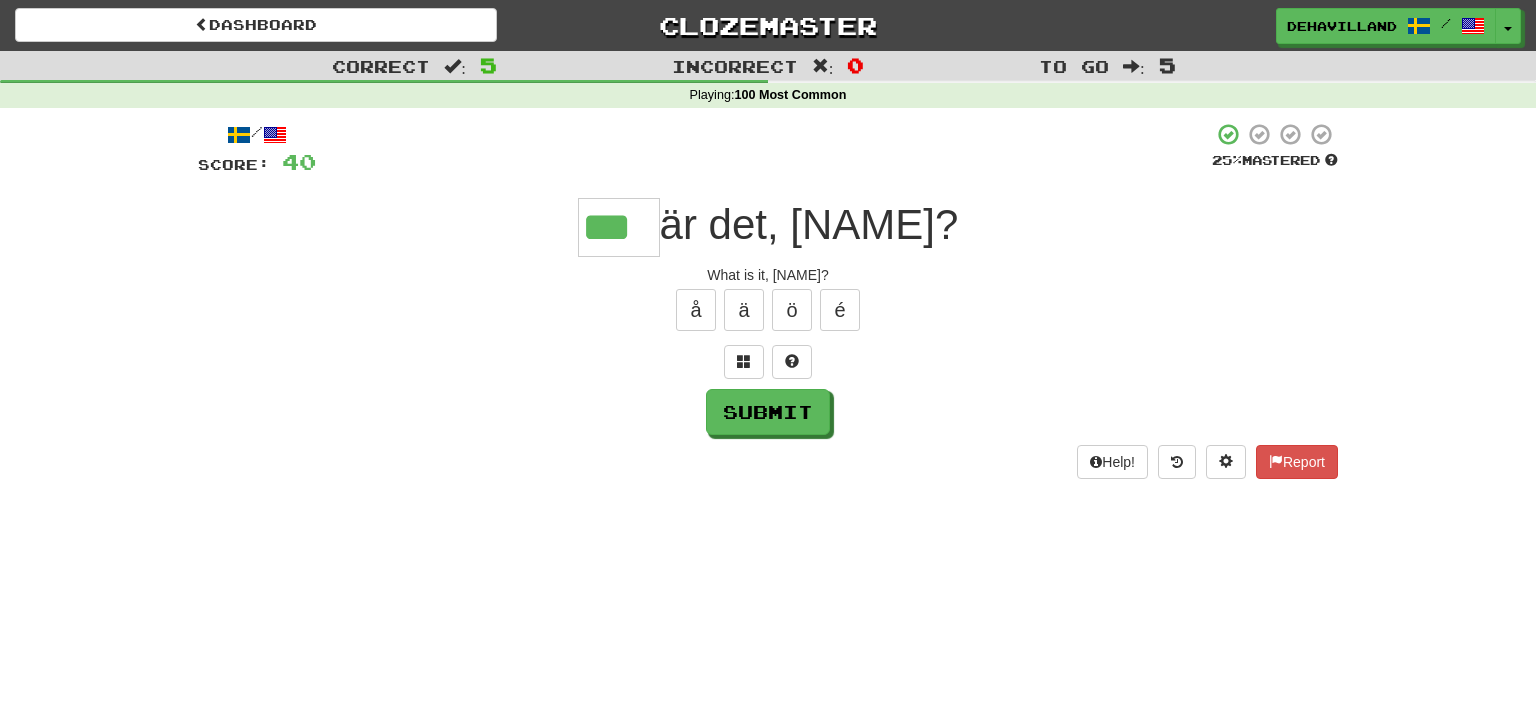 type on "***" 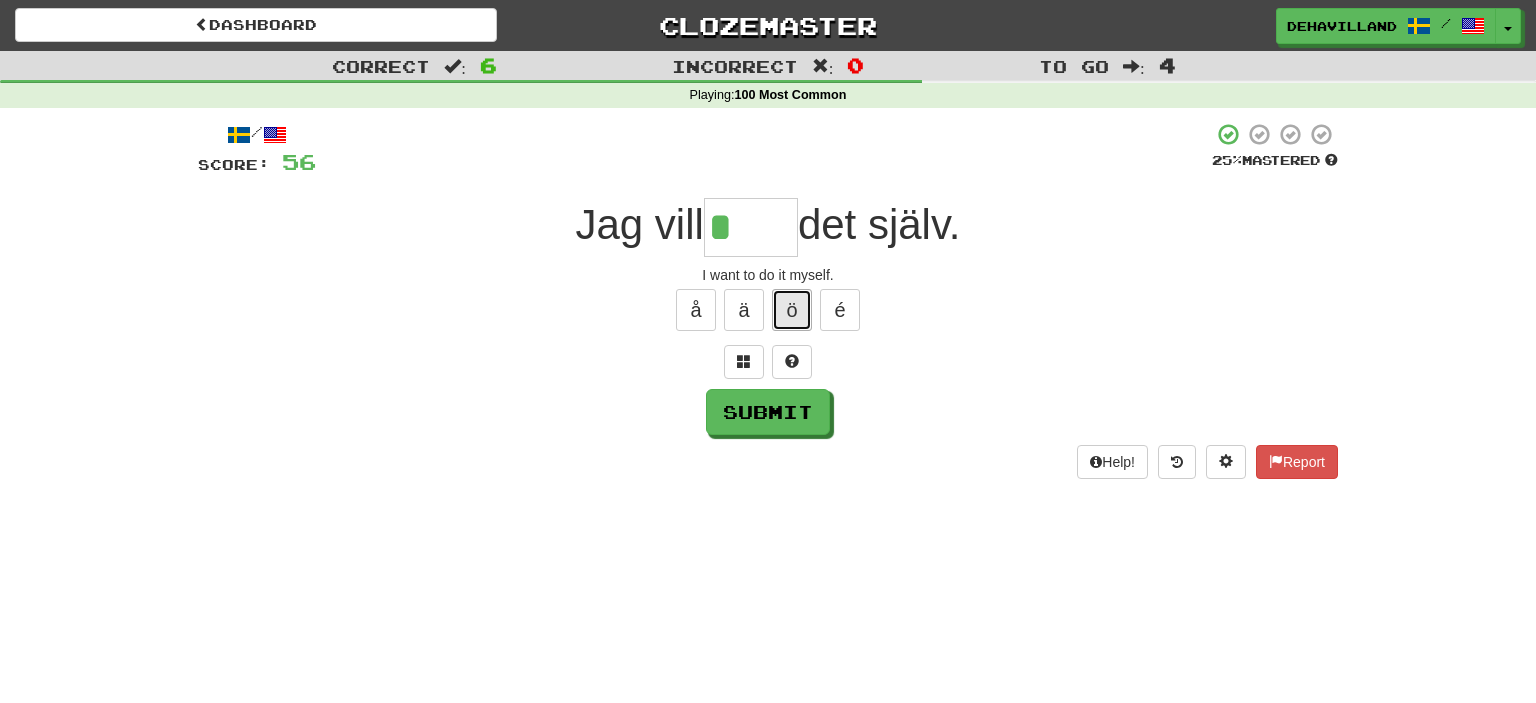 click on "ö" at bounding box center (792, 310) 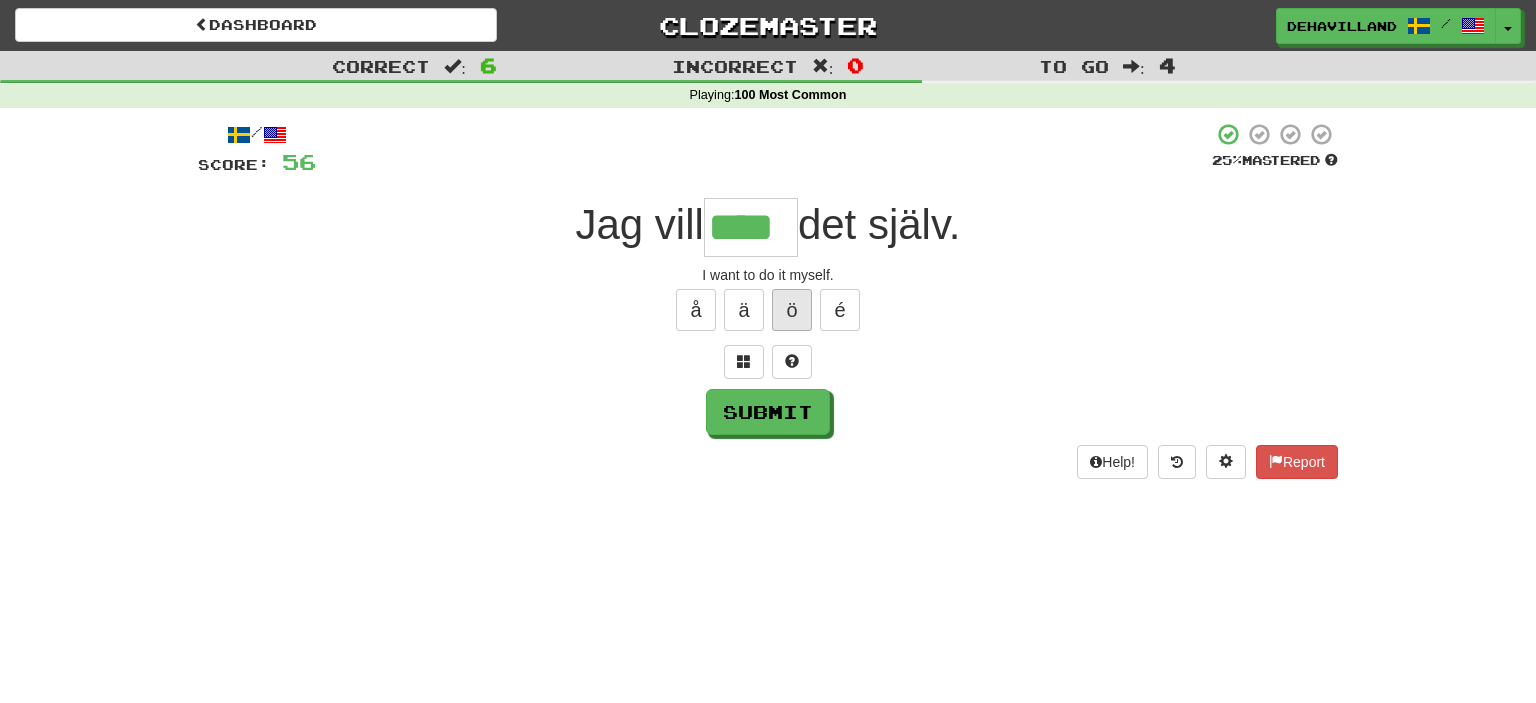 type on "****" 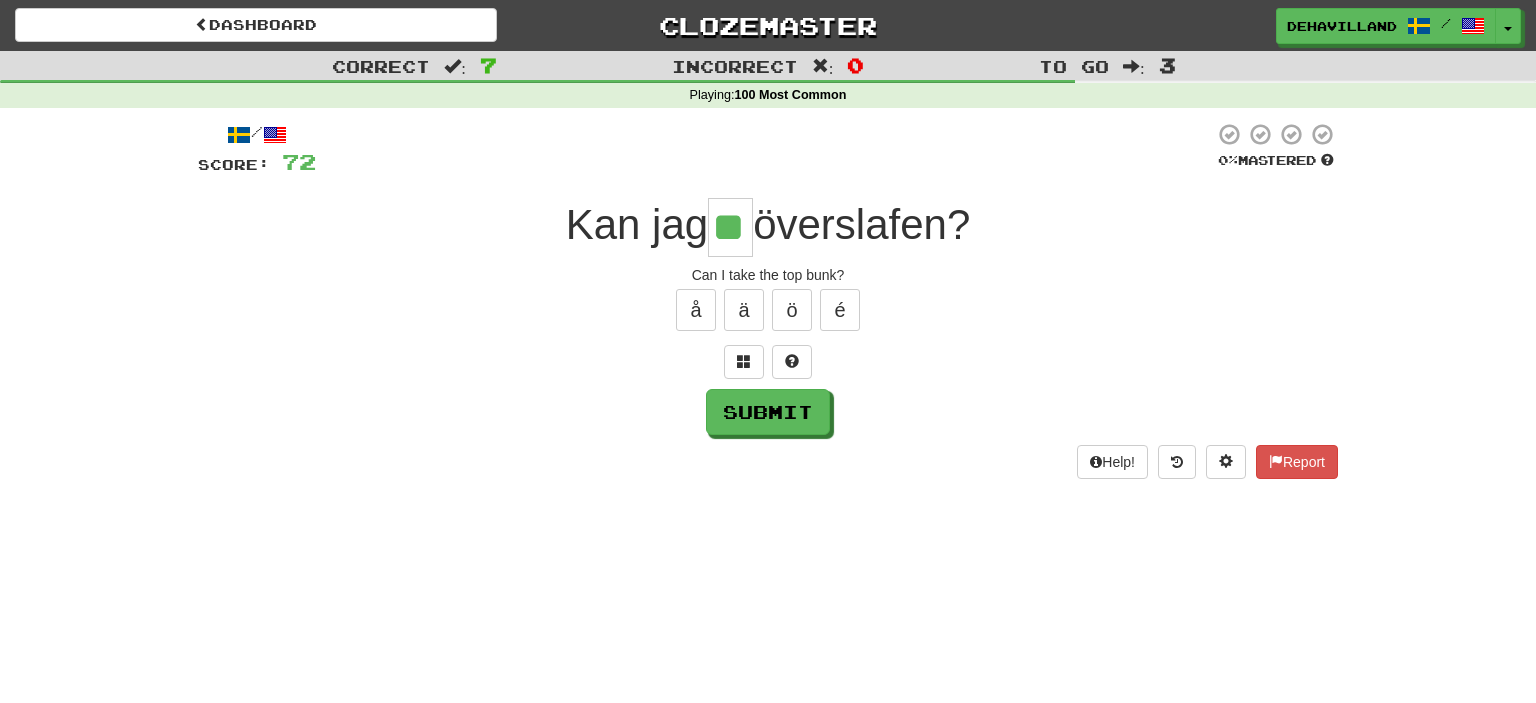 type on "**" 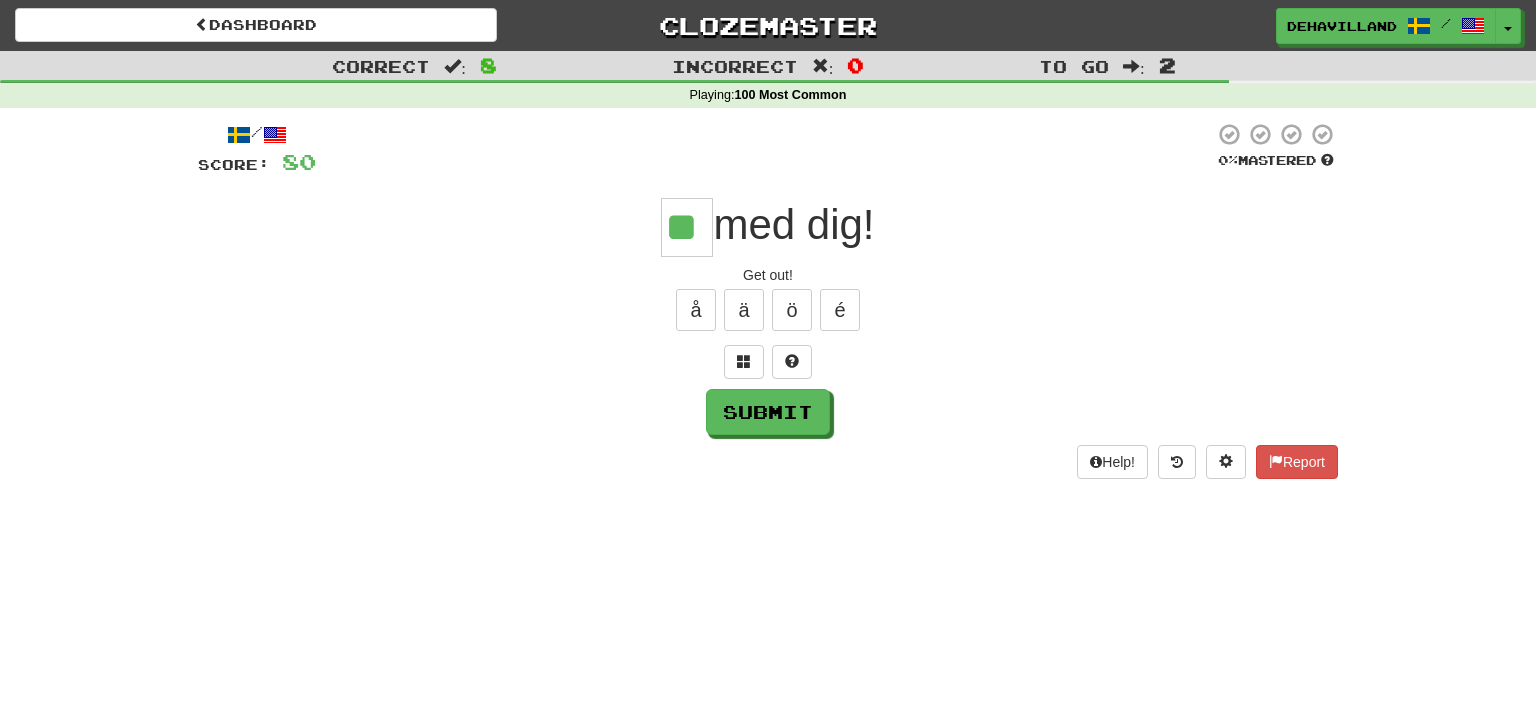 type on "**" 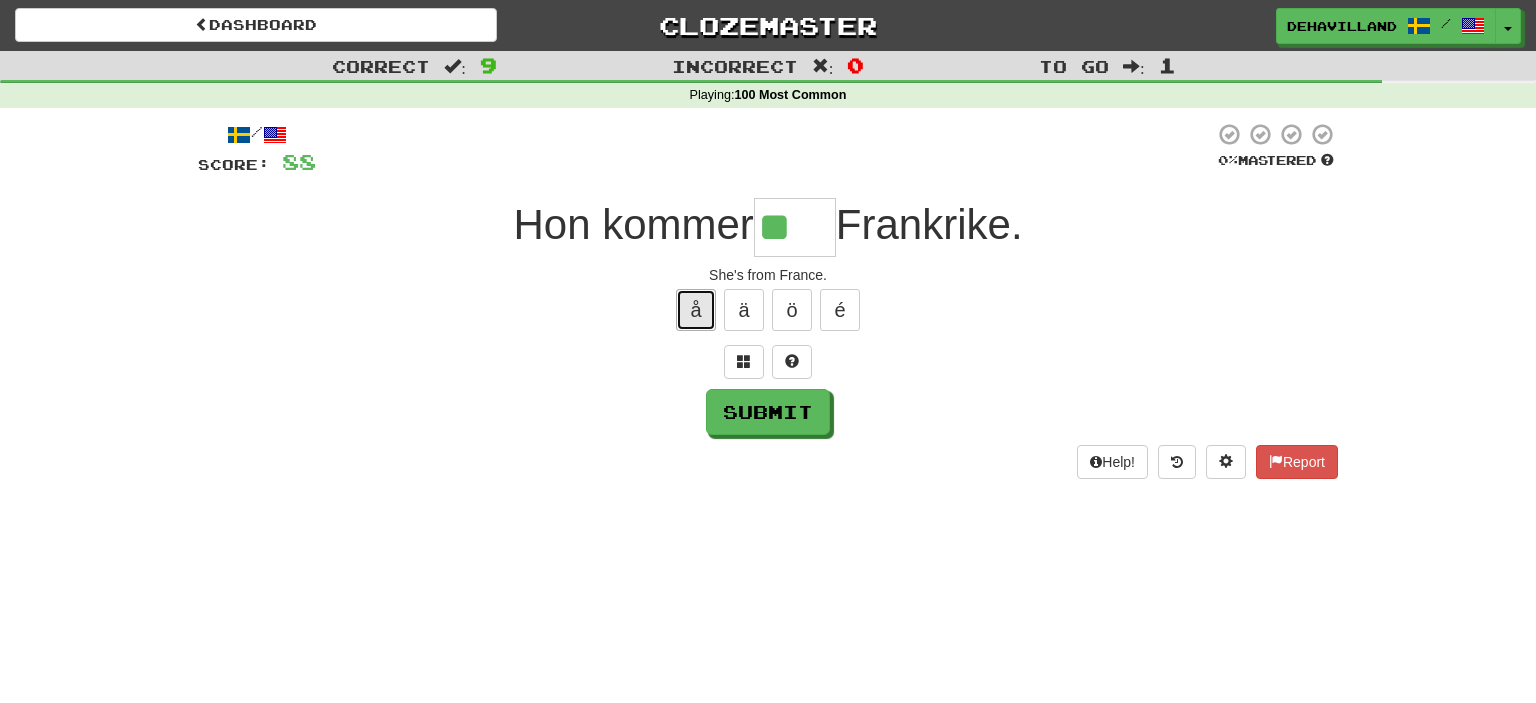 click on "å" at bounding box center (696, 310) 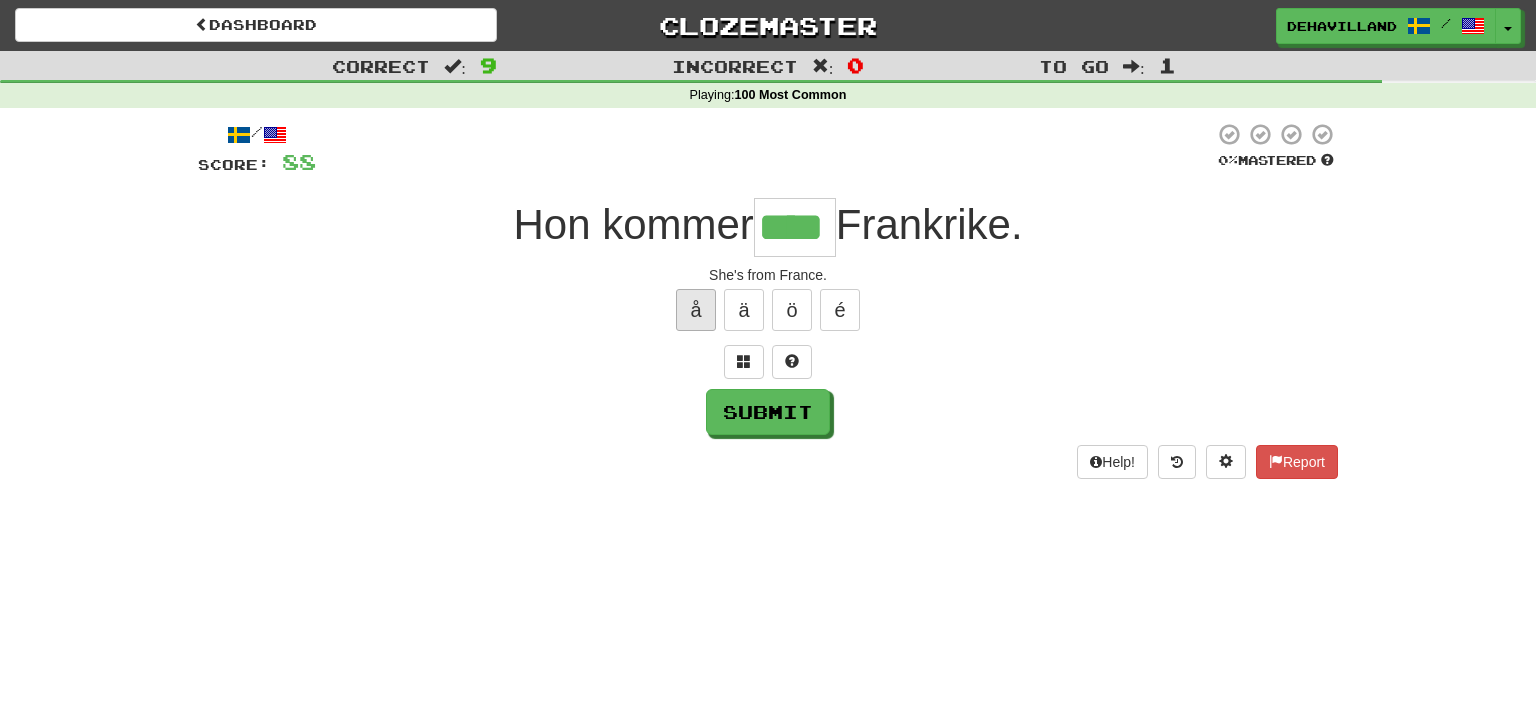 type on "****" 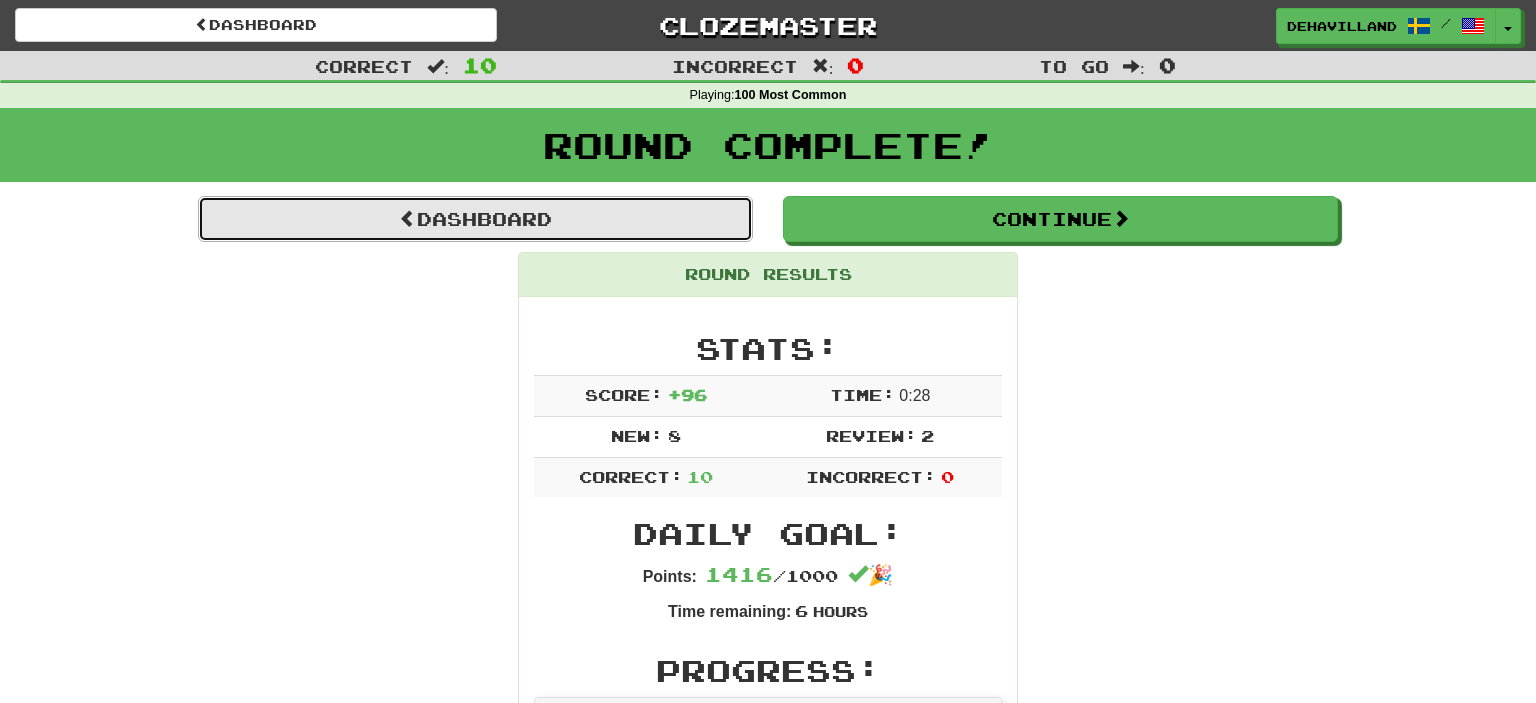 click on "Dashboard" at bounding box center (475, 219) 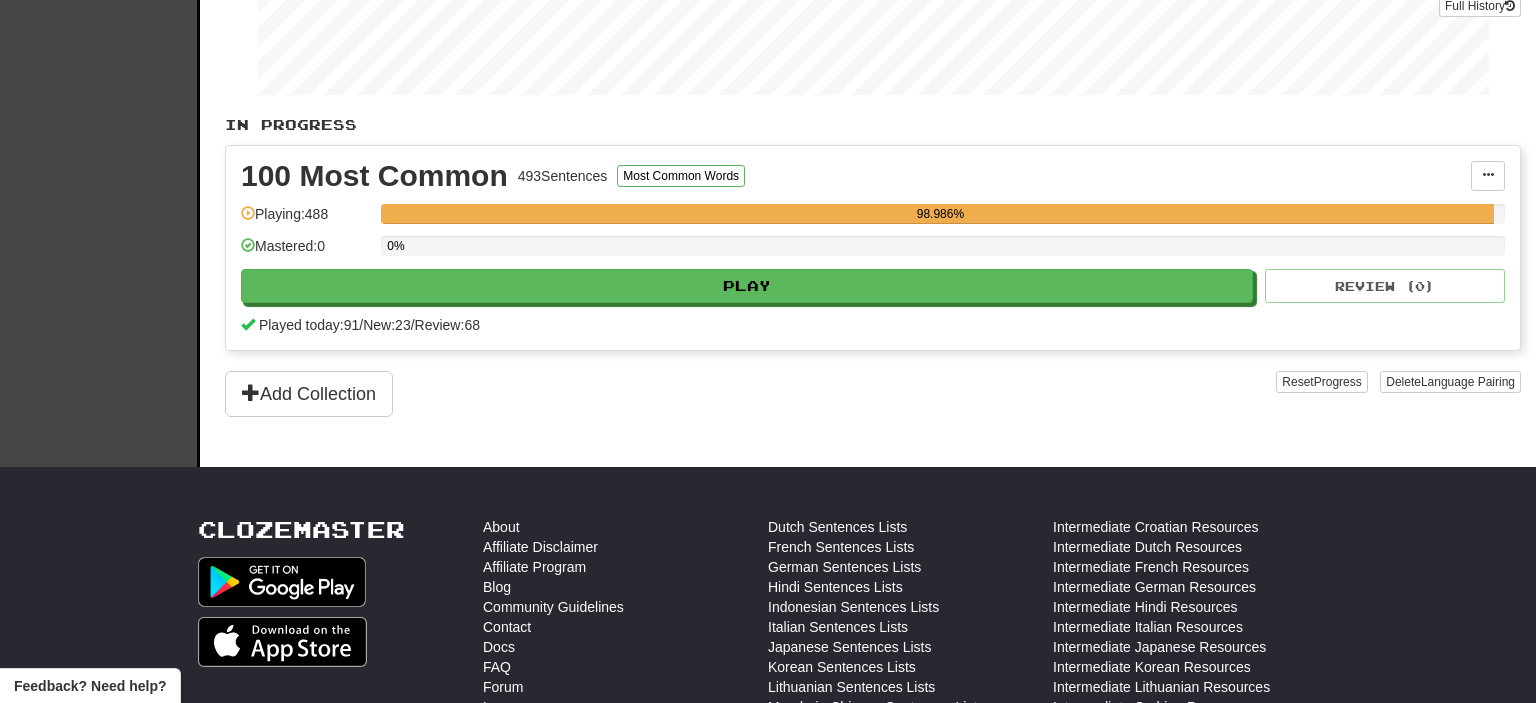 scroll, scrollTop: 0, scrollLeft: 0, axis: both 